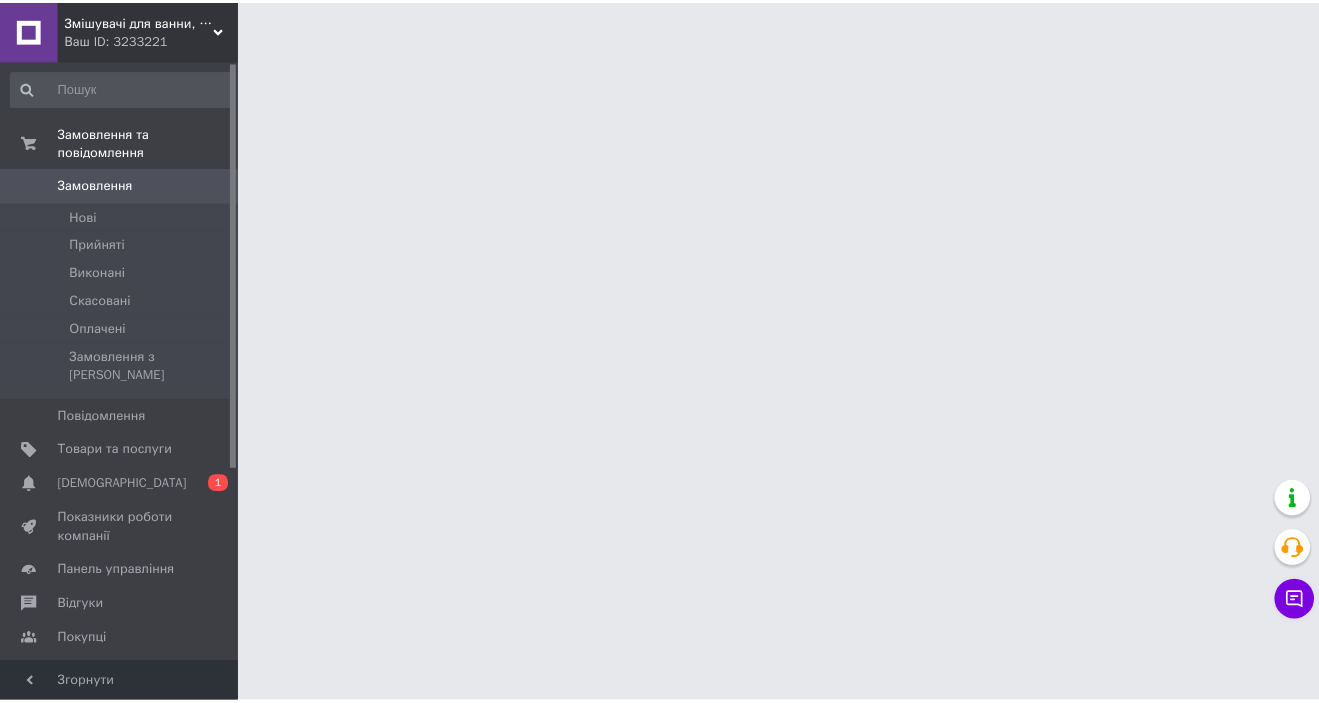 scroll, scrollTop: 0, scrollLeft: 0, axis: both 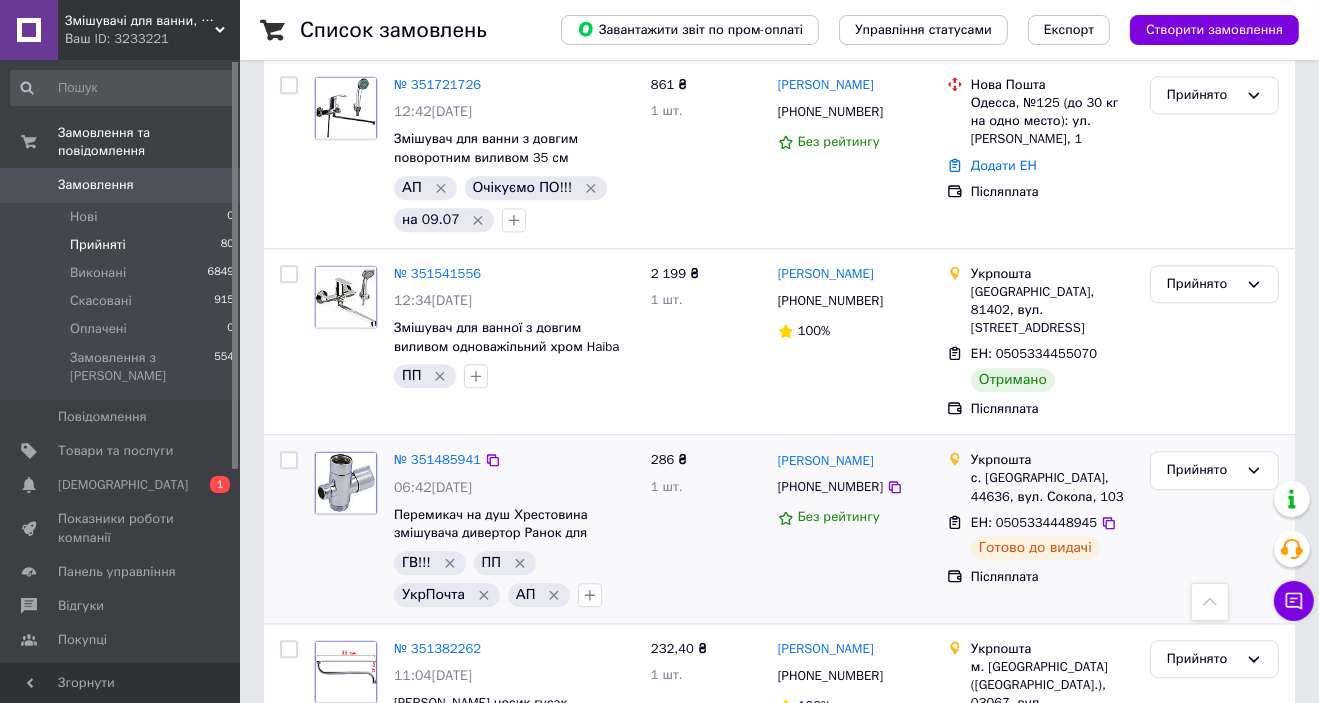 click 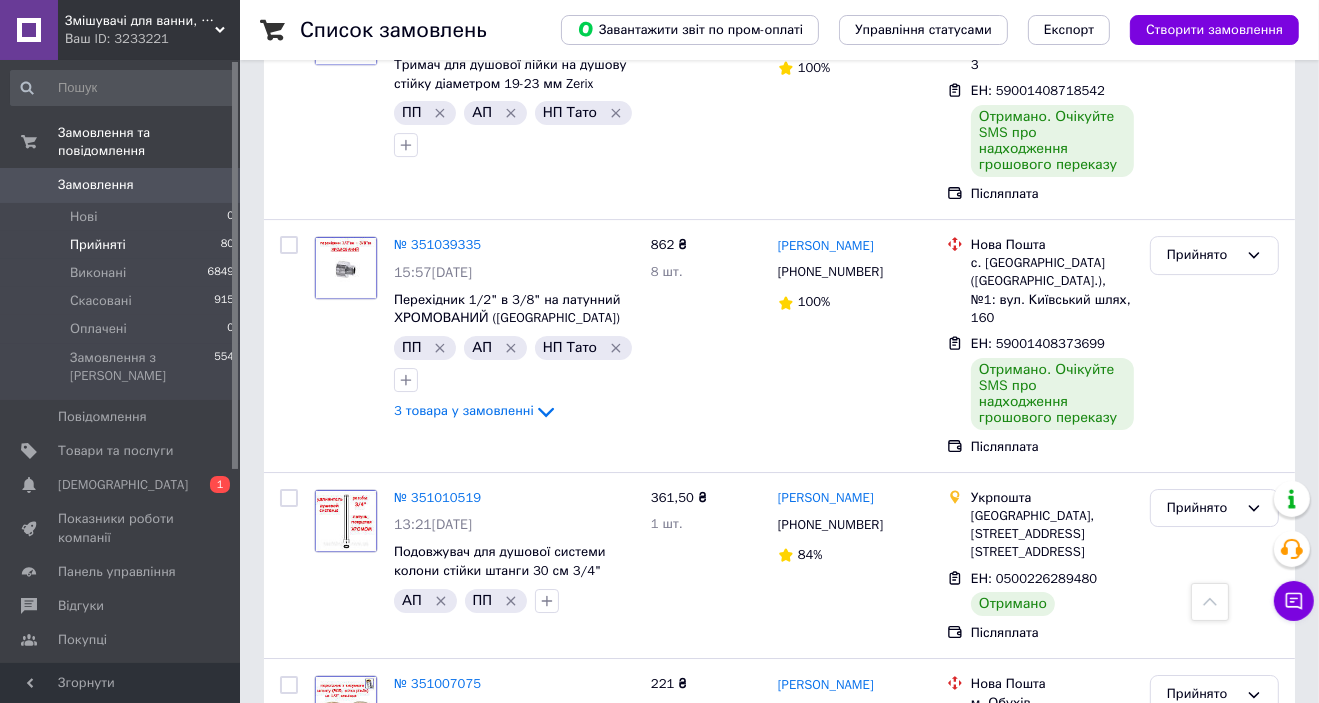 scroll, scrollTop: 5840, scrollLeft: 0, axis: vertical 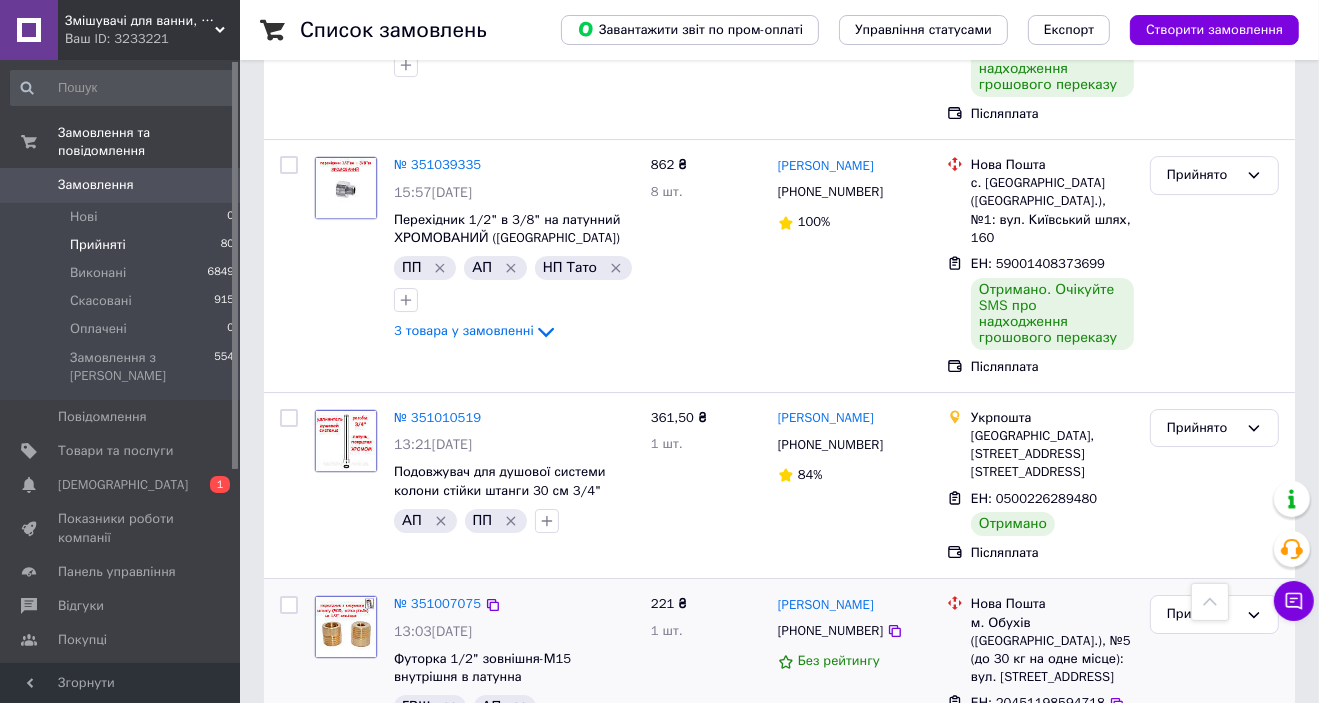 click 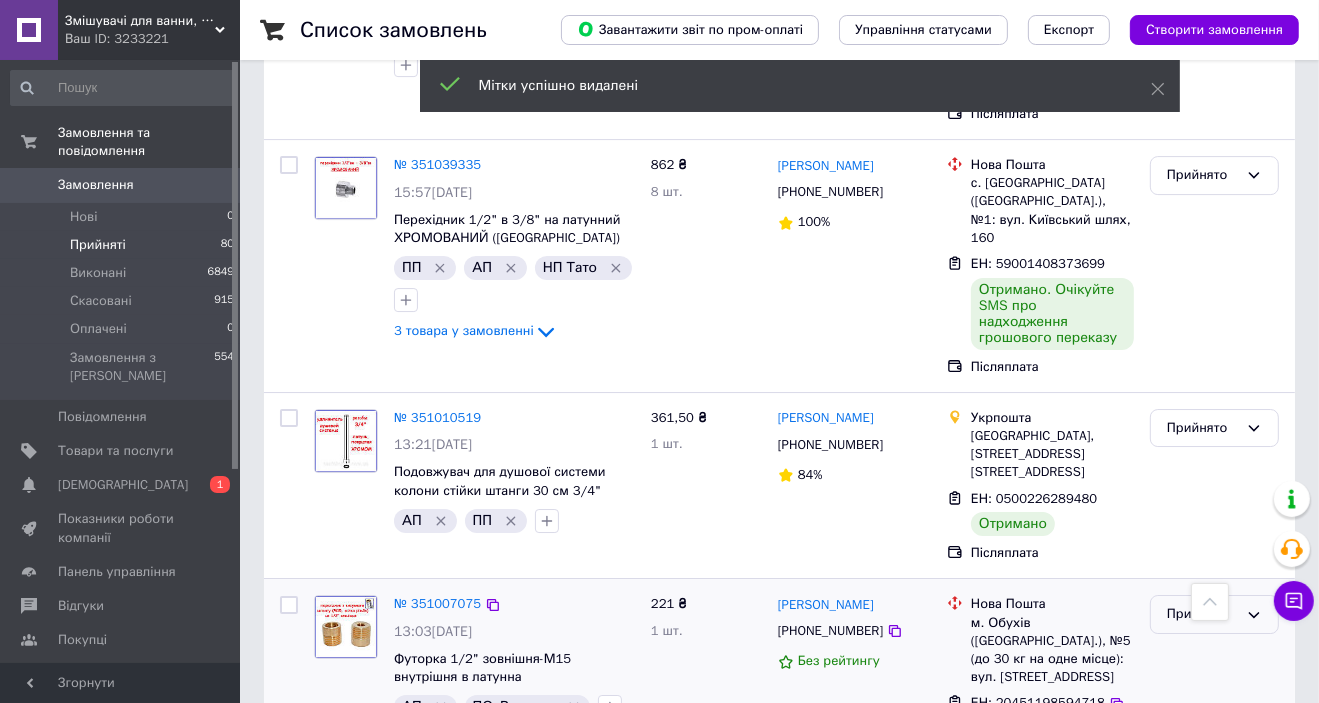click on "Прийнято" at bounding box center [1202, 614] 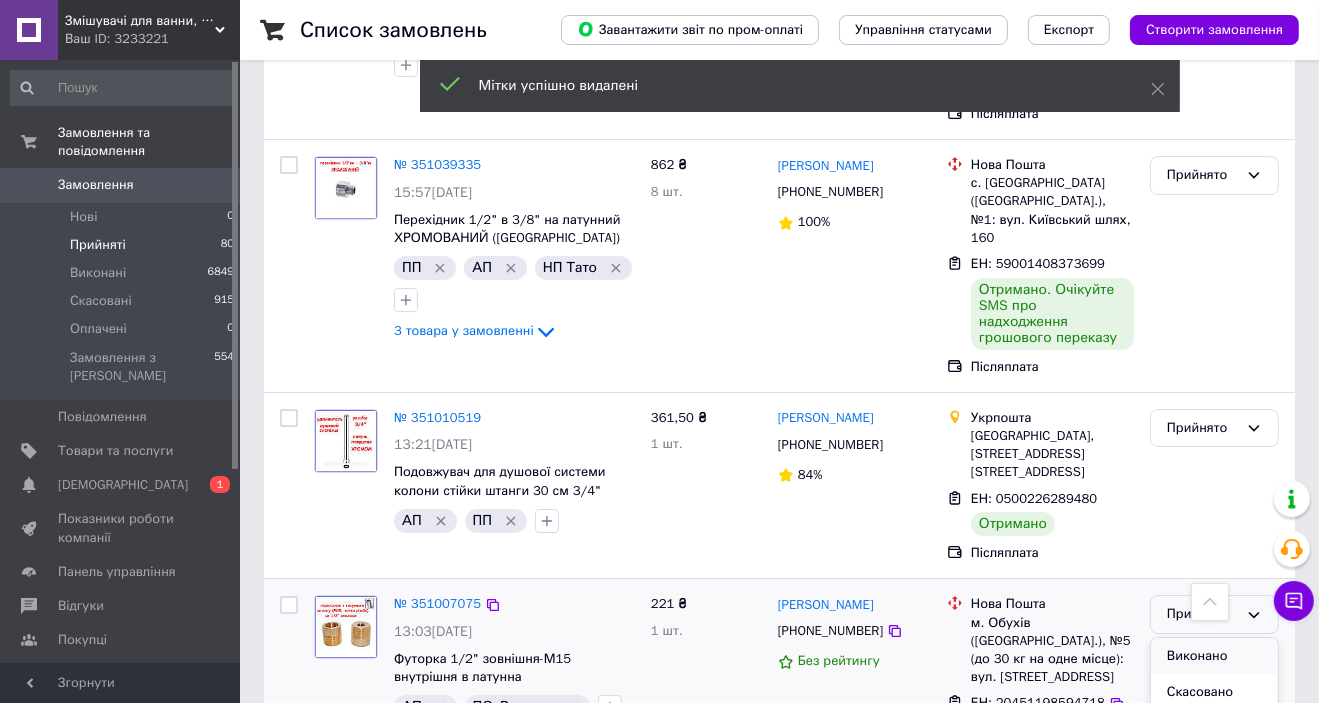 click on "Виконано" at bounding box center [1214, 656] 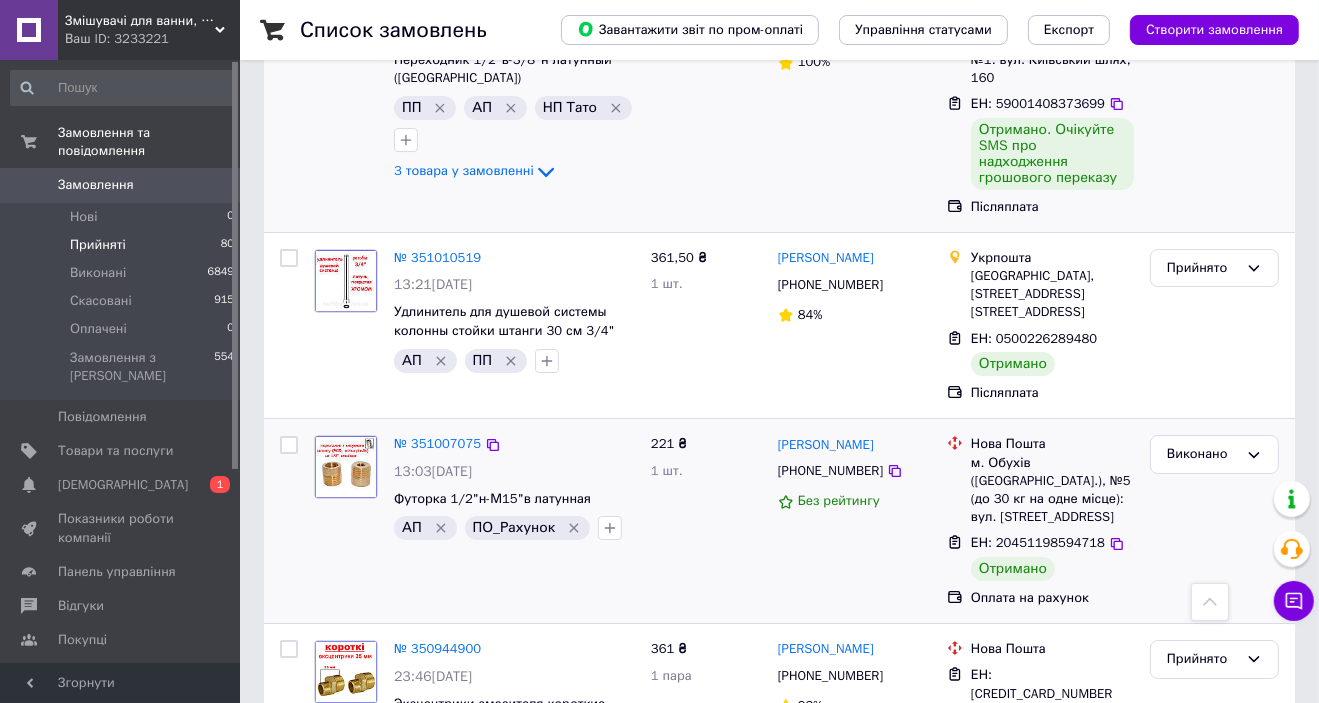 scroll, scrollTop: 6080, scrollLeft: 0, axis: vertical 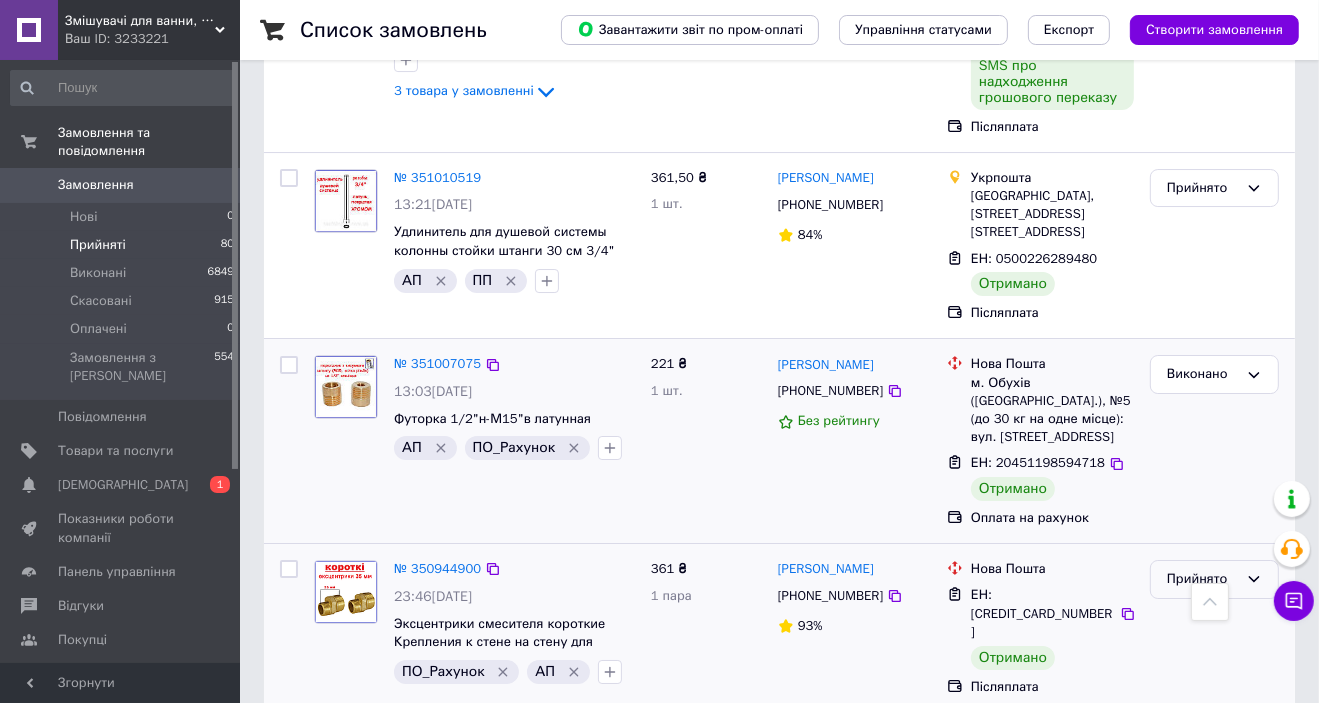 click on "Прийнято" at bounding box center [1202, 579] 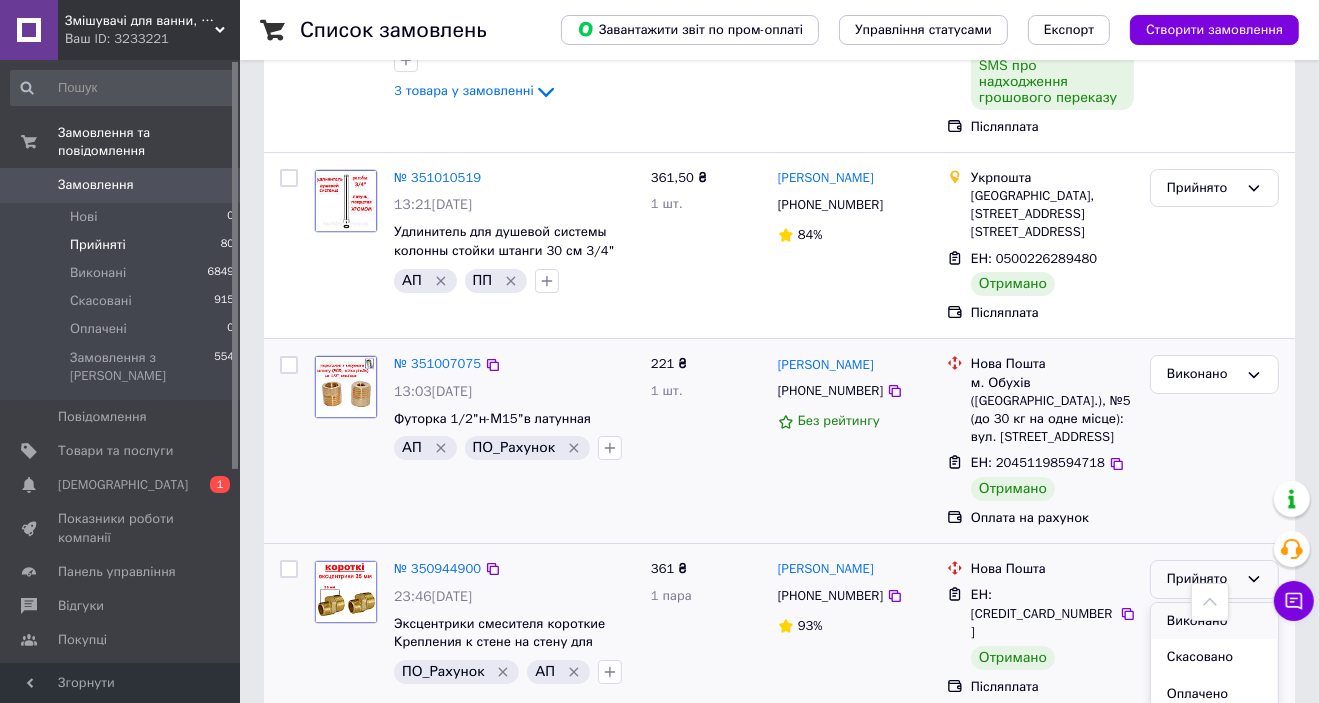 click on "Виконано" at bounding box center (1214, 621) 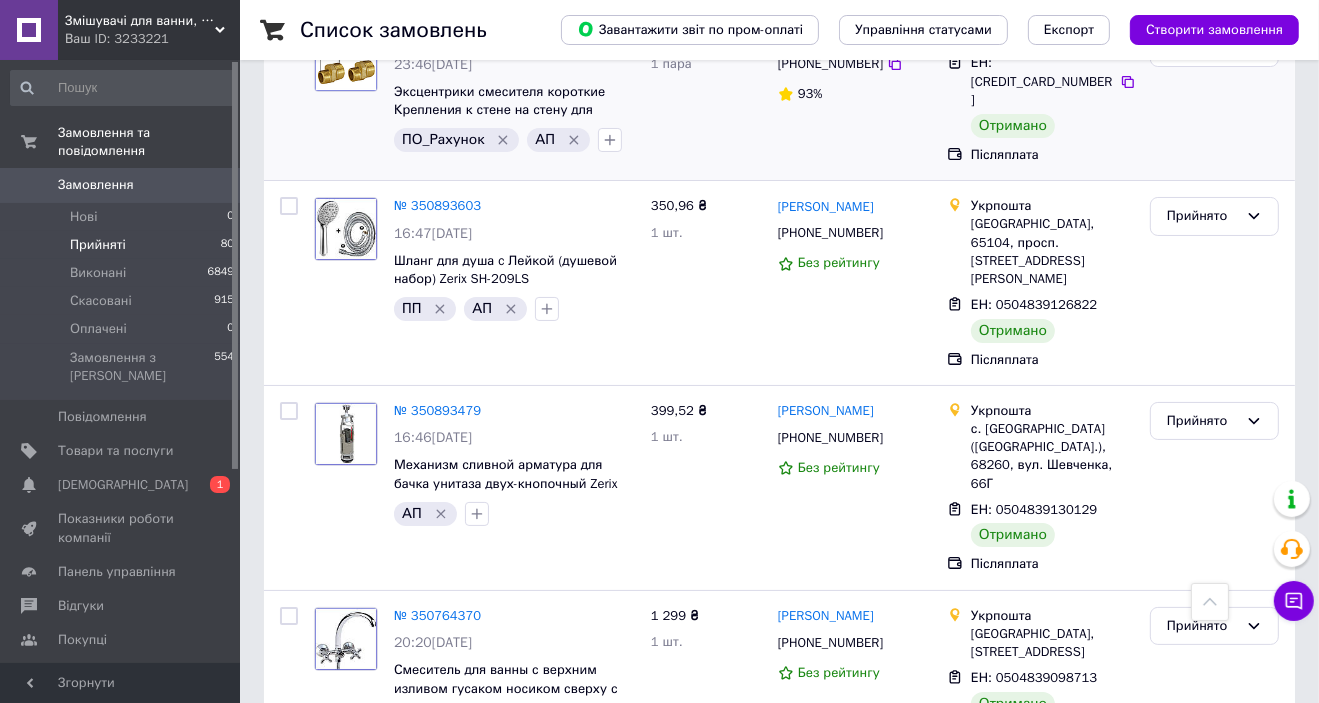 scroll, scrollTop: 6640, scrollLeft: 0, axis: vertical 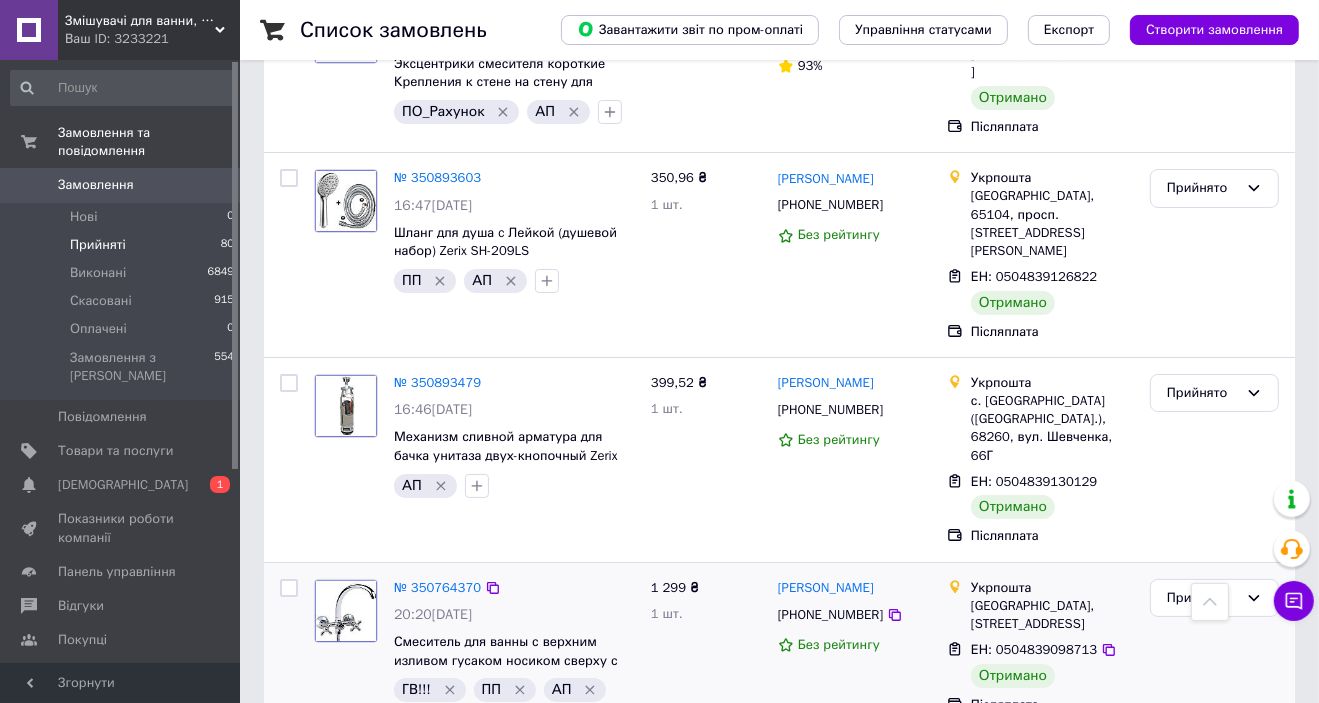 click 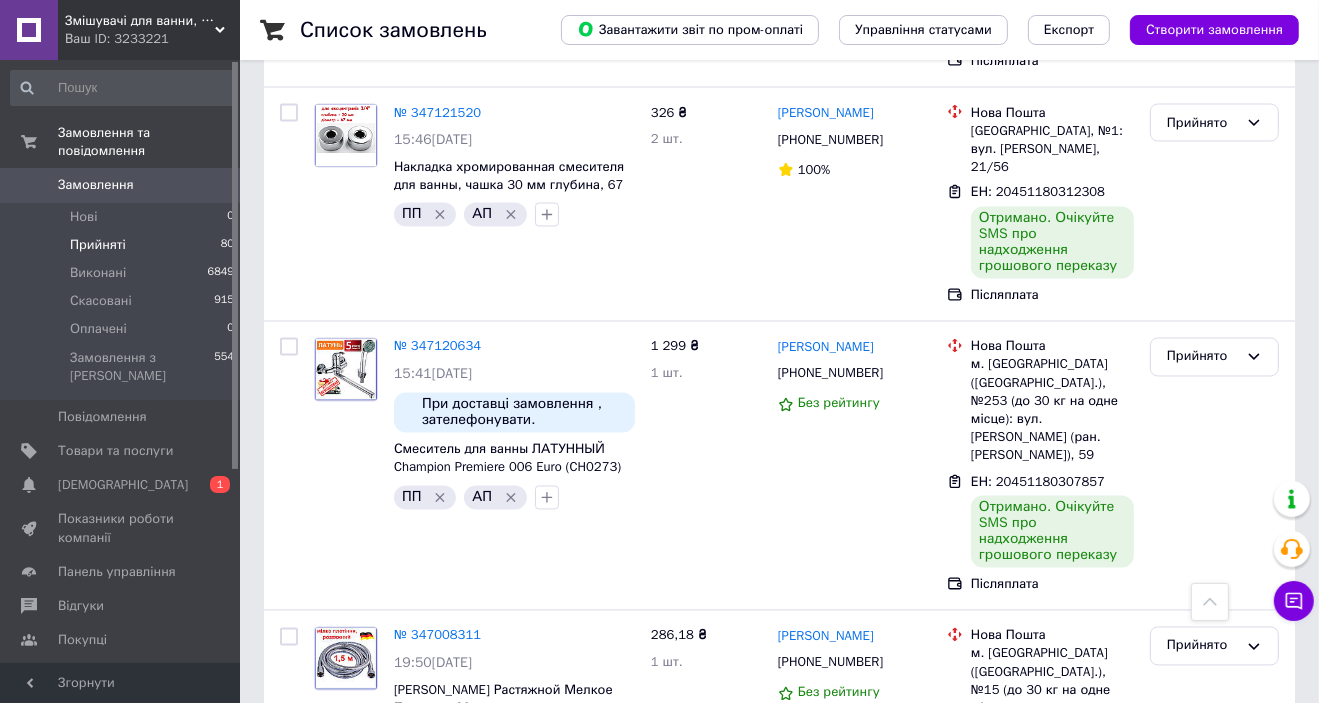 scroll, scrollTop: 9680, scrollLeft: 0, axis: vertical 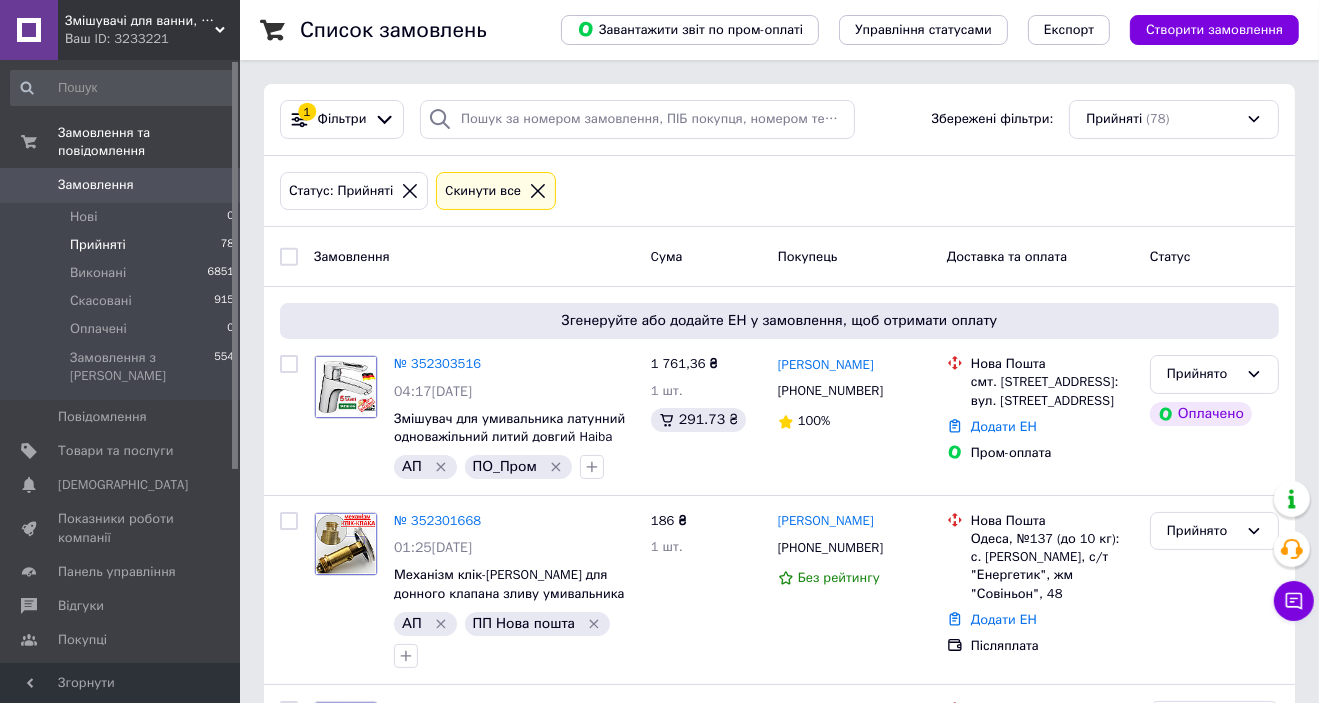 click 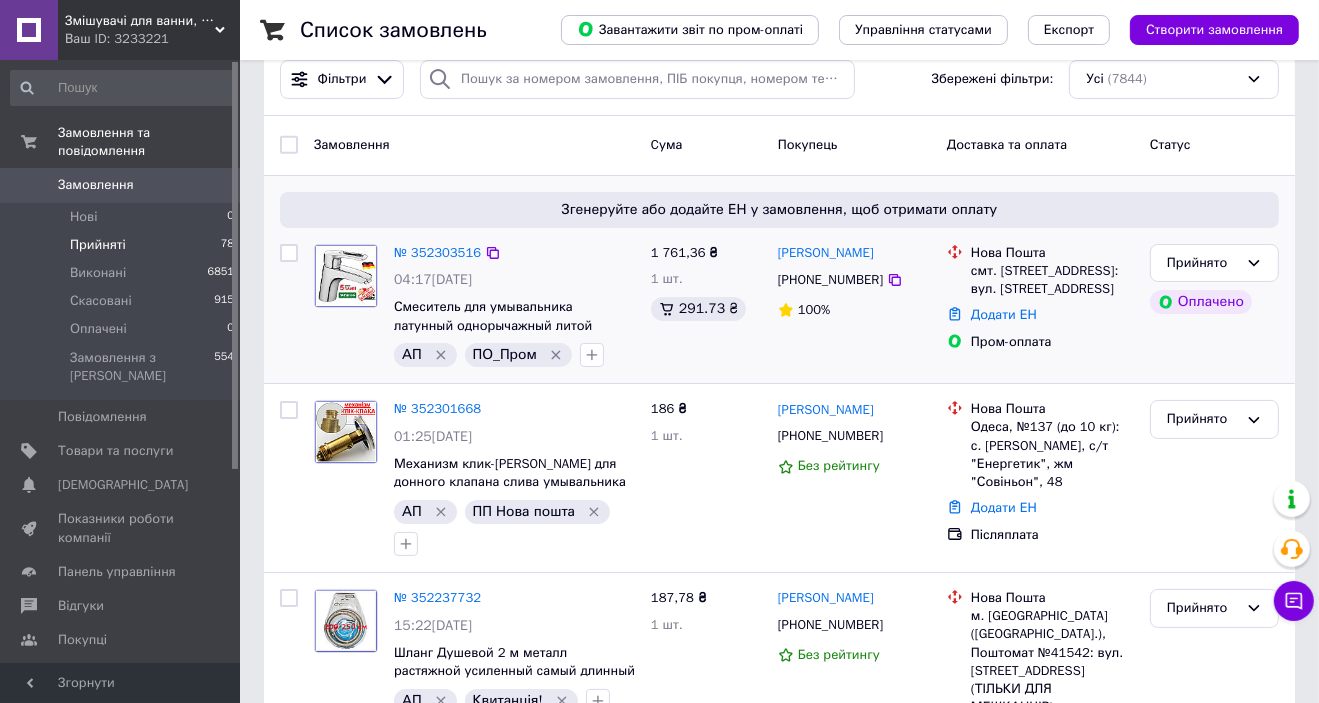 scroll, scrollTop: 0, scrollLeft: 0, axis: both 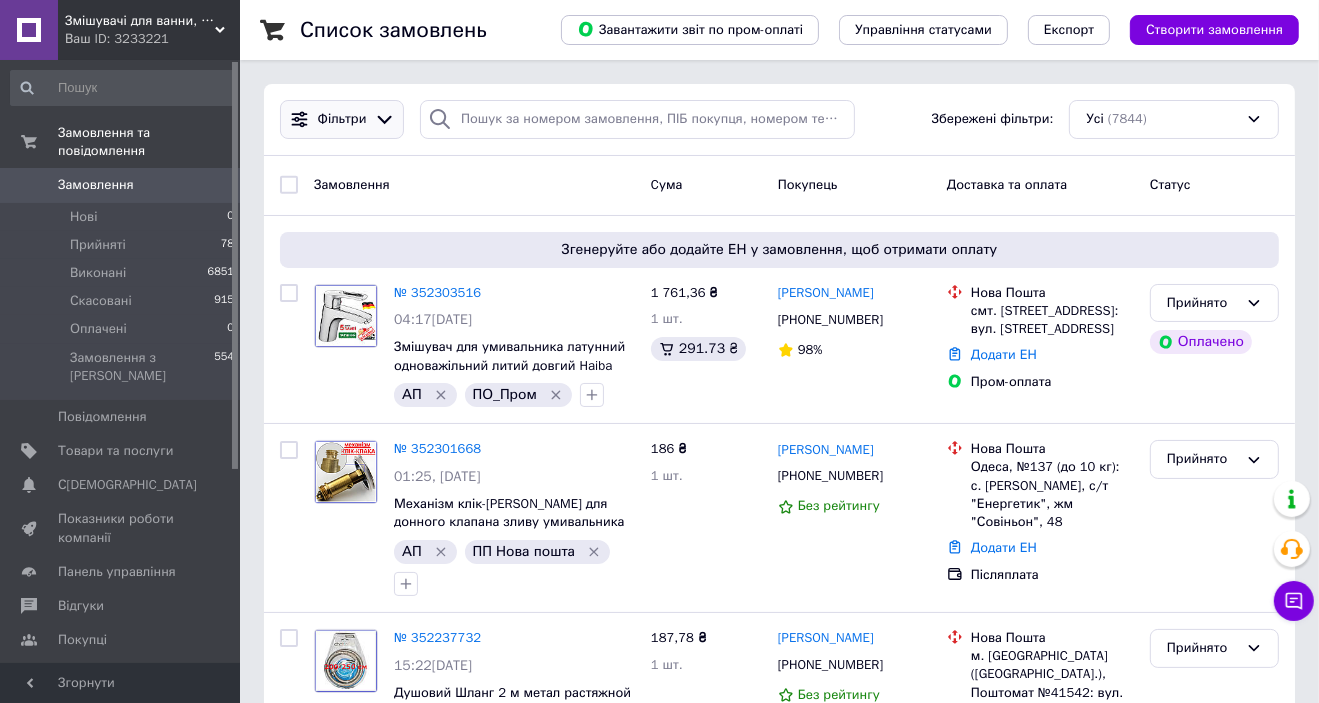 click 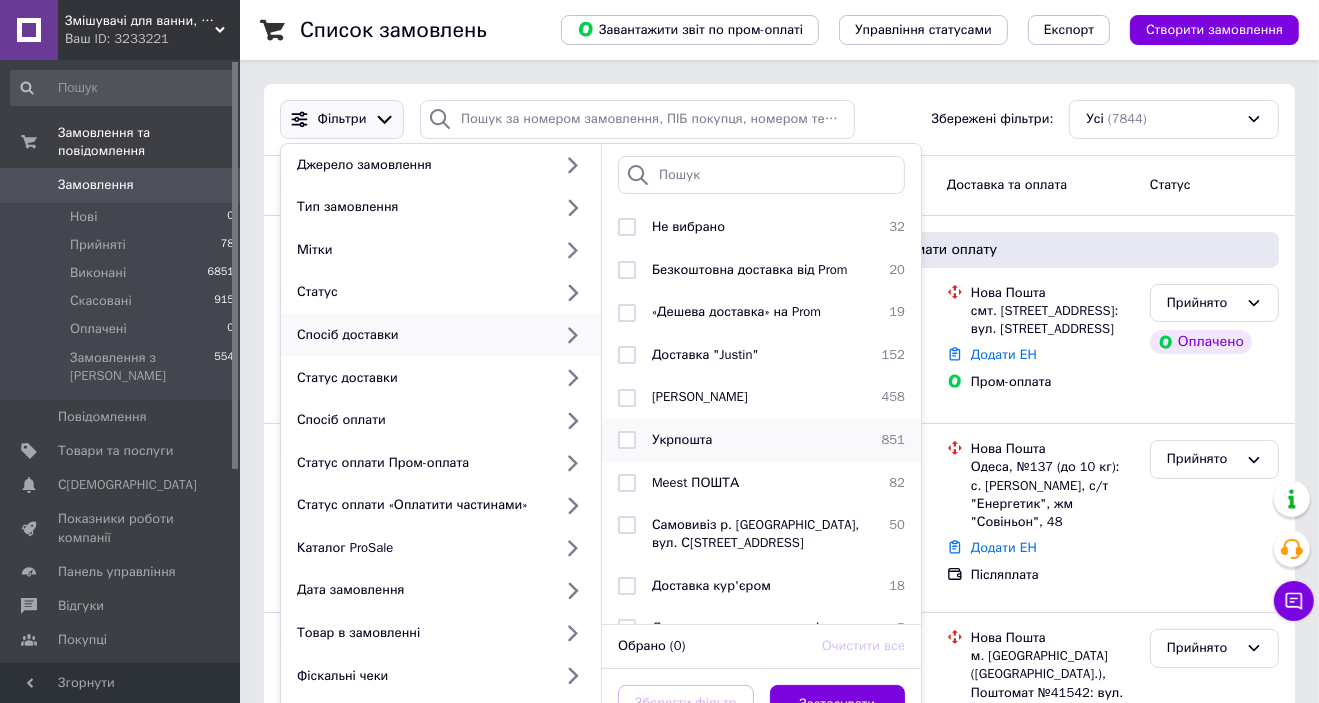 click at bounding box center [627, 440] 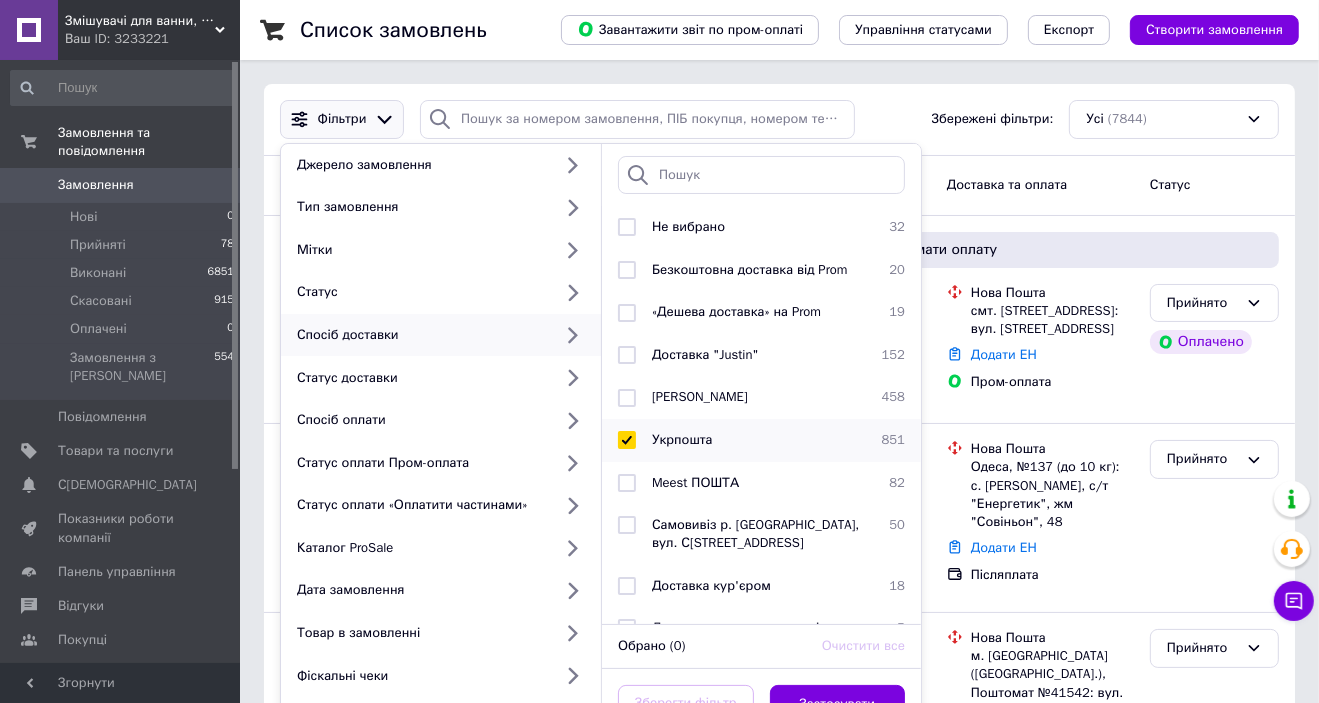 checkbox on "true" 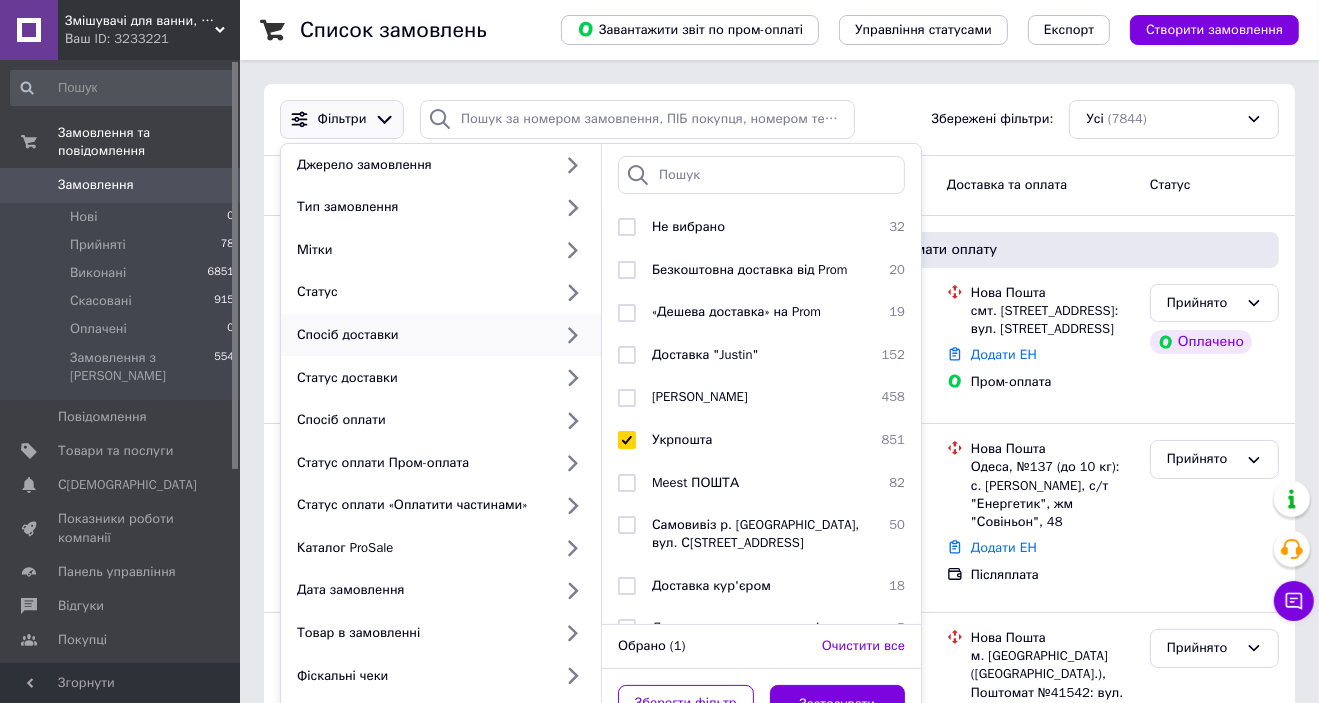 click on "Фільтри Джерело замовлення Тип замовлення Мітки Статус Спосіб доставки Статус доставки Спосіб оплати Статус оплати Пром-оплата Статус оплати «Оплатити частинами» Каталог ProSale Дата замовлення Товар в замовленні Фіскальні чеки Успішні замовлення Не вибрано 32 Безкоштовна доставка від Prom 20 «Дешева доставка» на Prom 19 Доставка "Justin" 152 Магазини Rozetka 458 Укрпошта 851 Meest ПОШТА 82 Самовивіз р. Київ, вул. Стальського, 28 50 Доставка кур'єром 18 Доставка нашими сантехніками для установки (лише по Києву!) 5 Самовивіз м. Київ, бул. Перова, 40, (біля Авторинку і ТРЦ "Квадрат") 43 11 2" at bounding box center [779, 119] 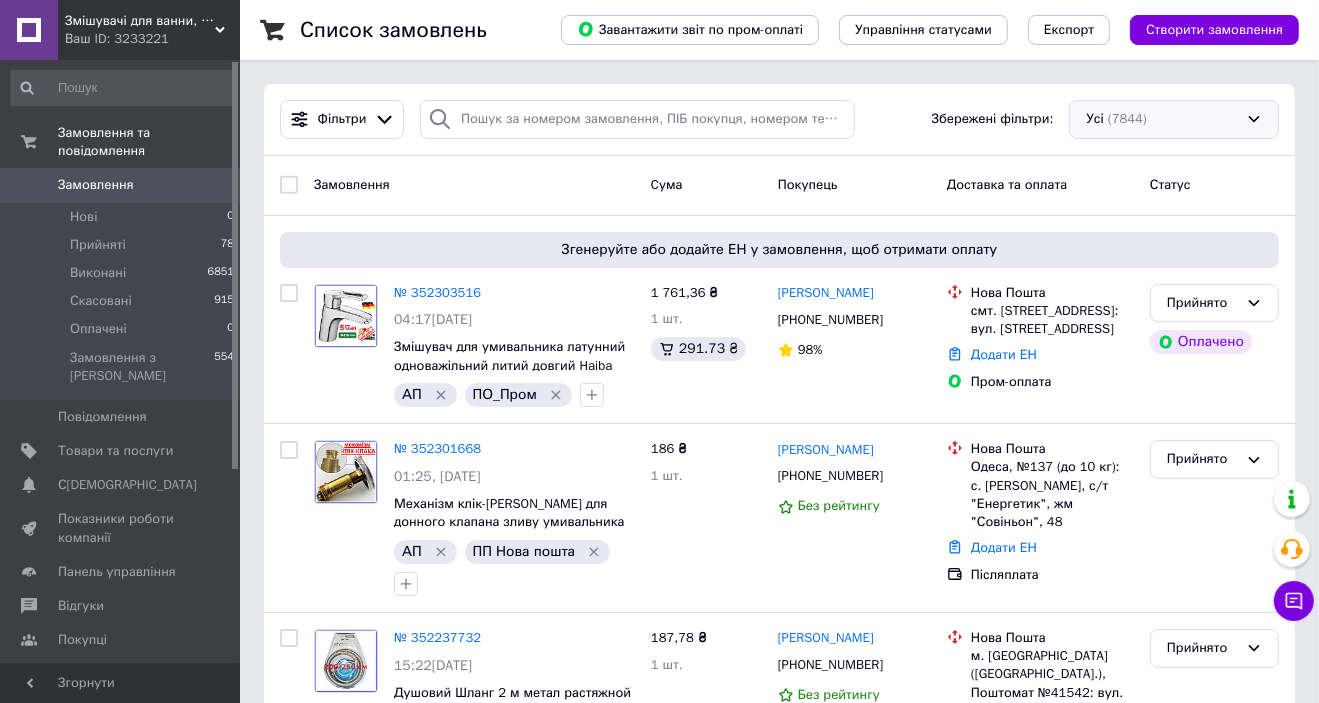 click on "Усі (7844)" at bounding box center (1174, 119) 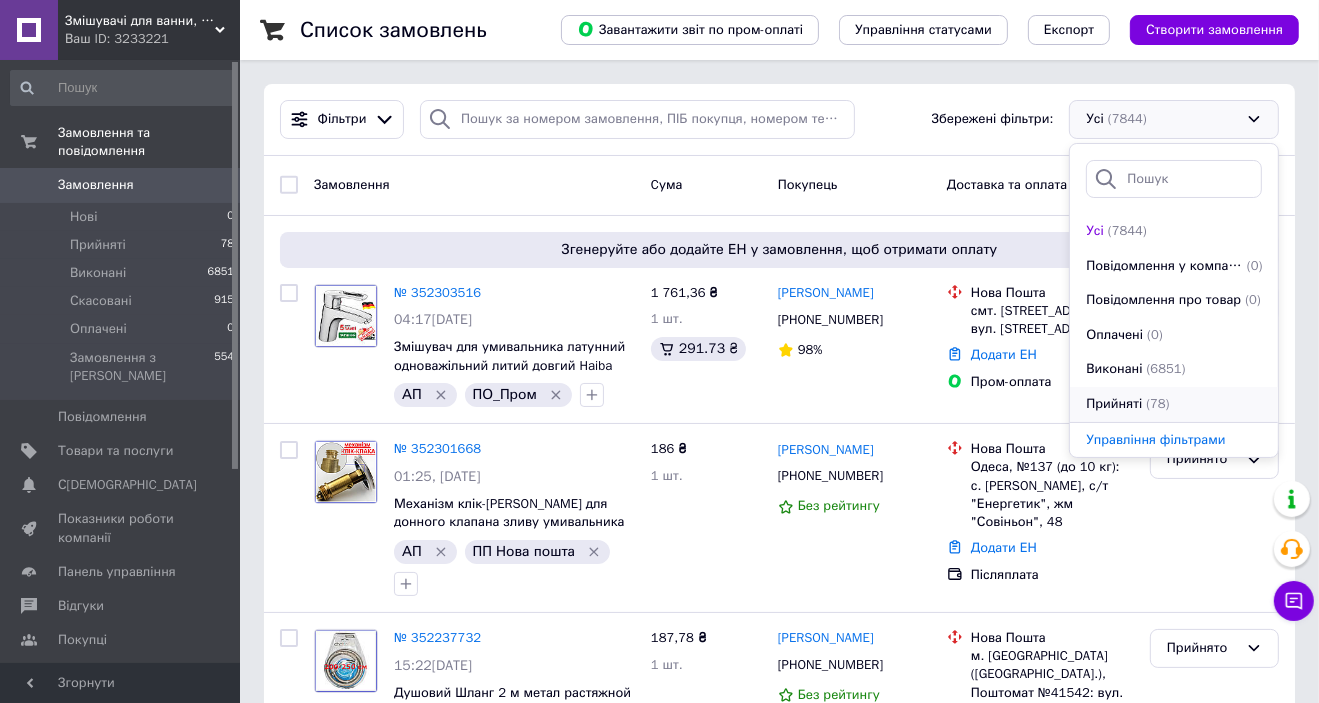 click on "Прийняті" at bounding box center (1114, 404) 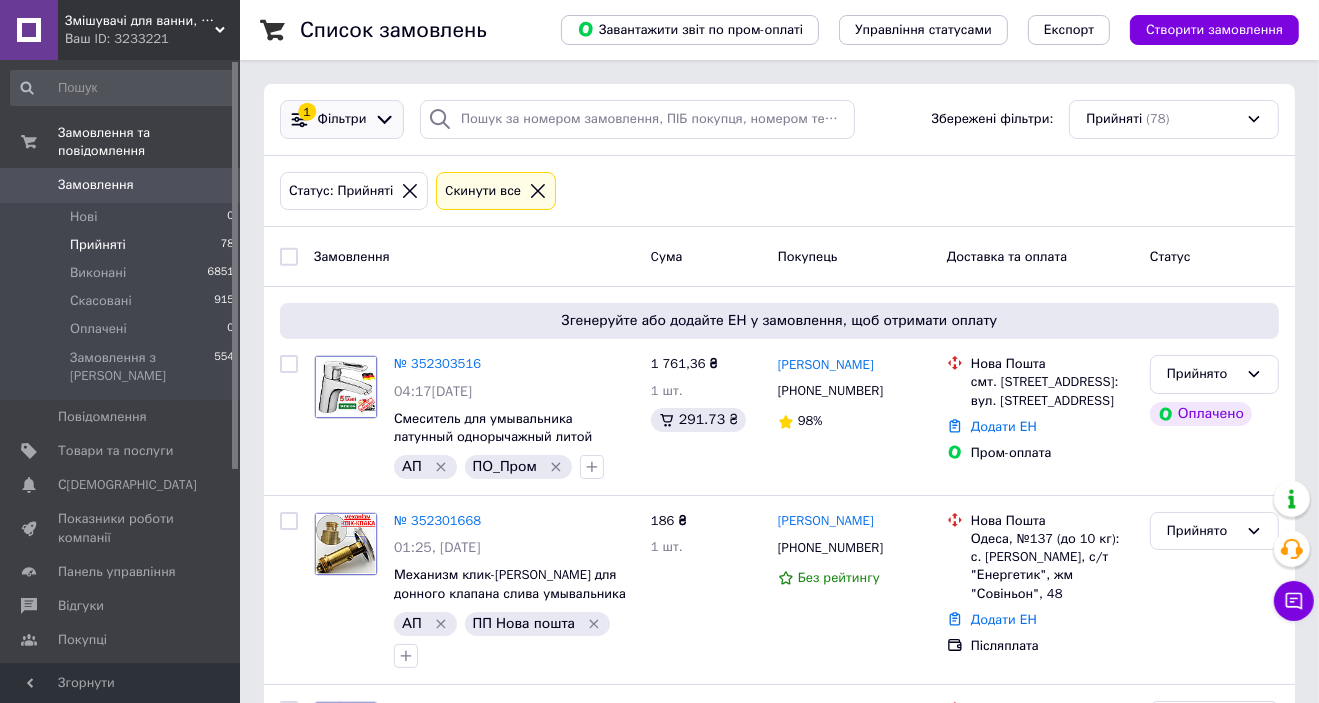 click 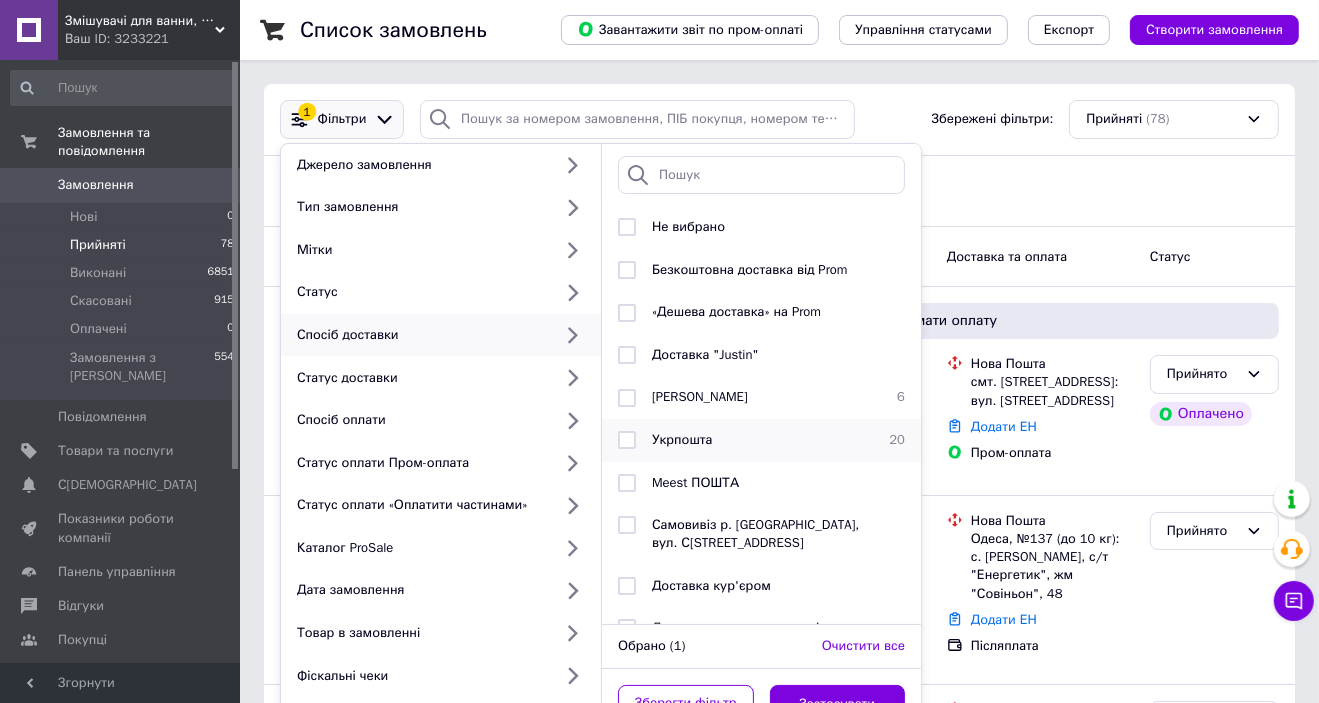 click on "Укрпошта" at bounding box center [682, 439] 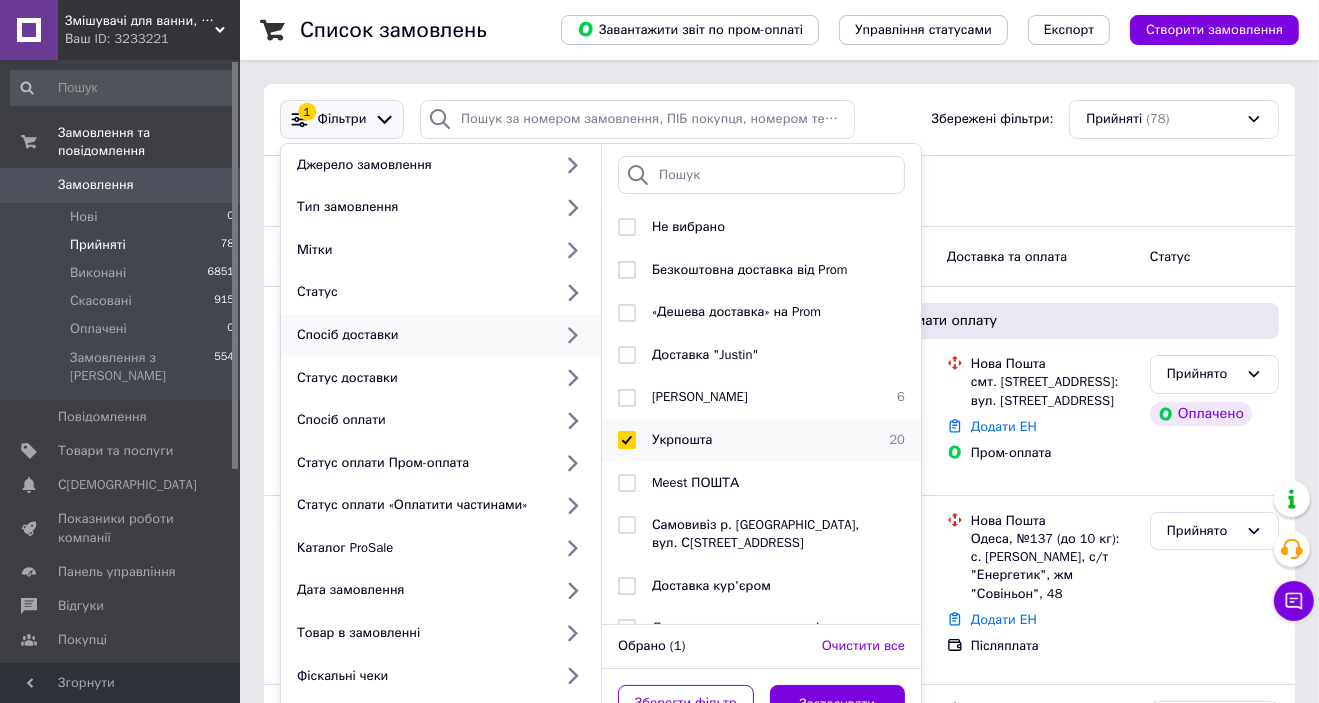 checkbox on "true" 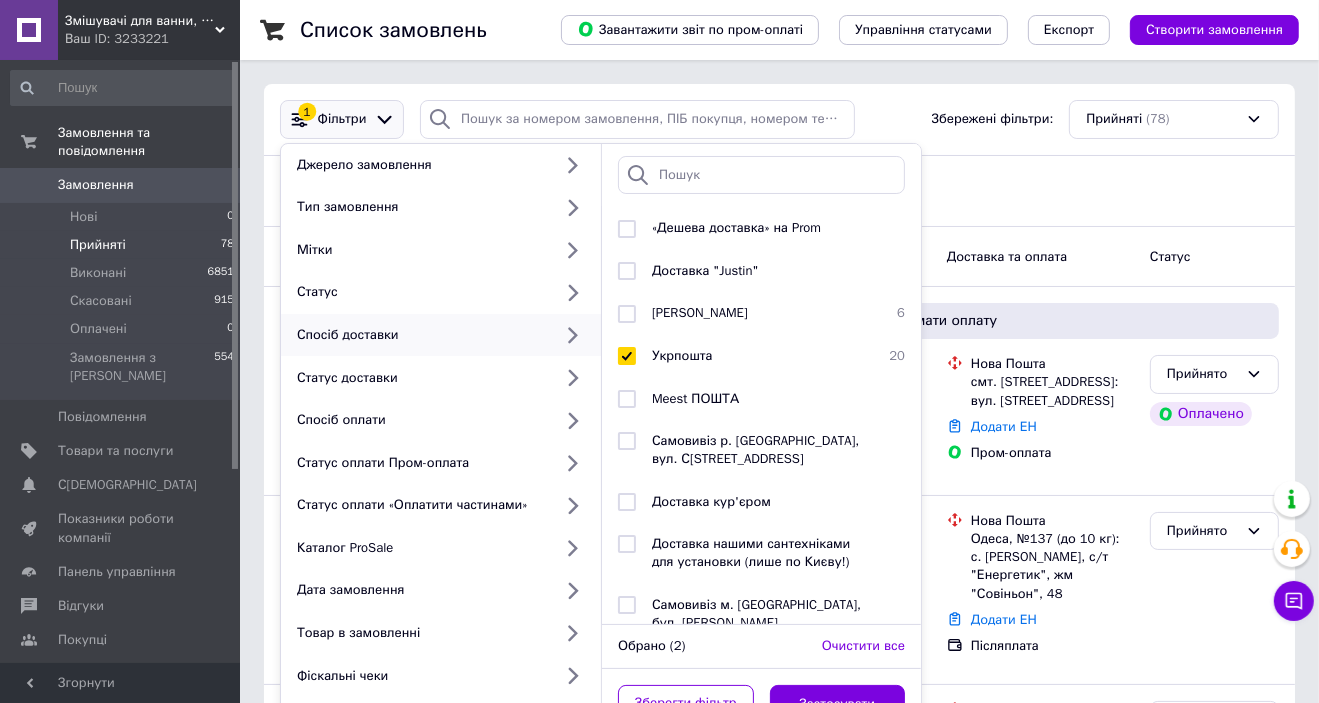 scroll, scrollTop: 240, scrollLeft: 0, axis: vertical 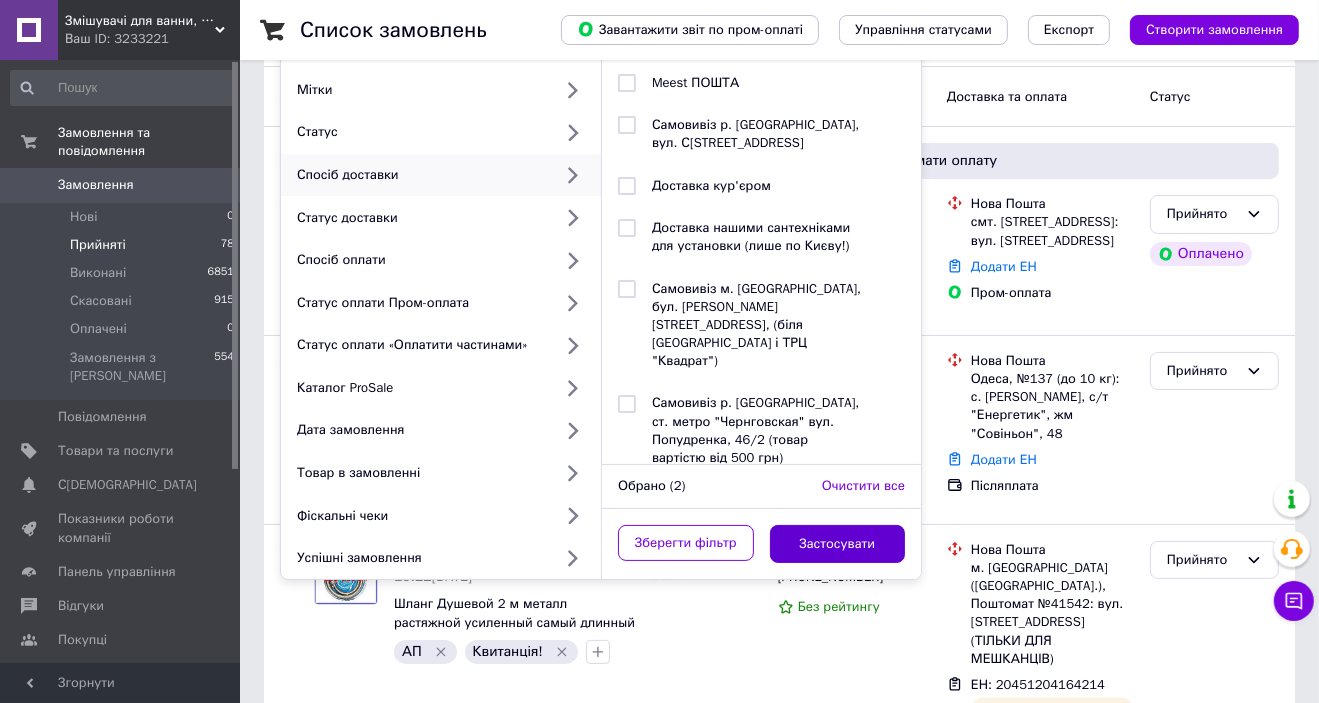 click on "Застосувати" at bounding box center [838, 544] 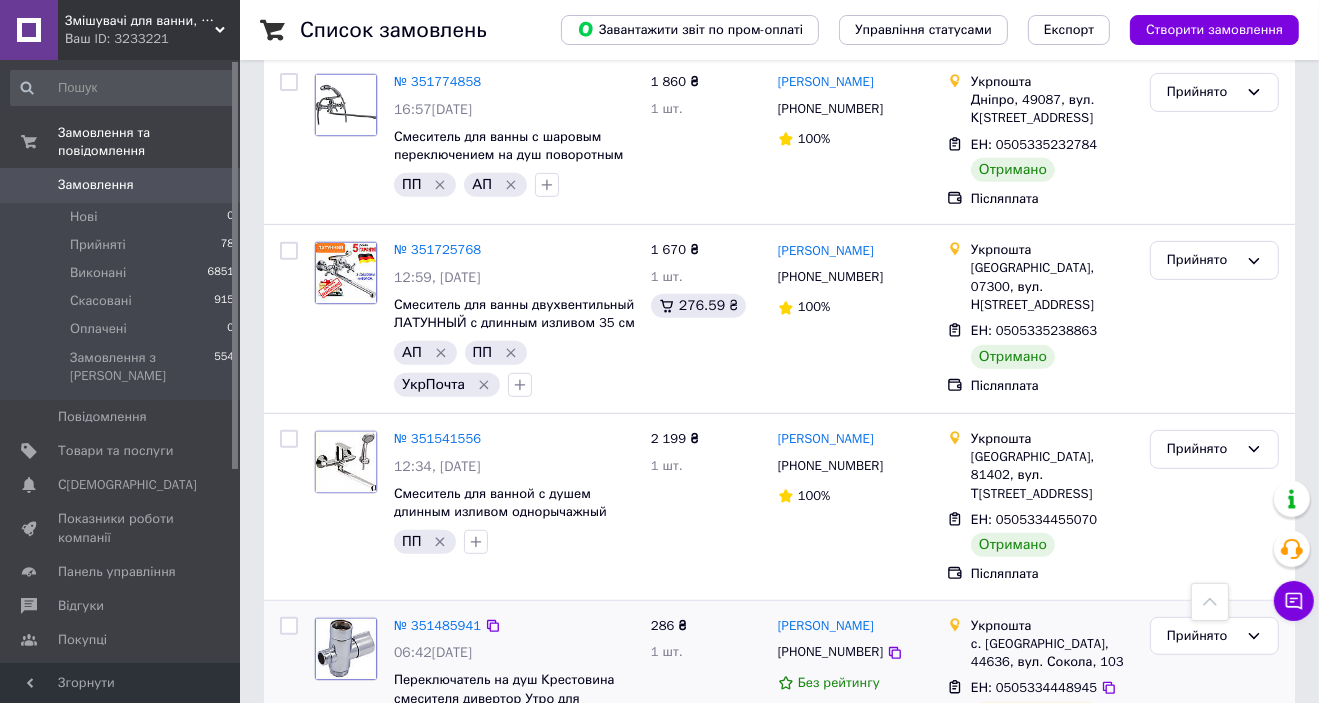 scroll, scrollTop: 720, scrollLeft: 0, axis: vertical 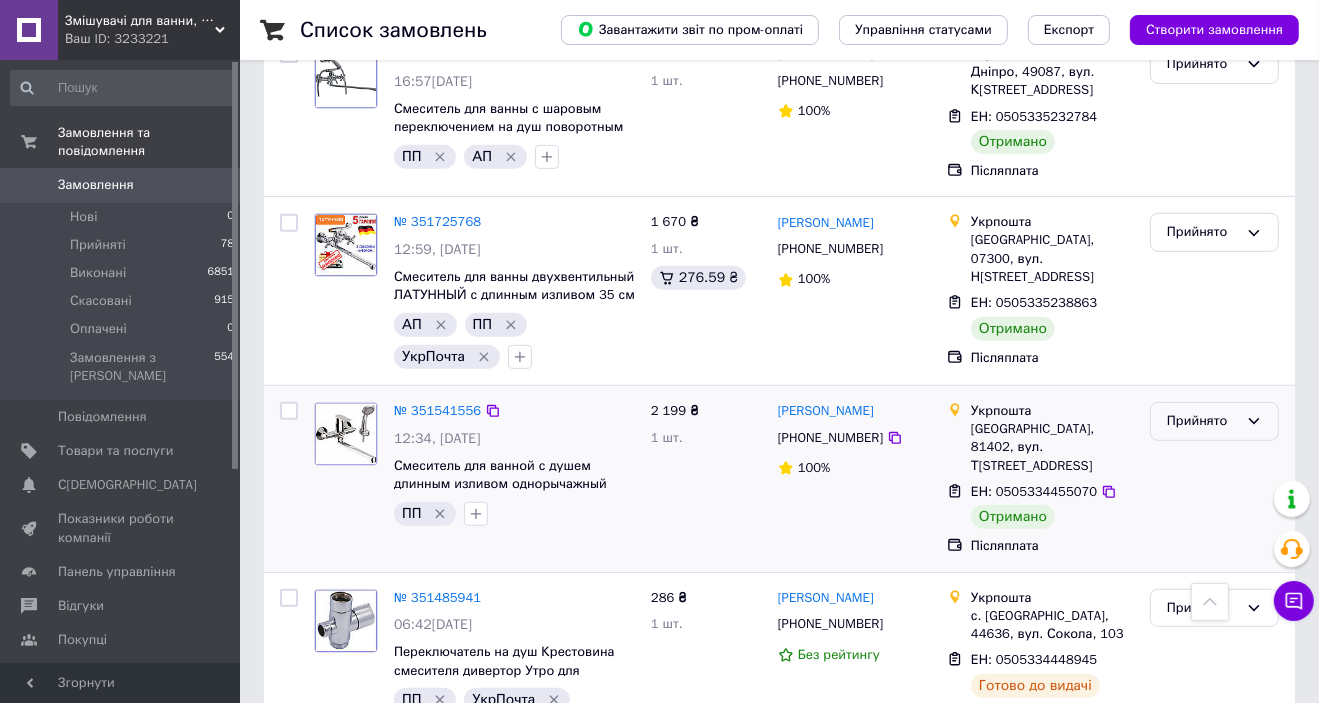 click on "Прийнято" at bounding box center [1202, 421] 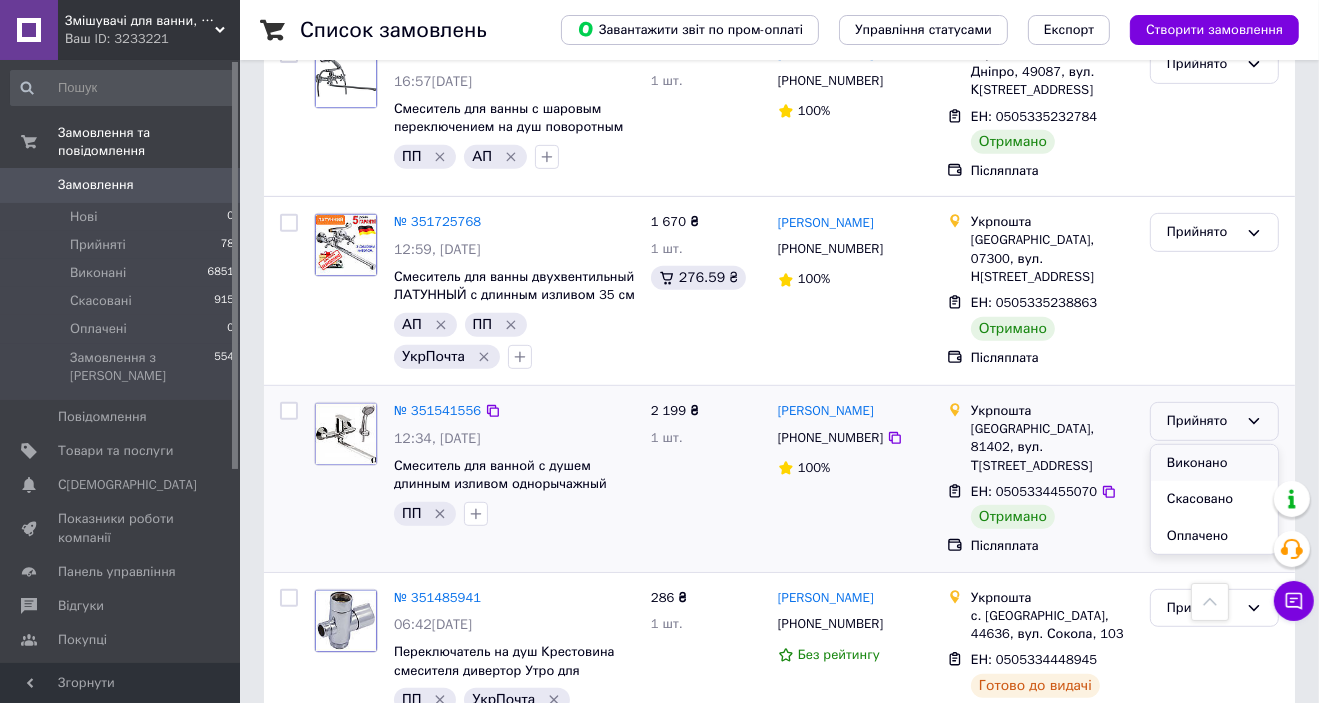click on "Виконано" at bounding box center (1214, 463) 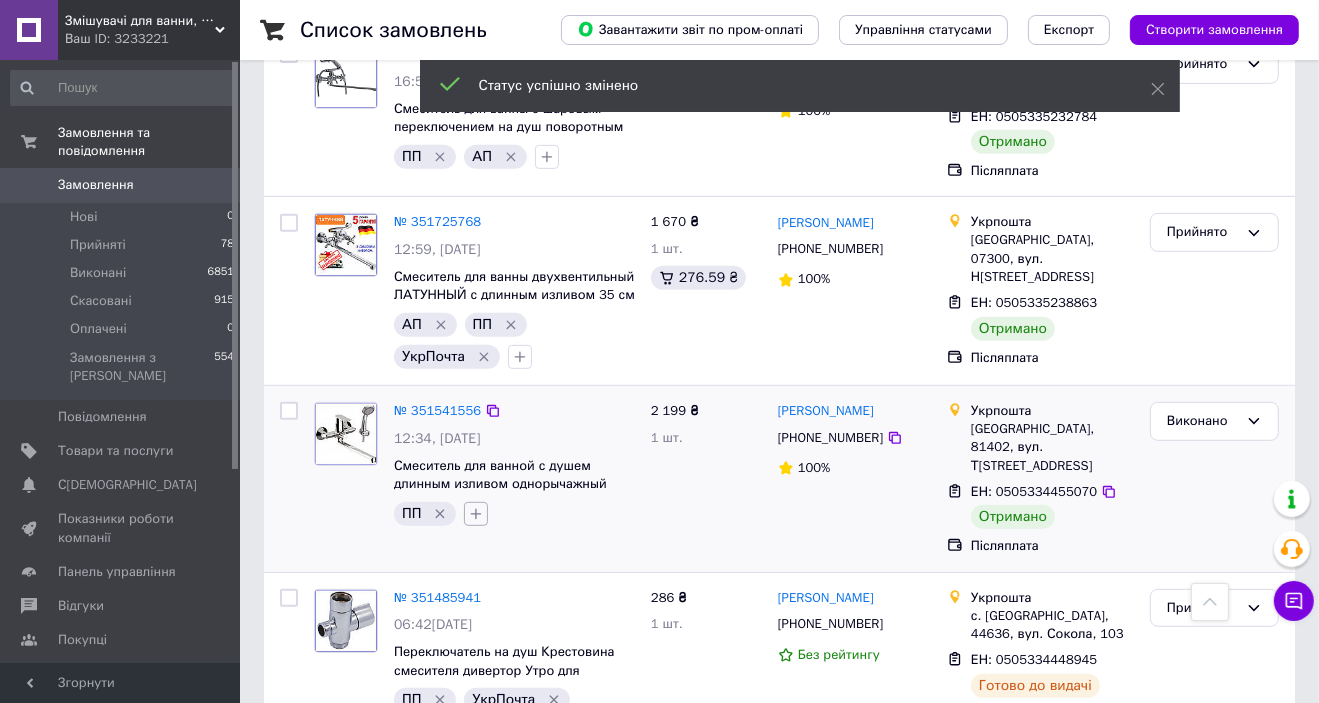 click 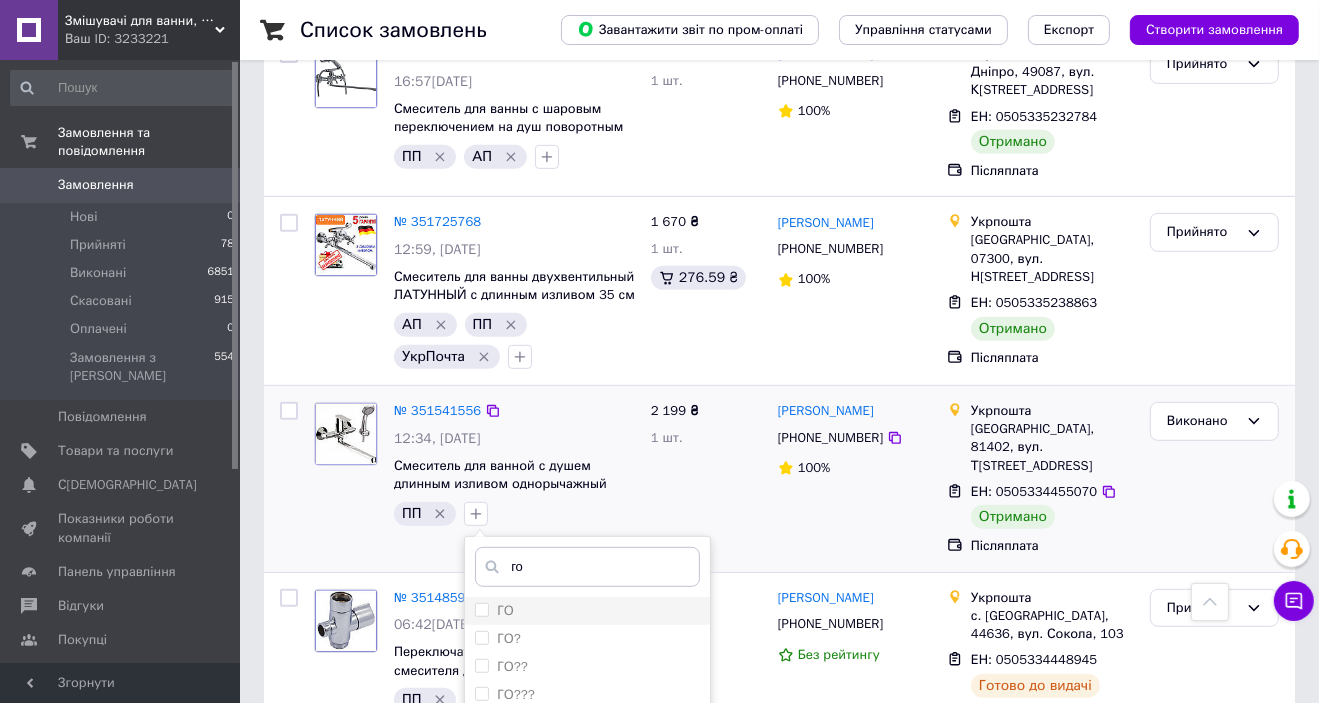 type on "го" 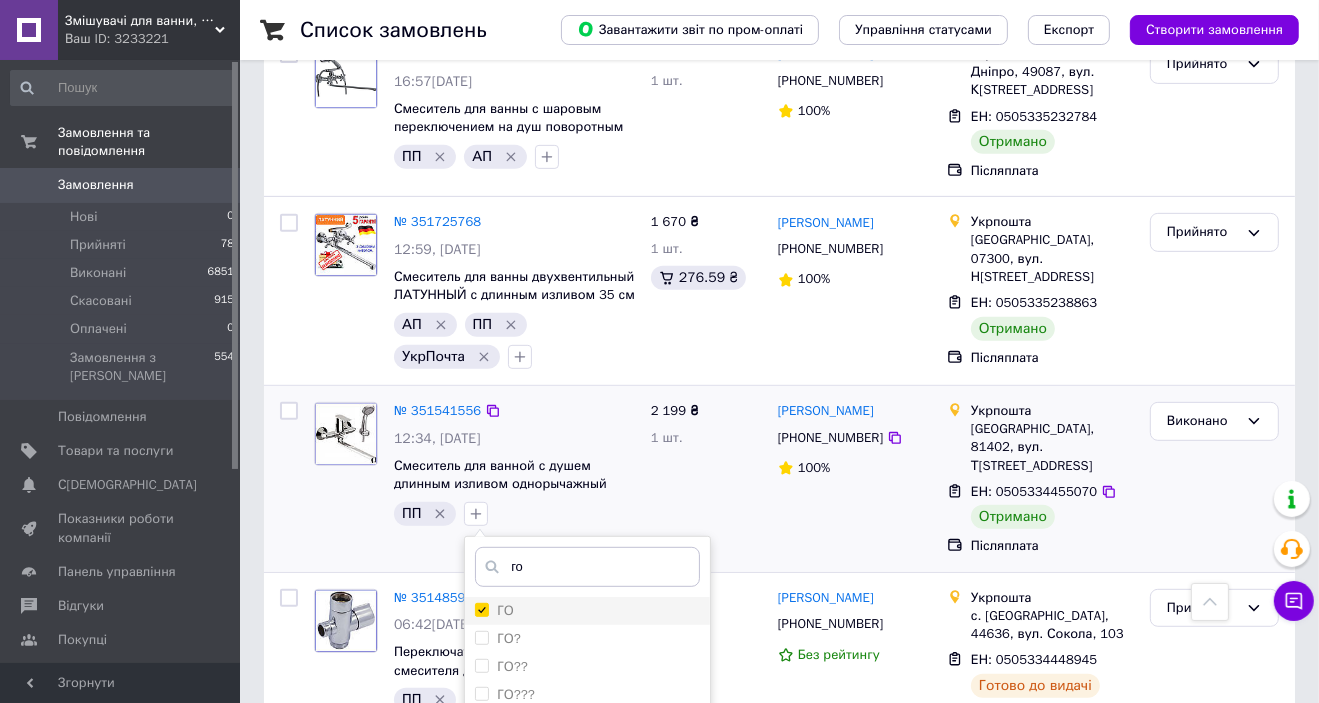 checkbox on "true" 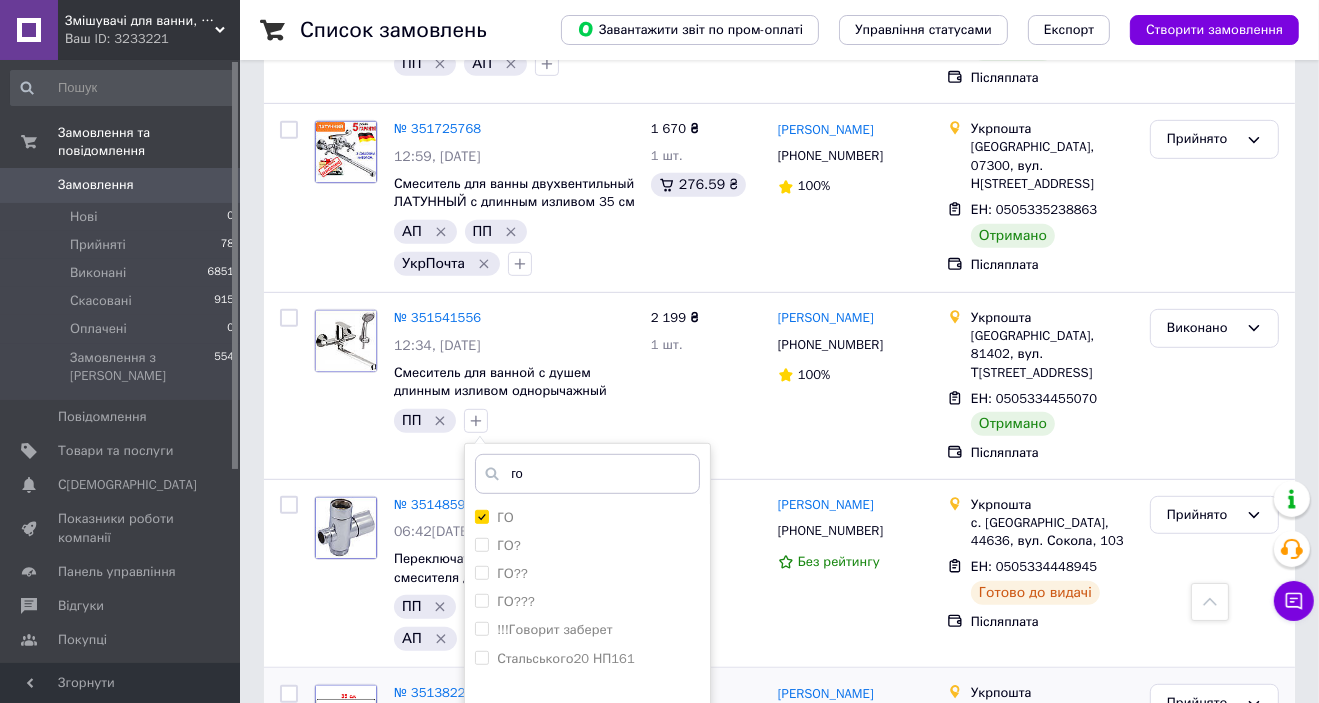 scroll, scrollTop: 960, scrollLeft: 0, axis: vertical 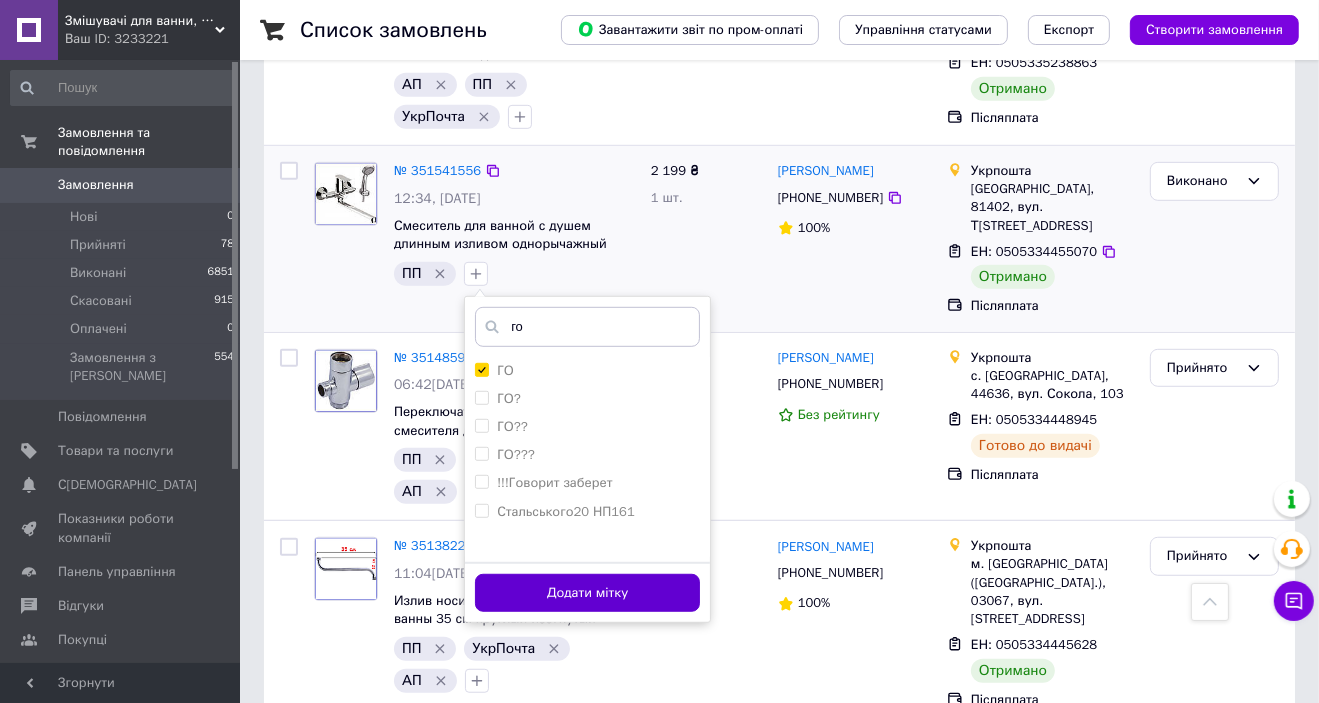 click on "Додати мітку" at bounding box center [587, 593] 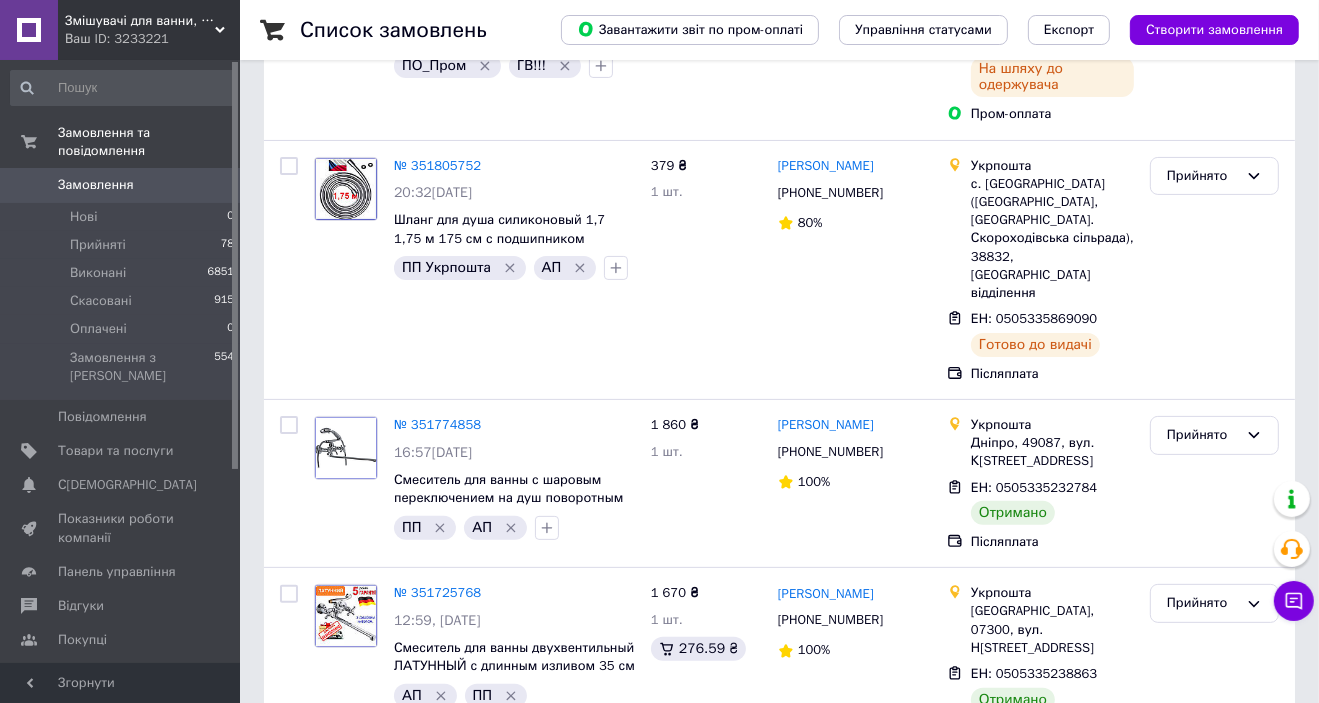 scroll, scrollTop: 576, scrollLeft: 0, axis: vertical 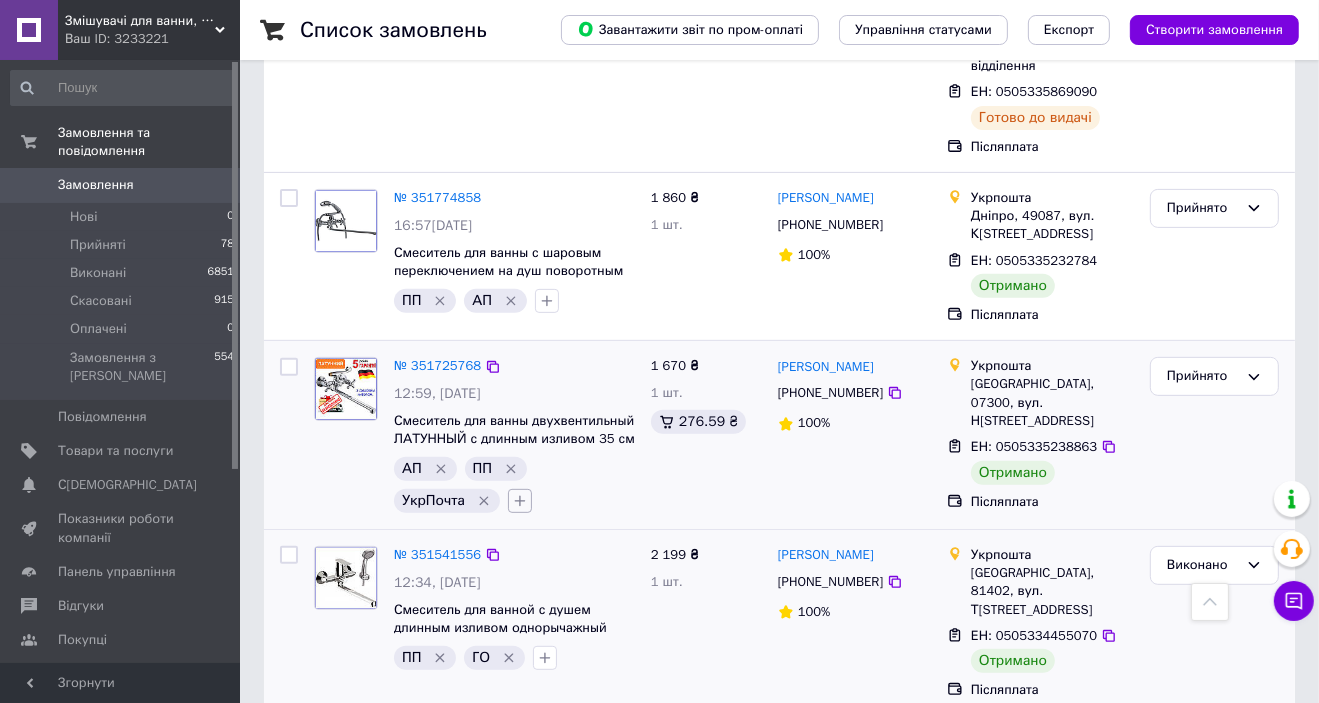 click 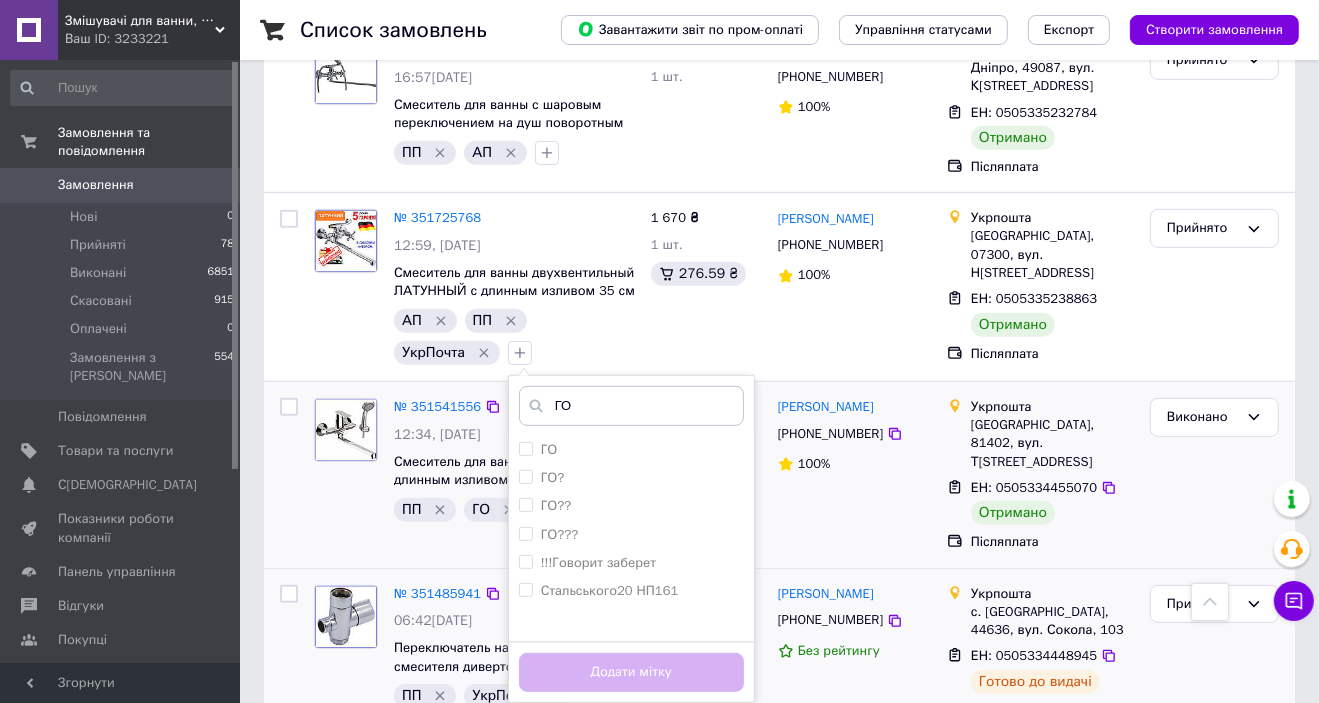 scroll, scrollTop: 736, scrollLeft: 0, axis: vertical 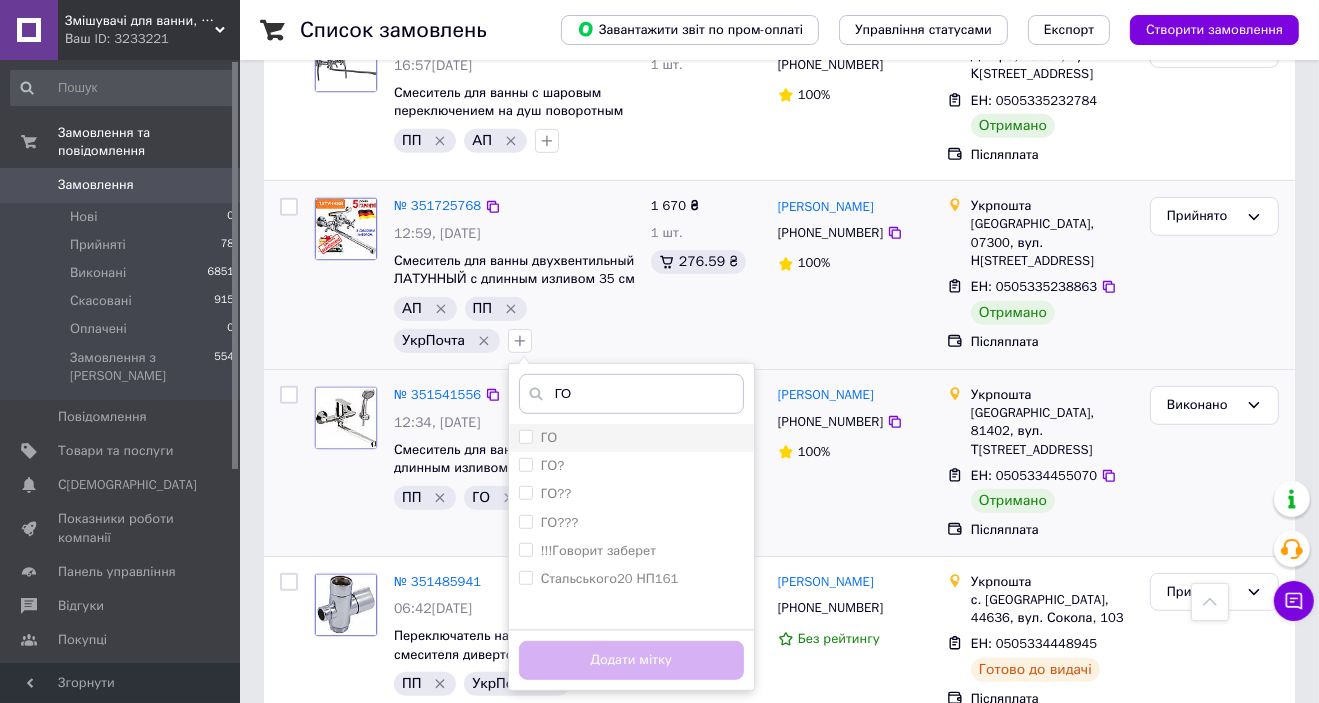 type on "ГО" 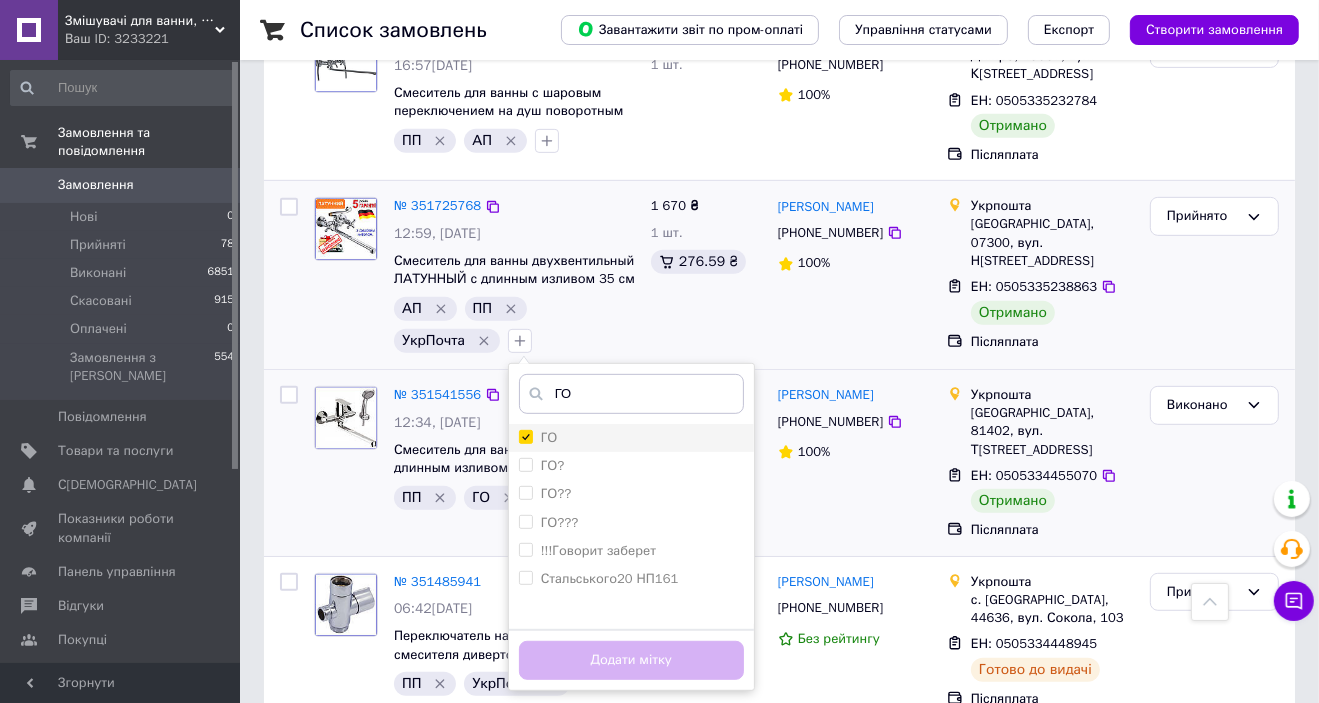 checkbox on "true" 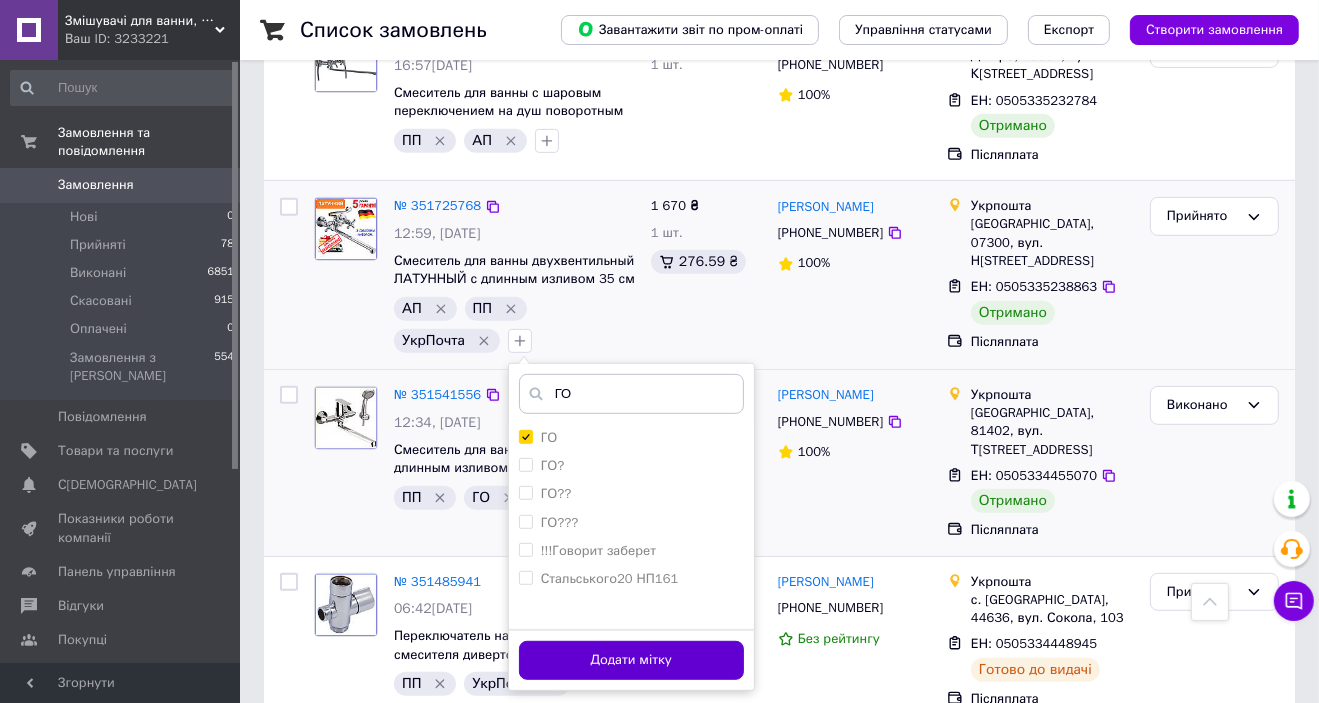 click on "Додати мітку" at bounding box center [631, 660] 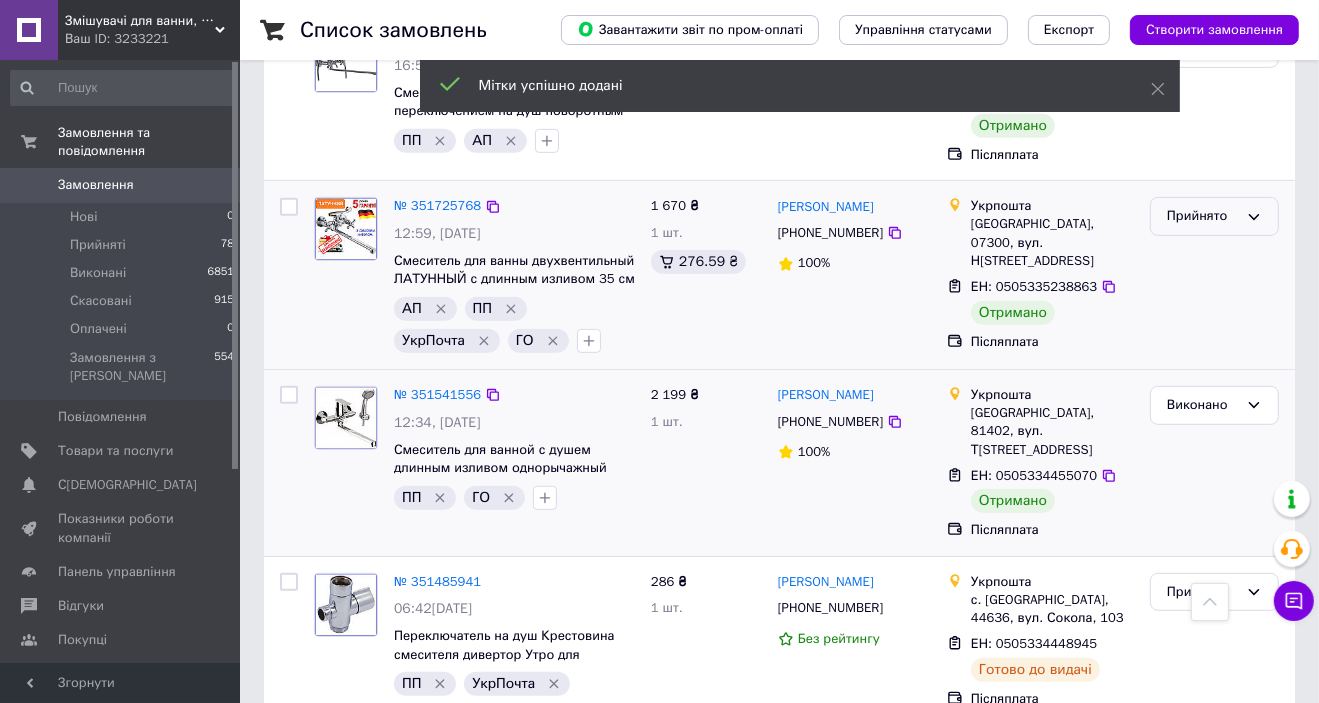 click on "Прийнято" at bounding box center (1202, 216) 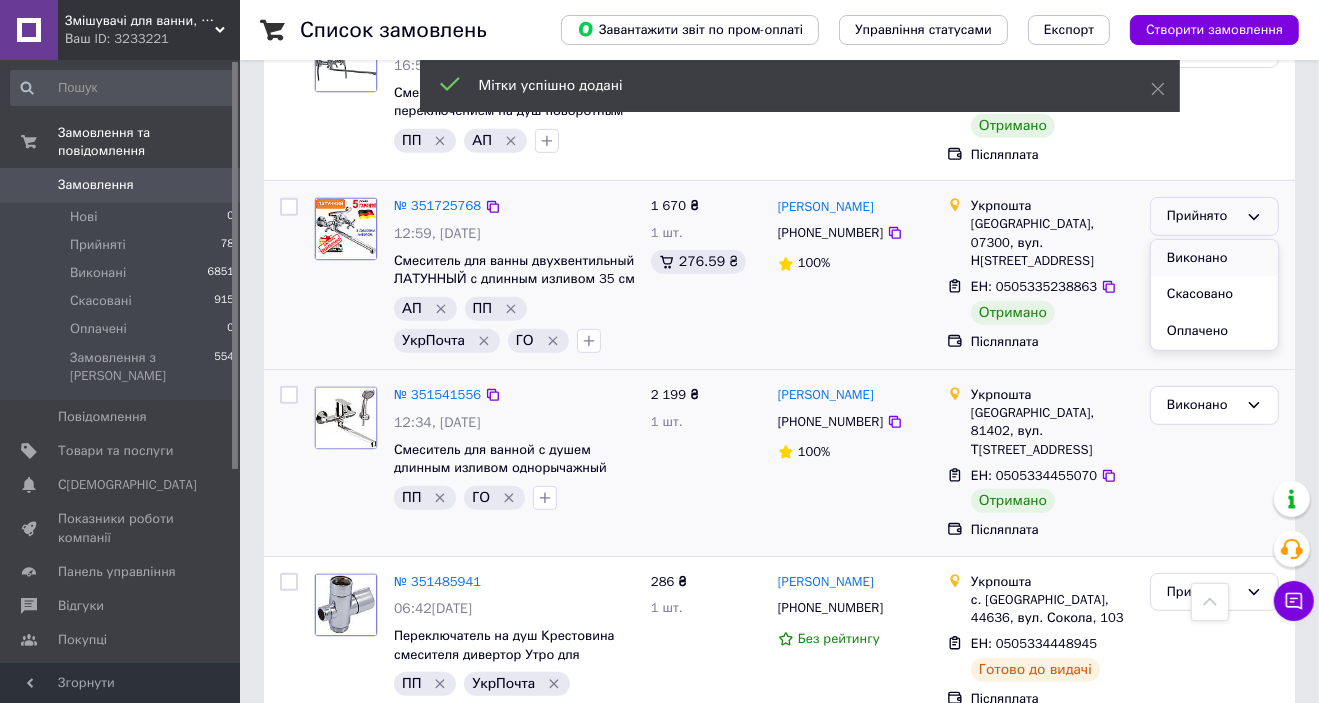 click on "Виконано" at bounding box center [1214, 258] 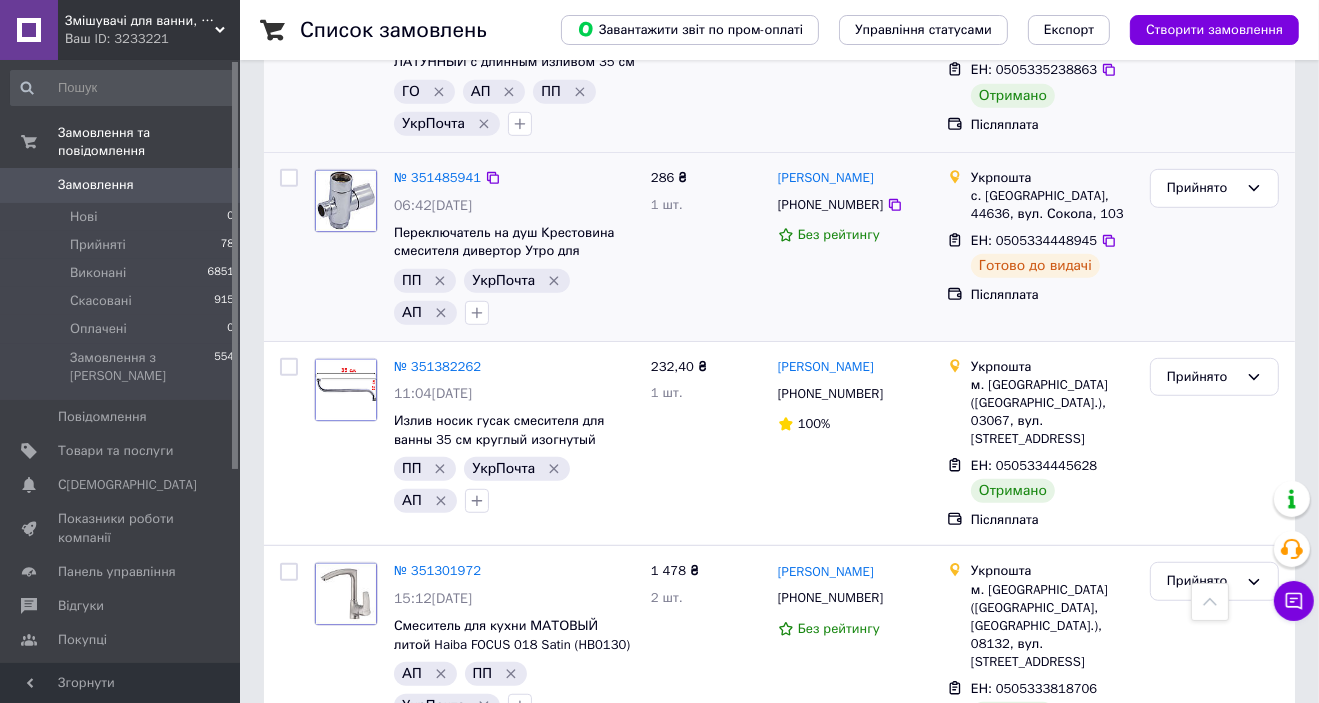 scroll, scrollTop: 960, scrollLeft: 0, axis: vertical 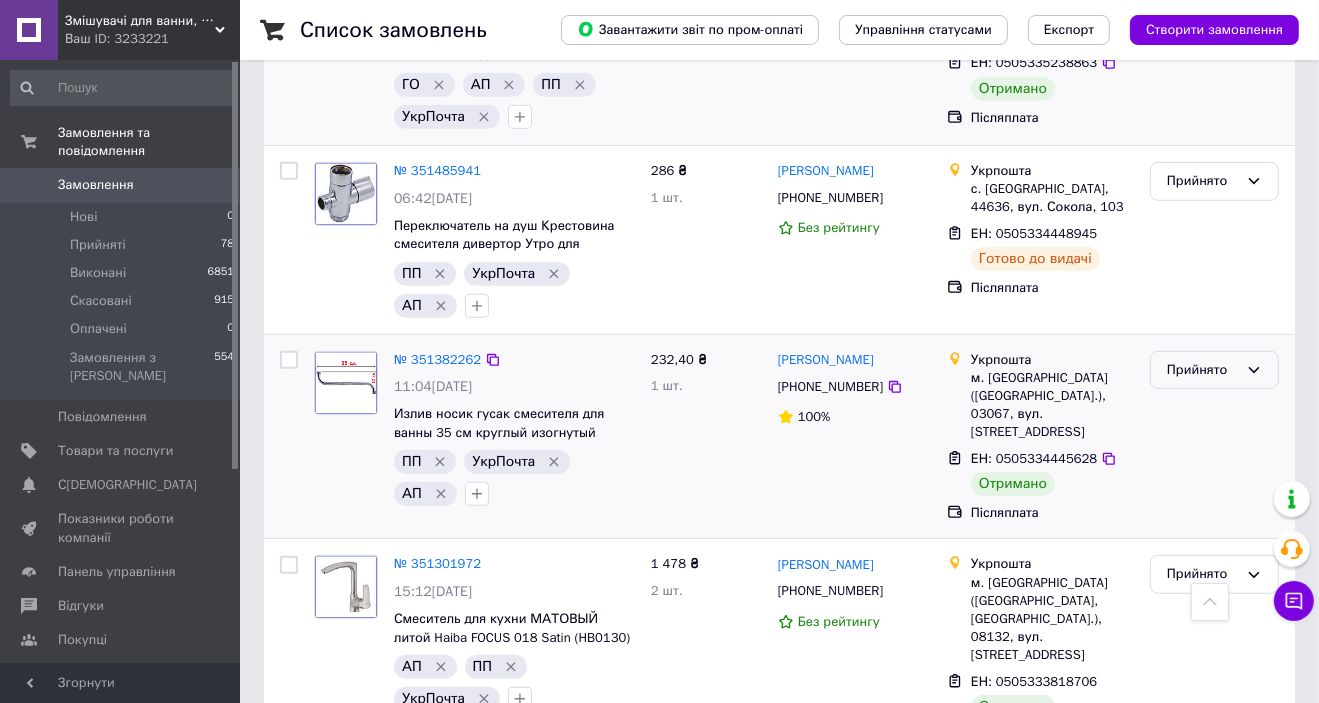 click on "Прийнято" at bounding box center [1202, 370] 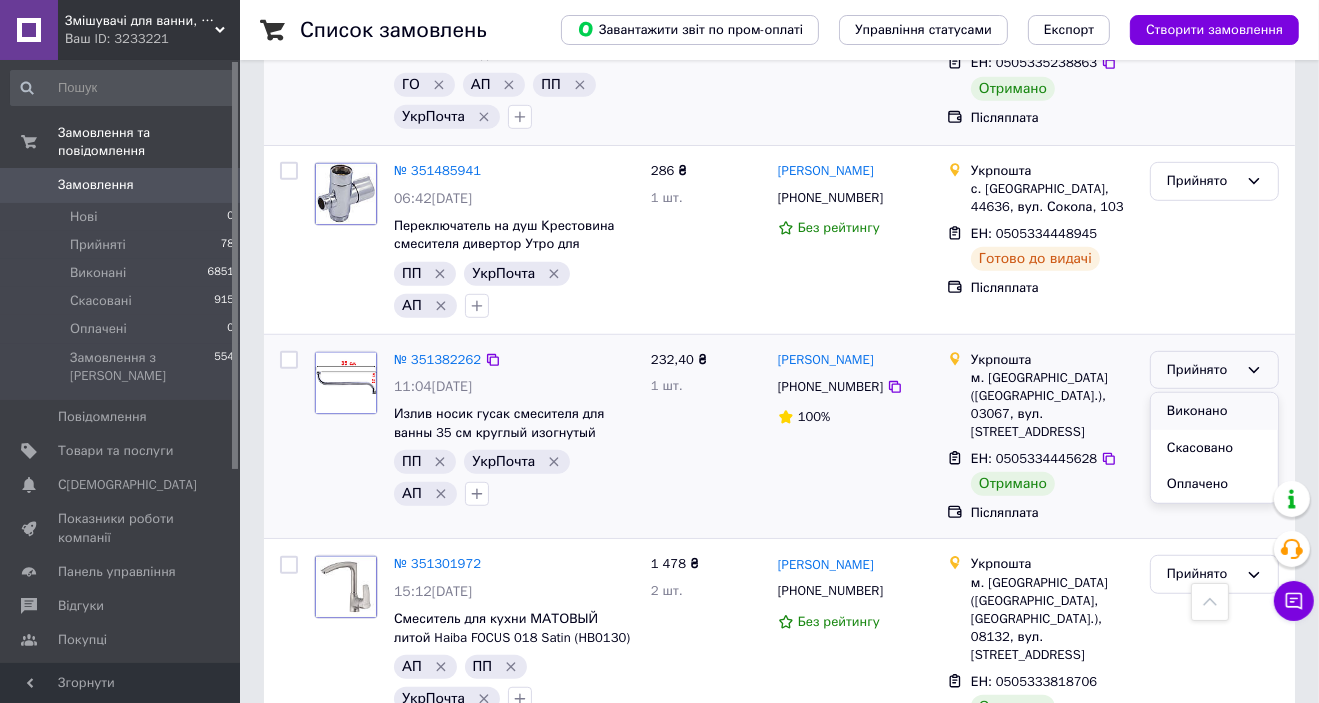 click on "Виконано" at bounding box center (1214, 411) 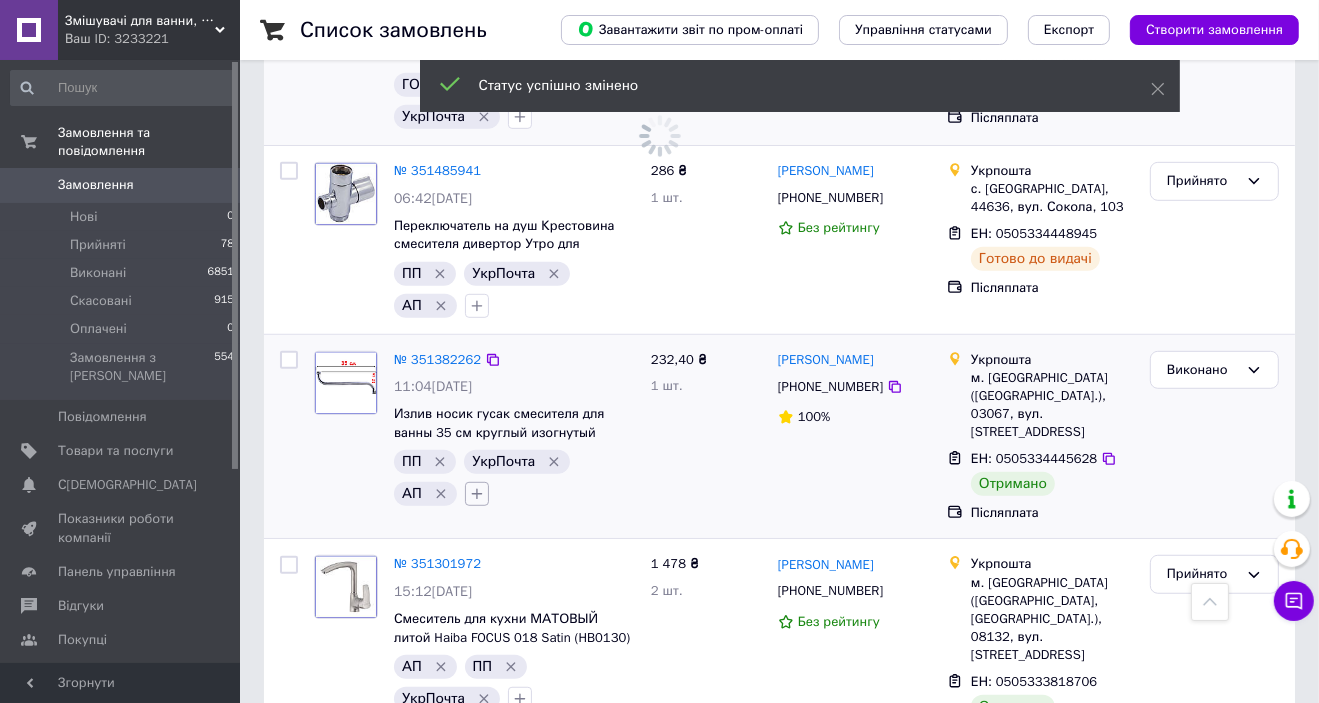 click 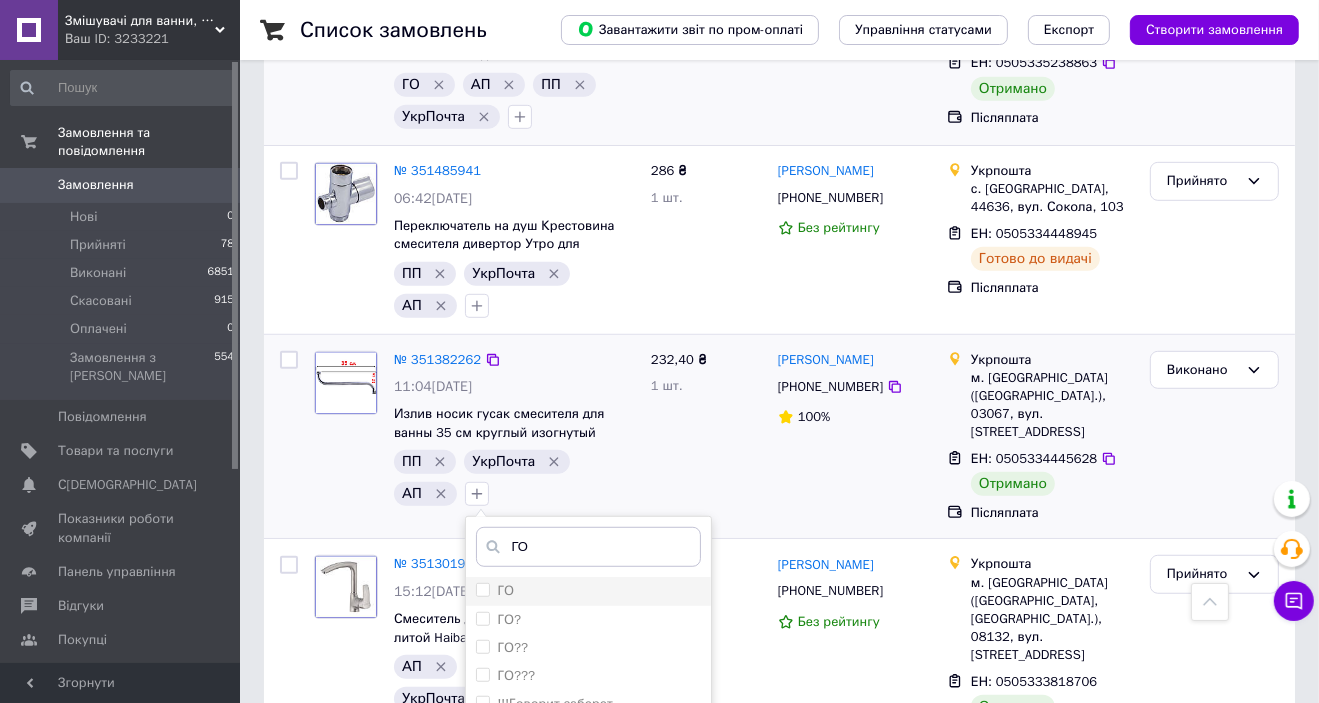 type on "ГО" 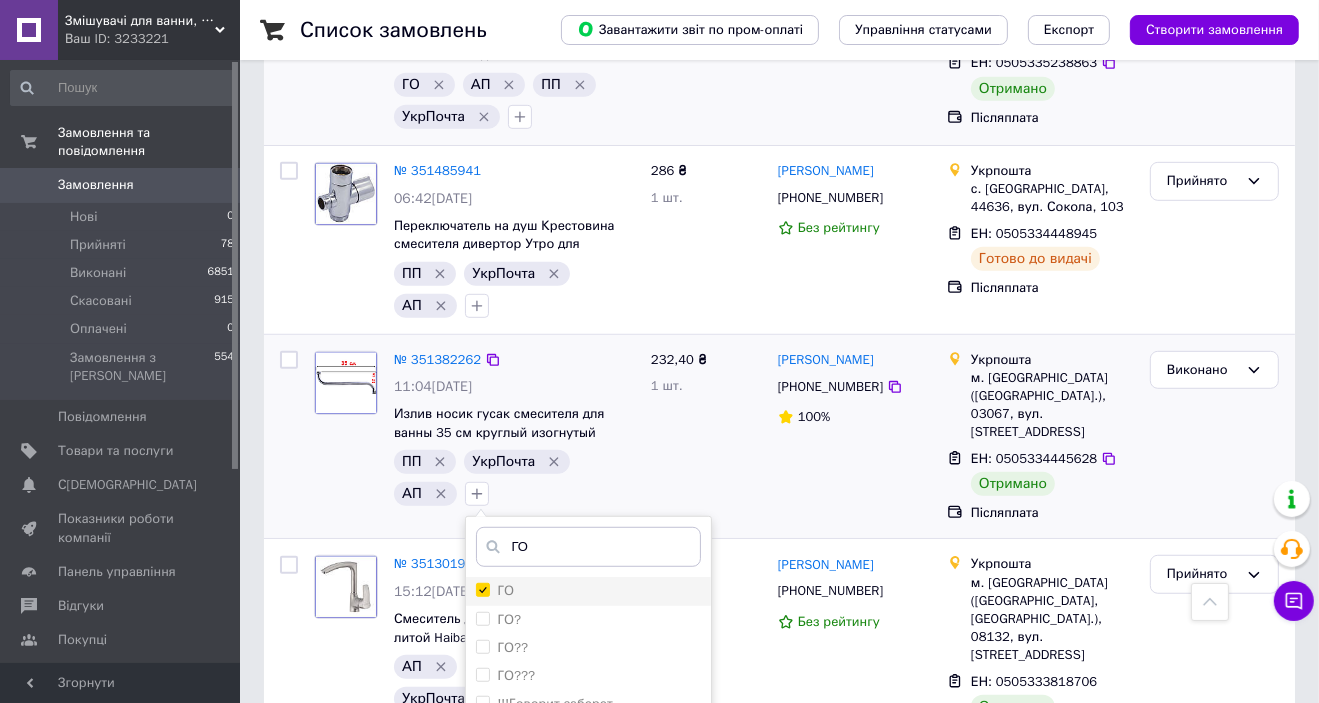 checkbox on "true" 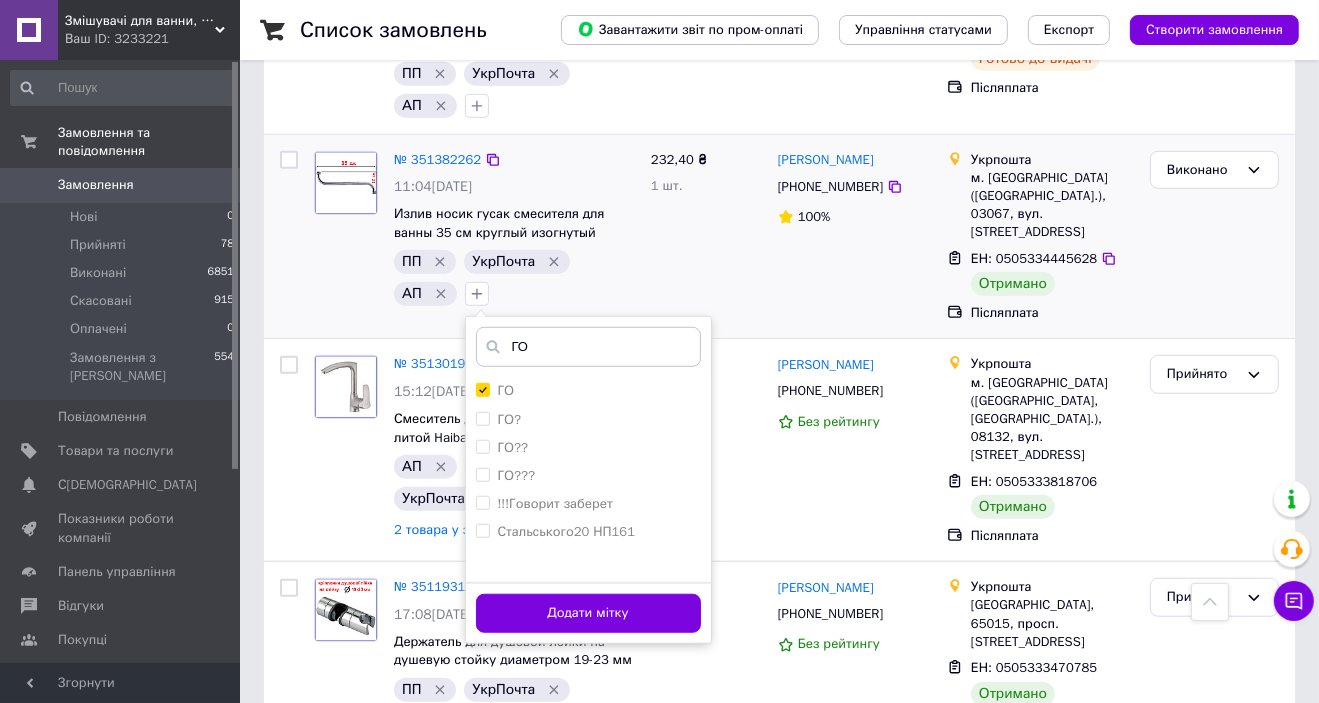 scroll, scrollTop: 1200, scrollLeft: 0, axis: vertical 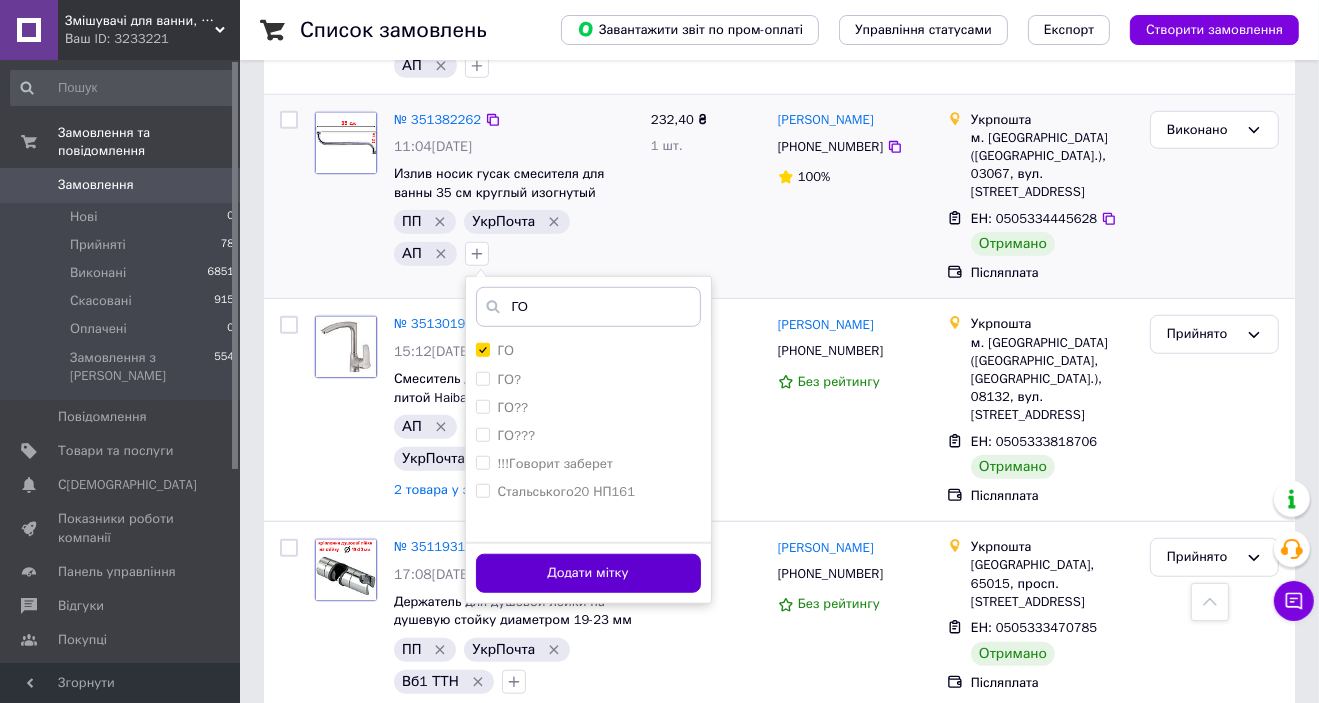 click on "Додати мітку" at bounding box center [588, 573] 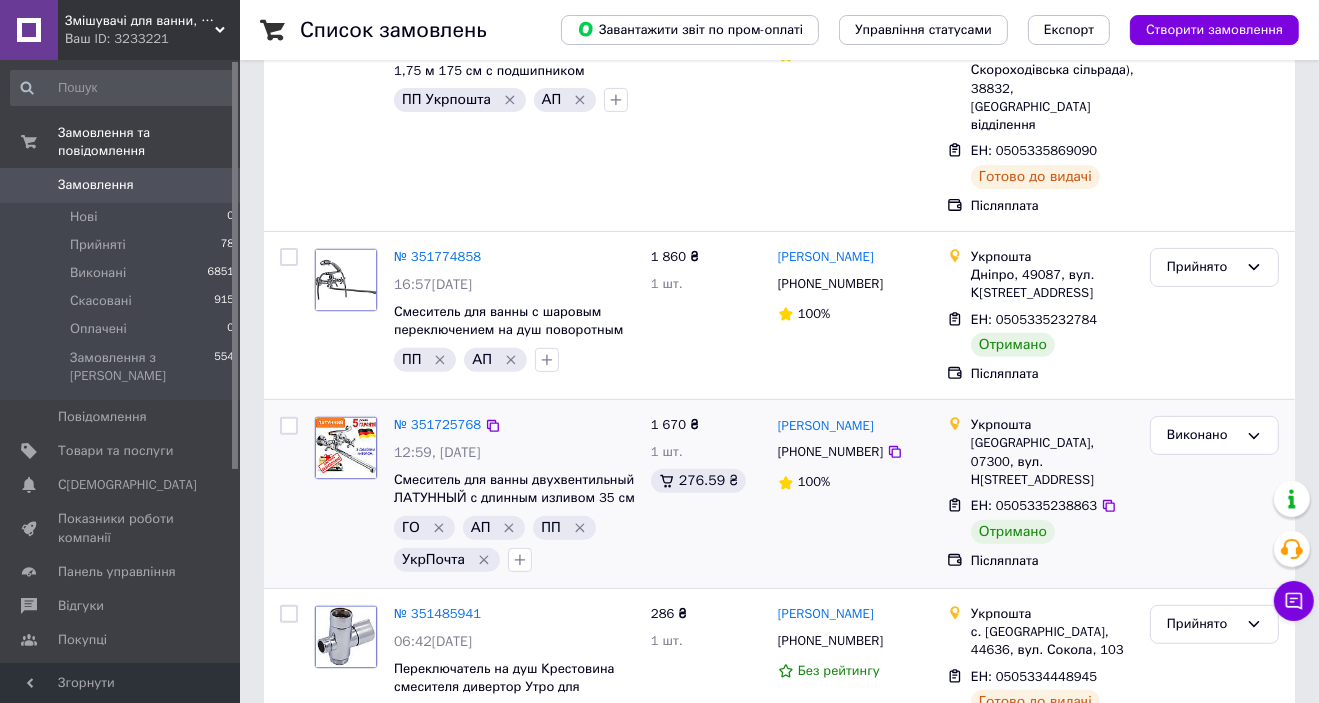 scroll, scrollTop: 560, scrollLeft: 0, axis: vertical 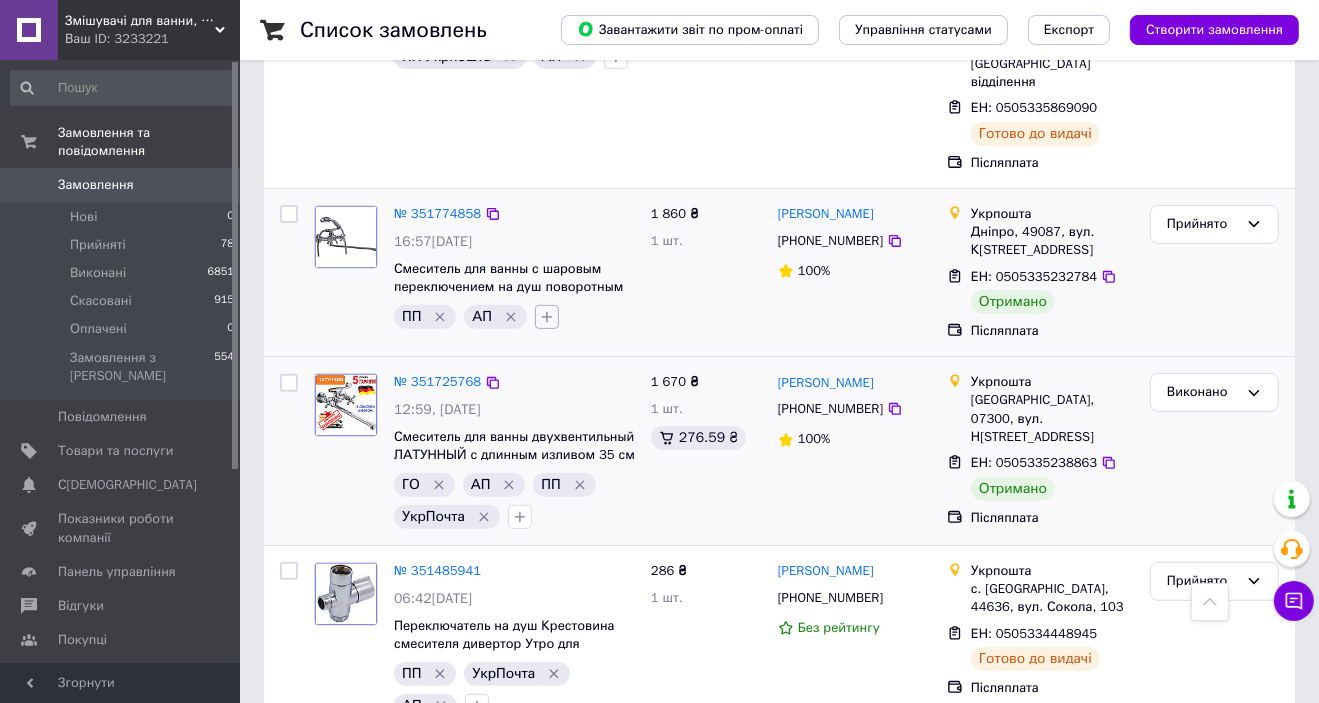 click 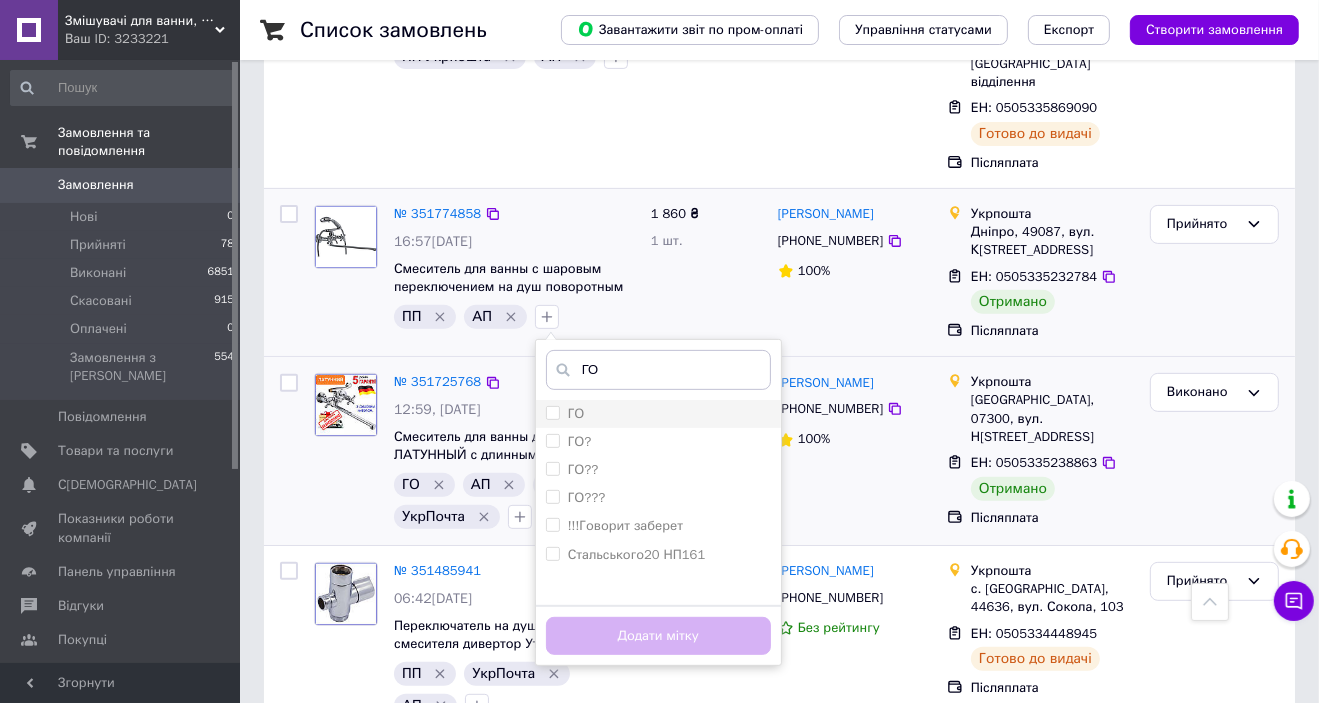 type on "ГО" 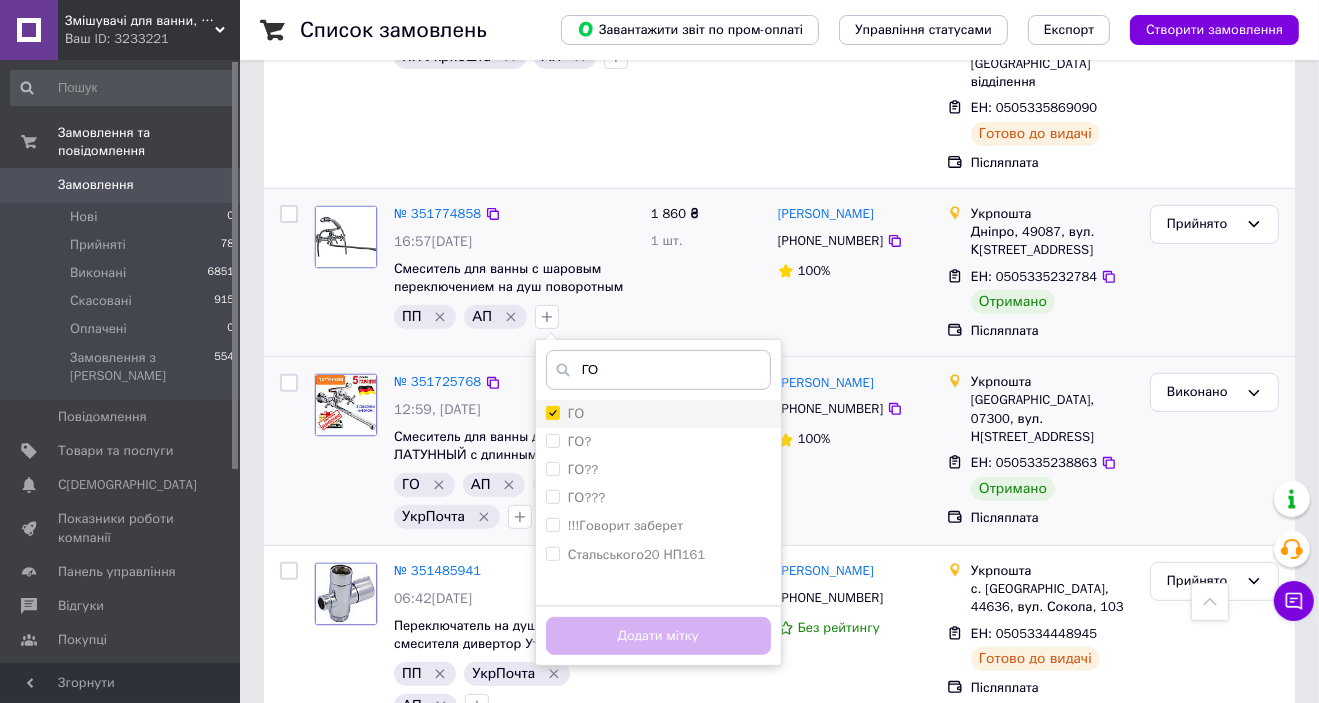 click on "ГО" at bounding box center [552, 412] 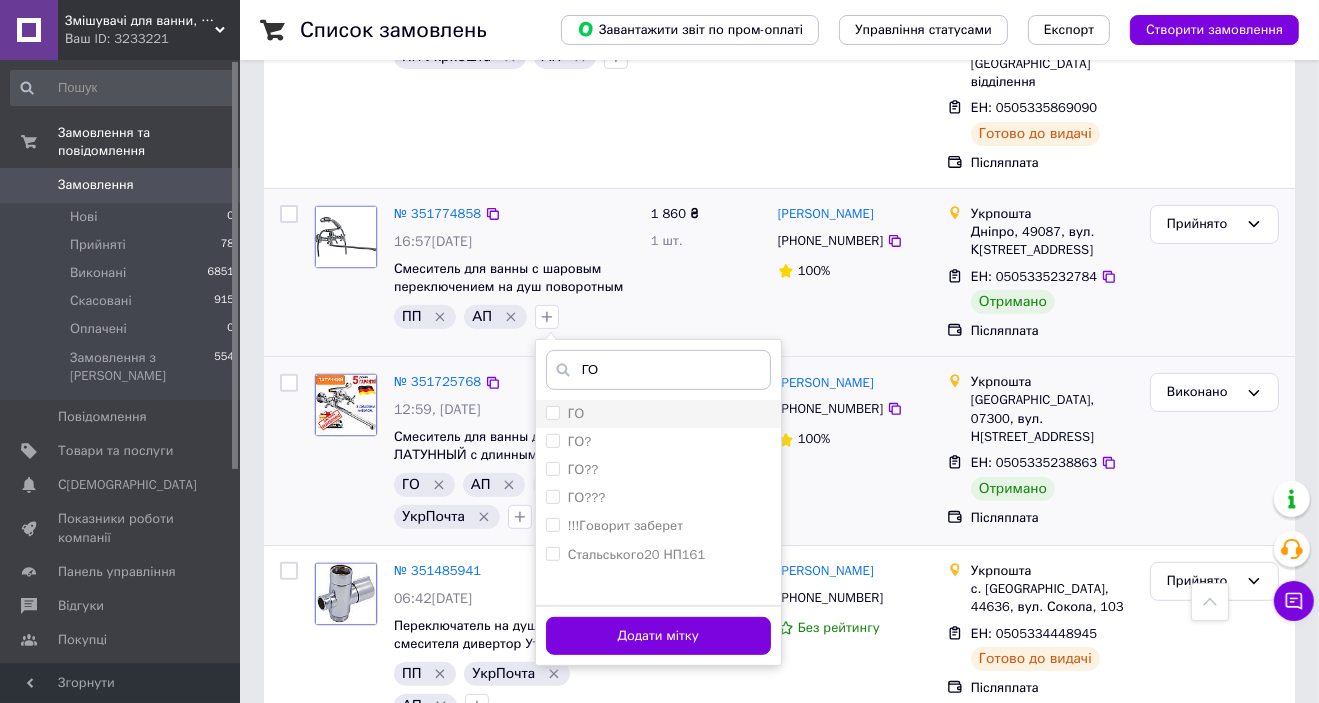 click on "ГО" at bounding box center (576, 413) 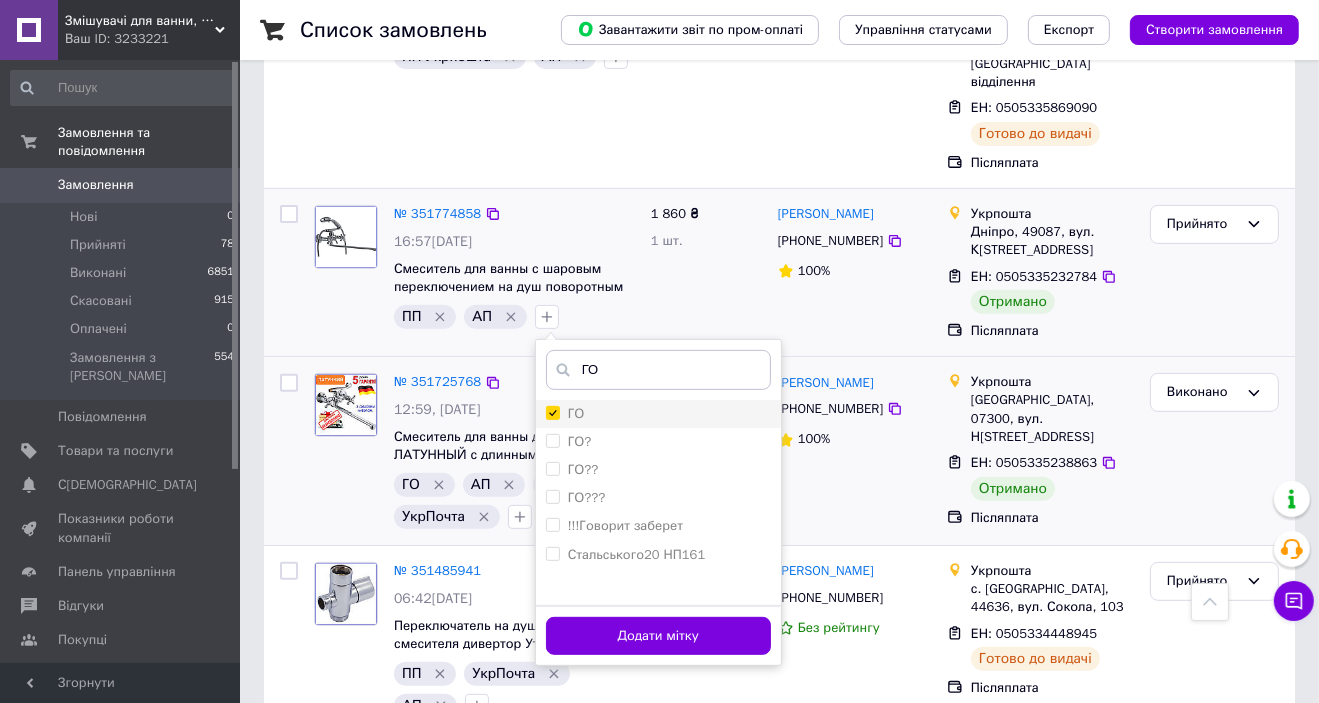 checkbox on "true" 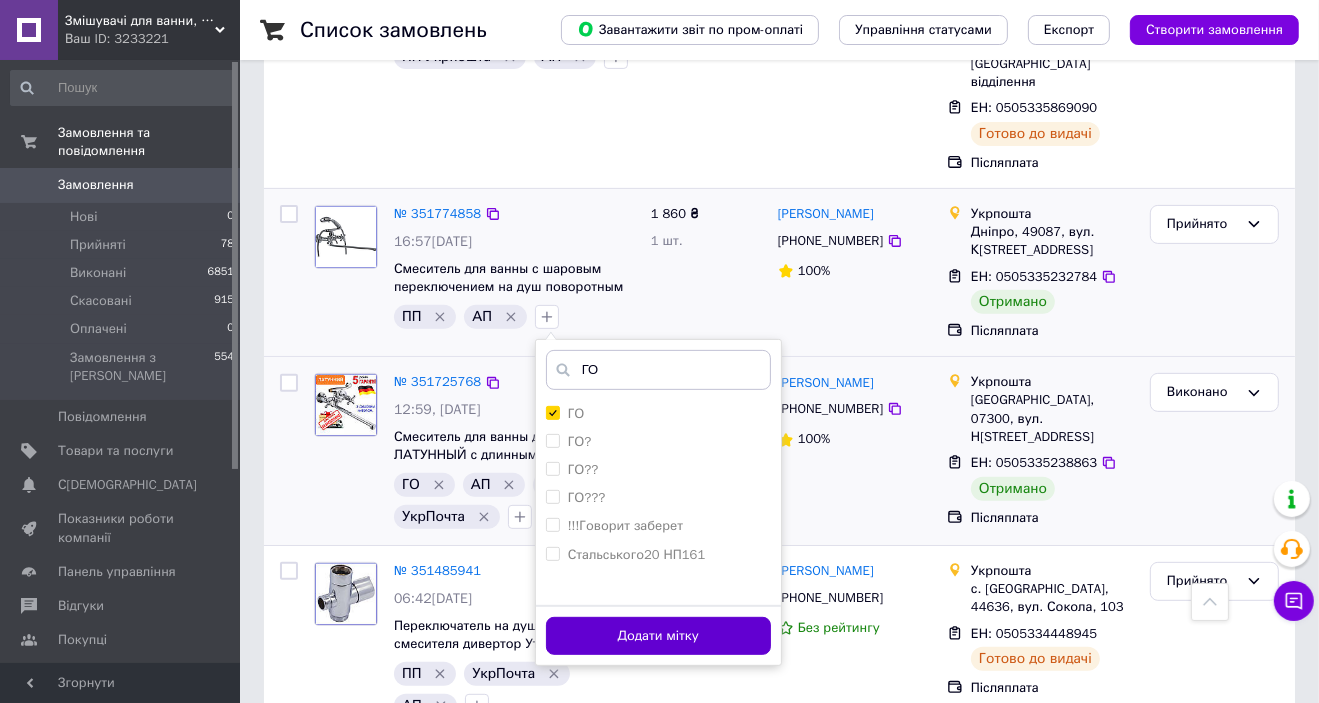 click on "Додати мітку" at bounding box center (658, 636) 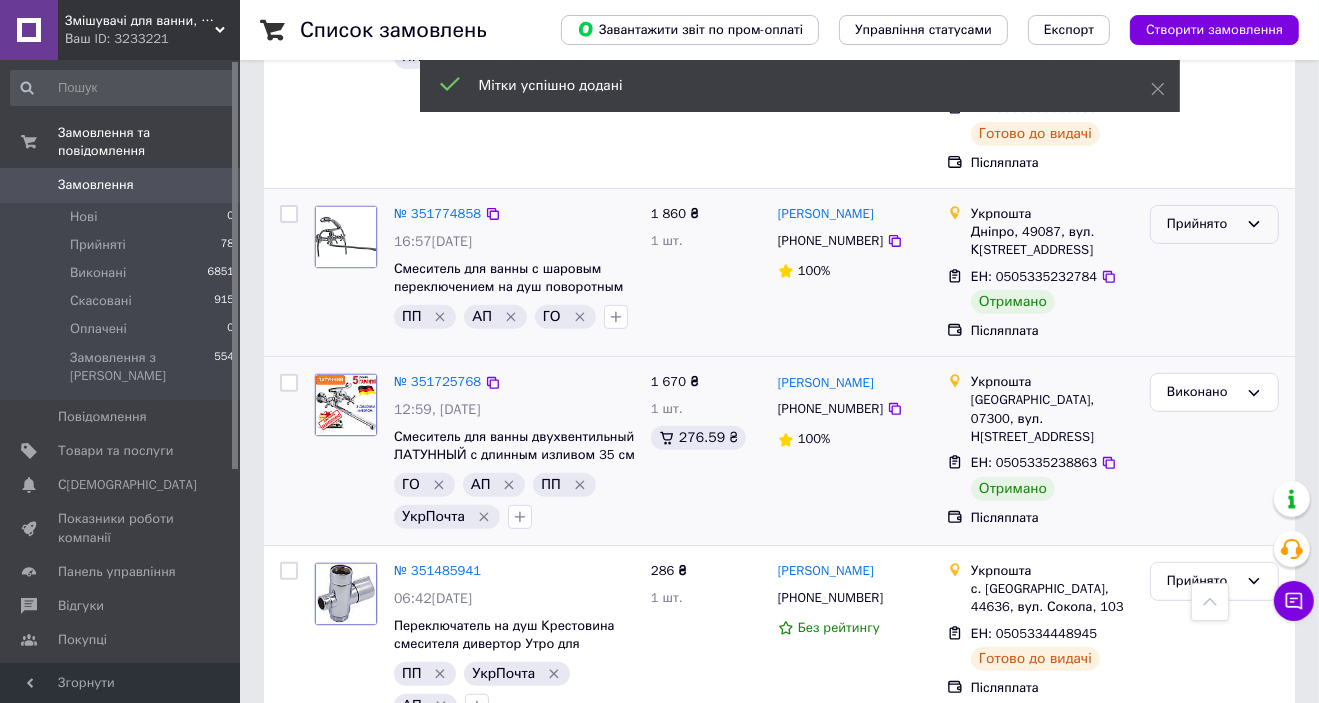 click on "Прийнято" at bounding box center [1202, 224] 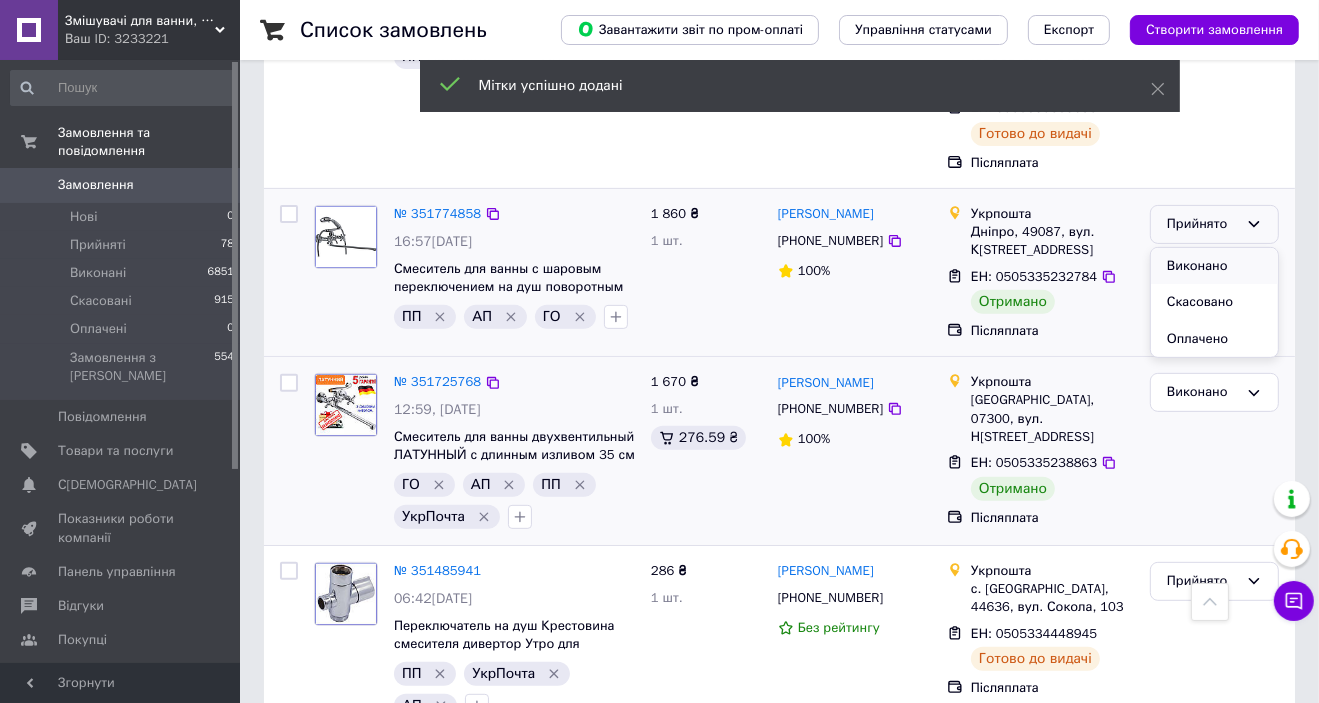 click on "Виконано" at bounding box center (1214, 266) 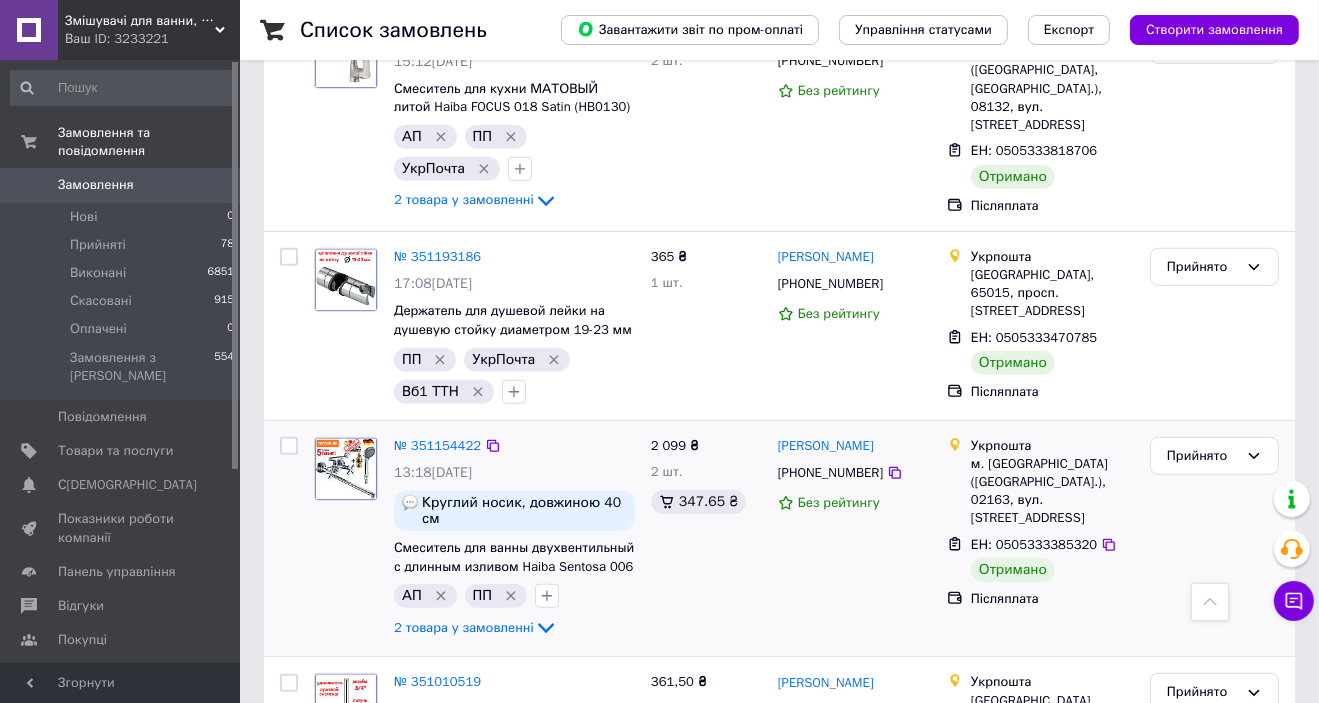 scroll, scrollTop: 1071, scrollLeft: 0, axis: vertical 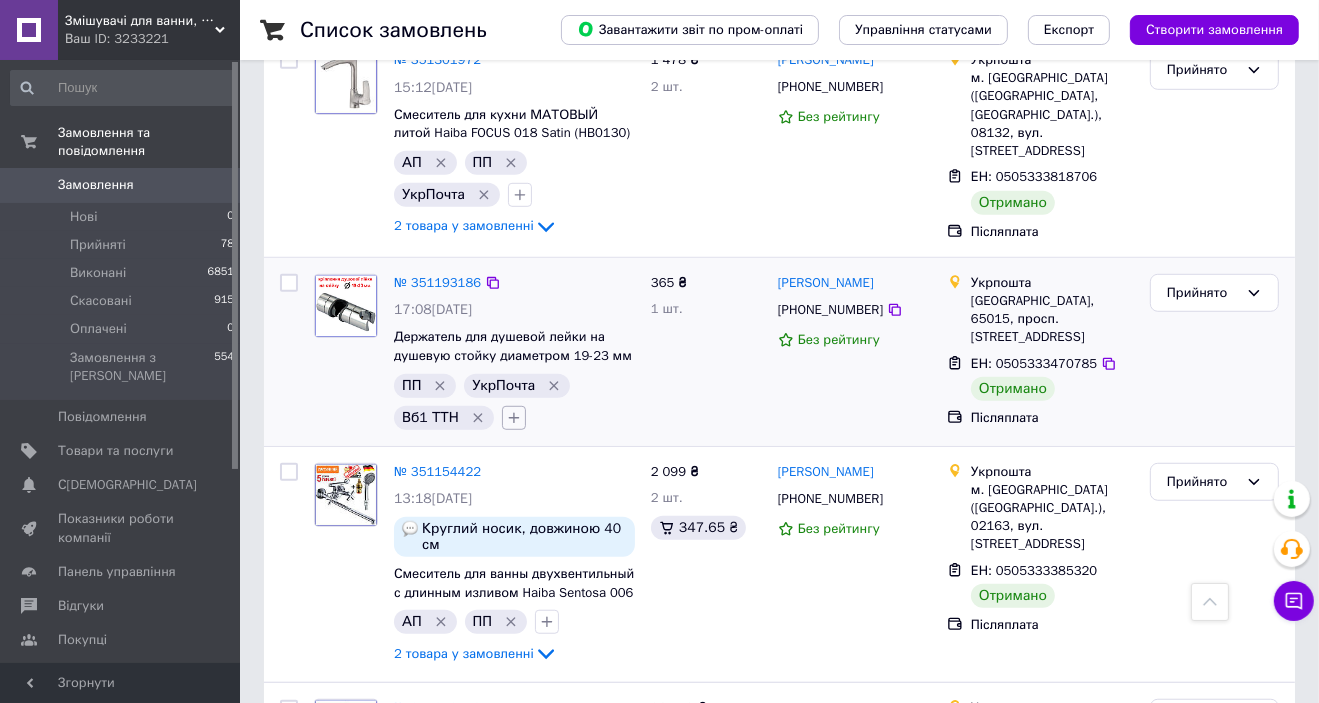 click 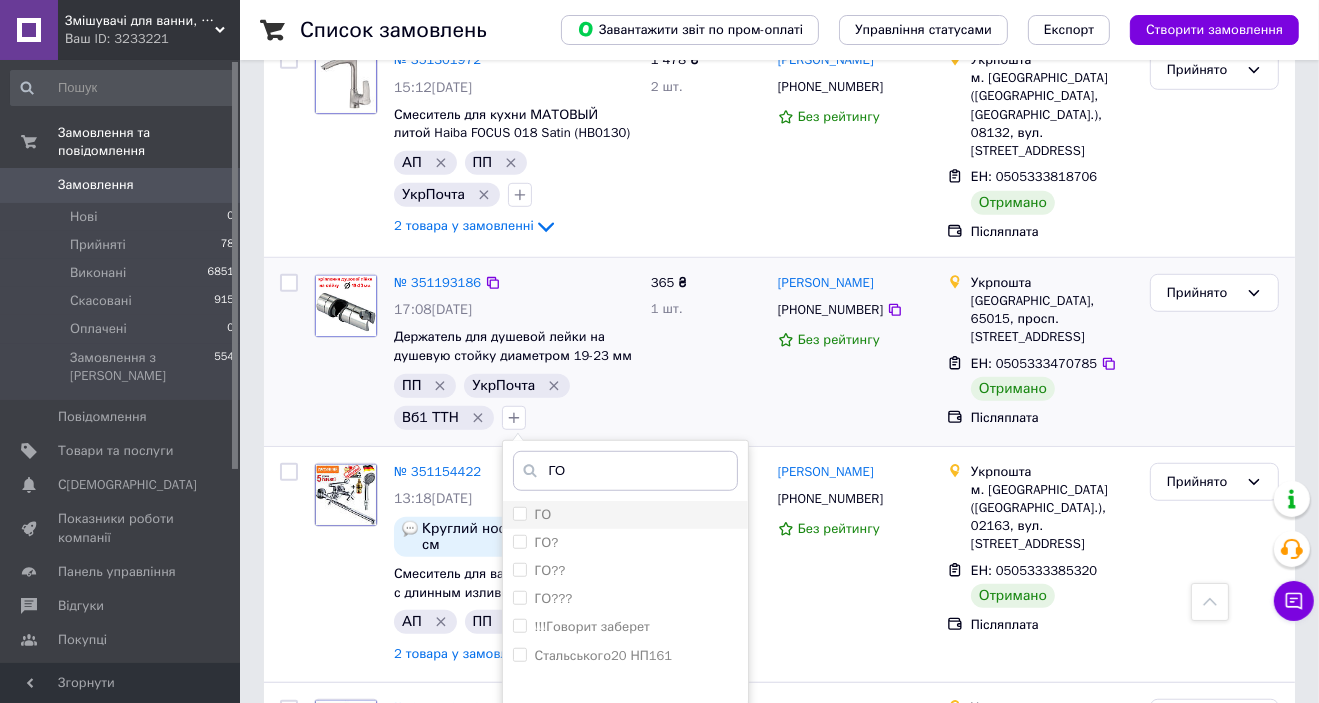type on "ГО" 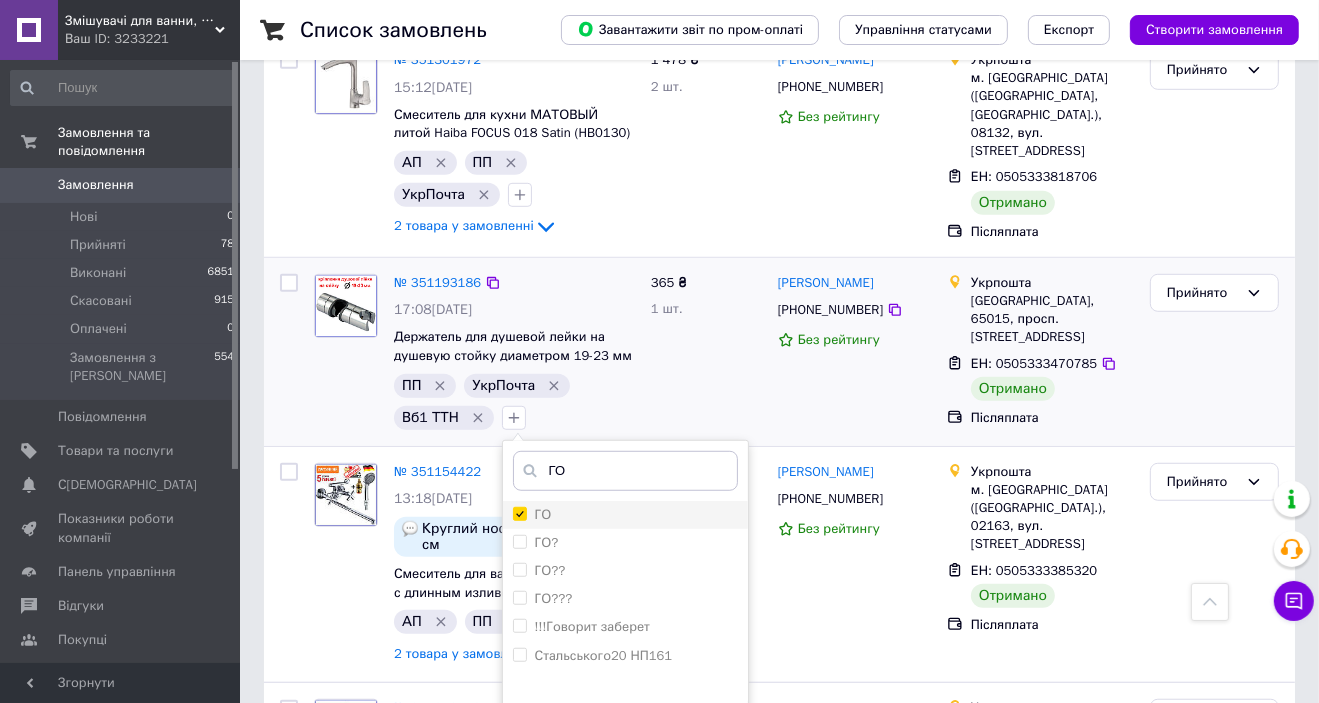 checkbox on "true" 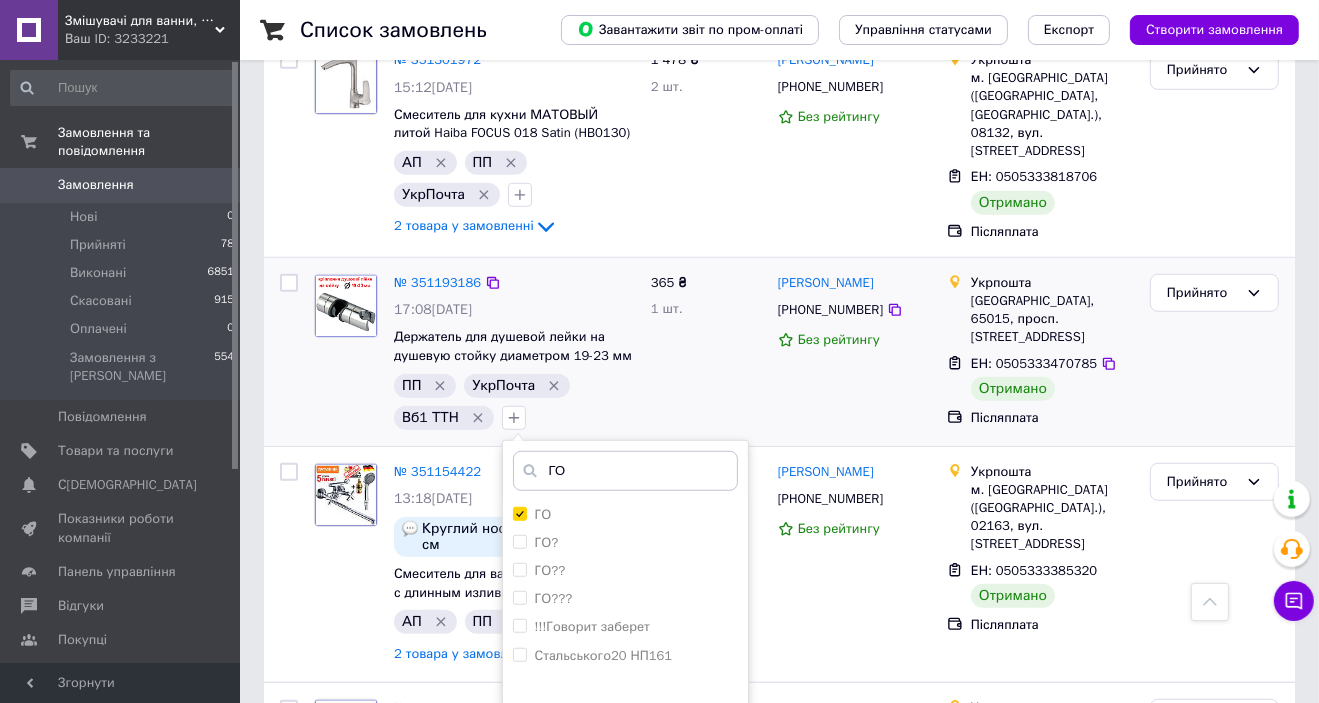 click on "Додати мітку" at bounding box center [625, 737] 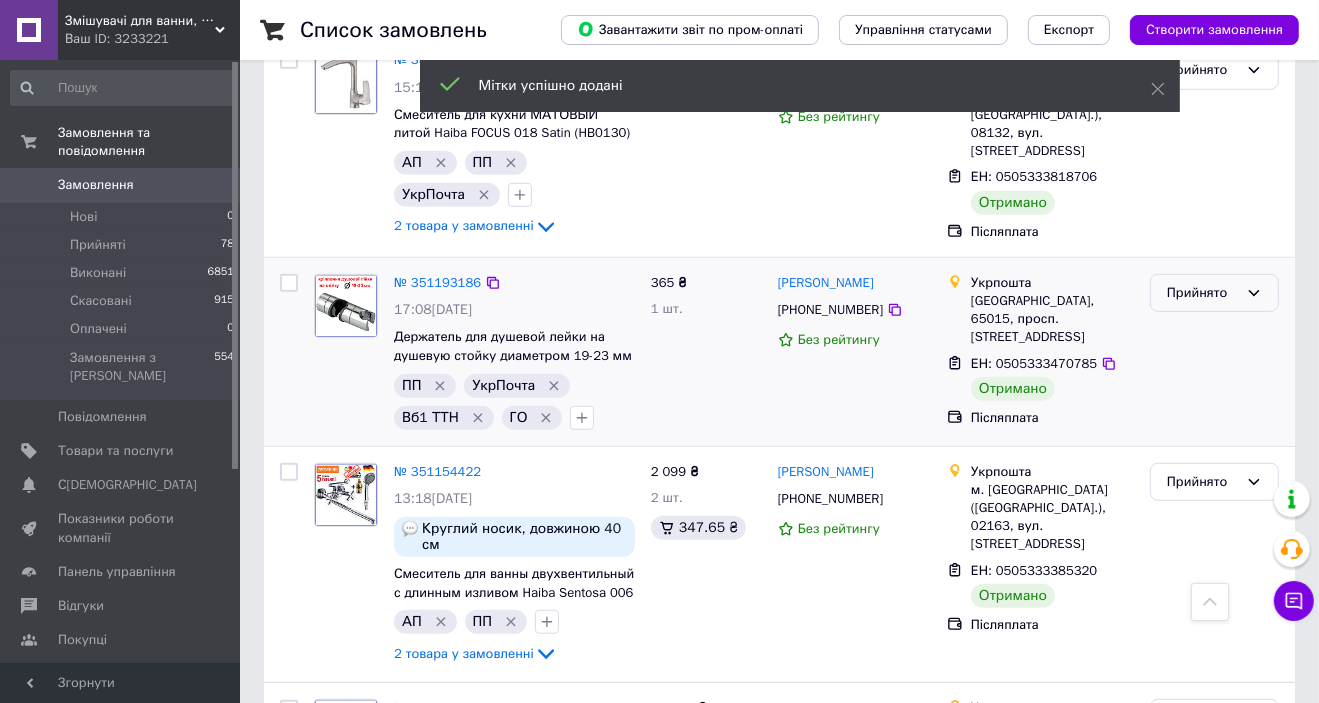 click on "Прийнято" at bounding box center (1214, 293) 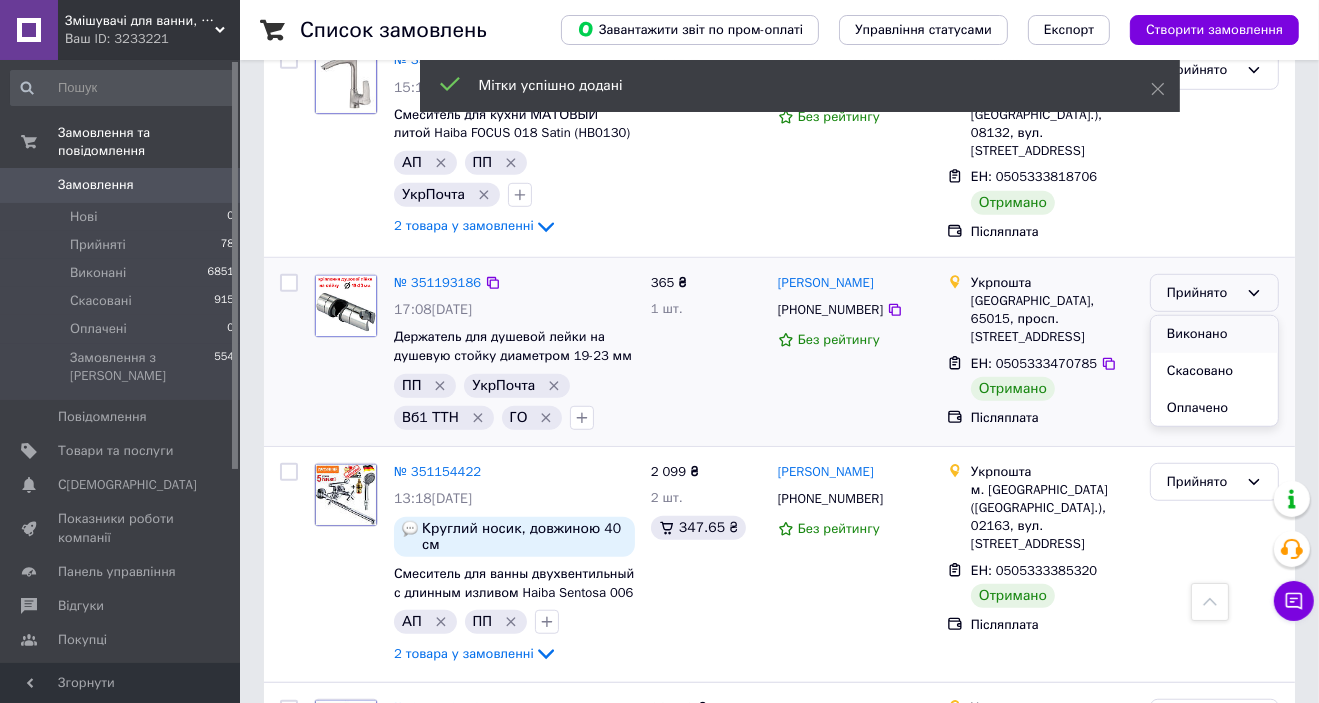 click on "Виконано" at bounding box center (1214, 334) 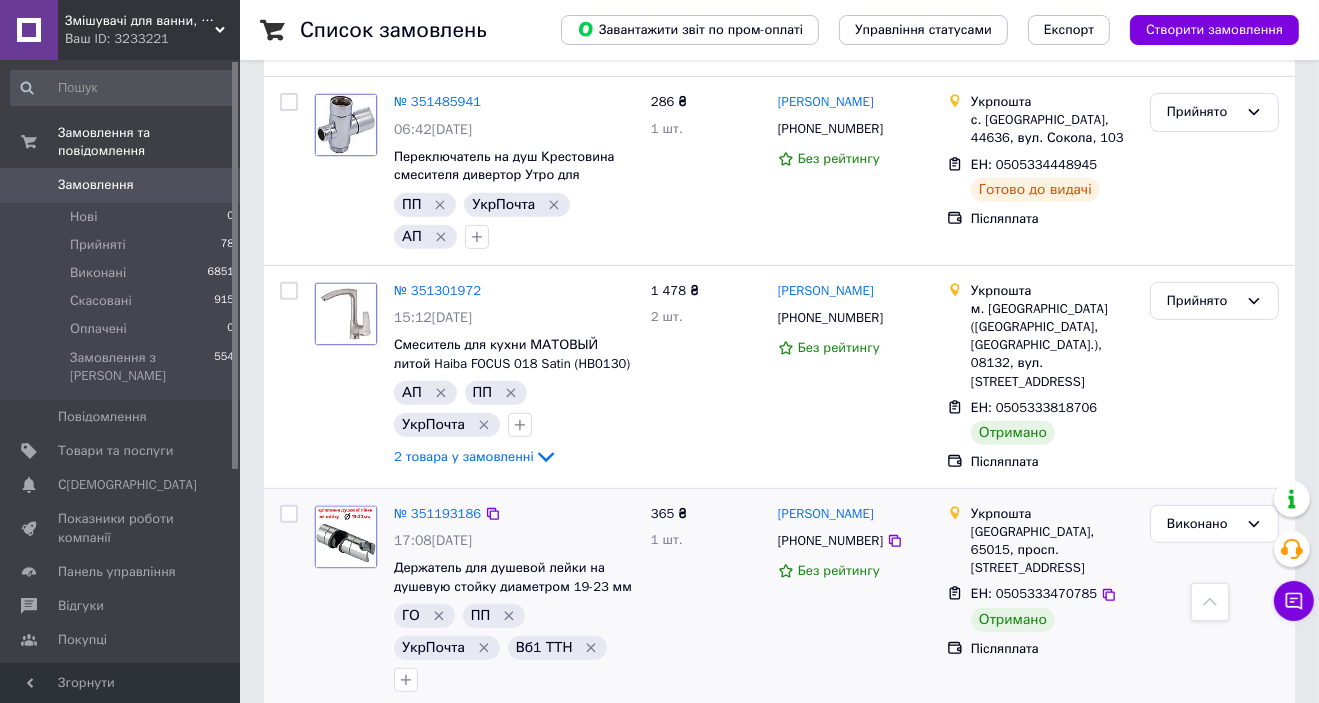 scroll, scrollTop: 663, scrollLeft: 0, axis: vertical 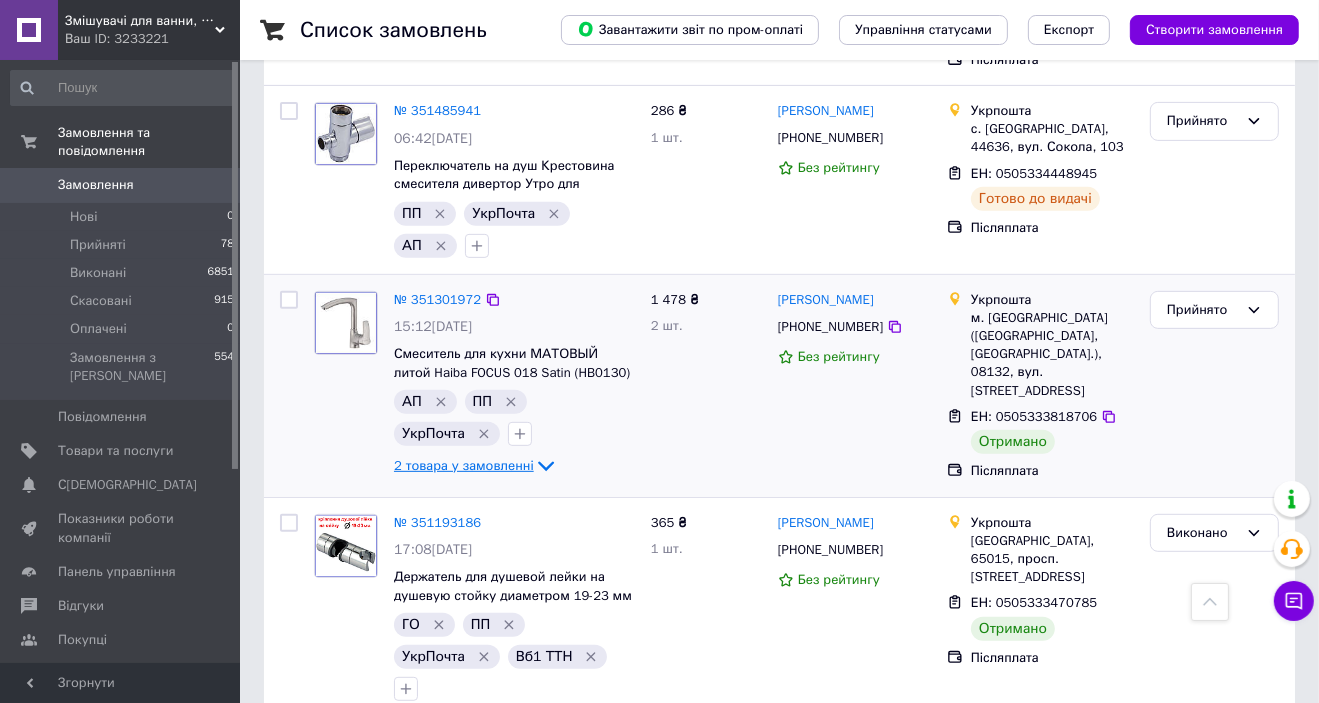 click on "2 товара у замовленні" at bounding box center (464, 465) 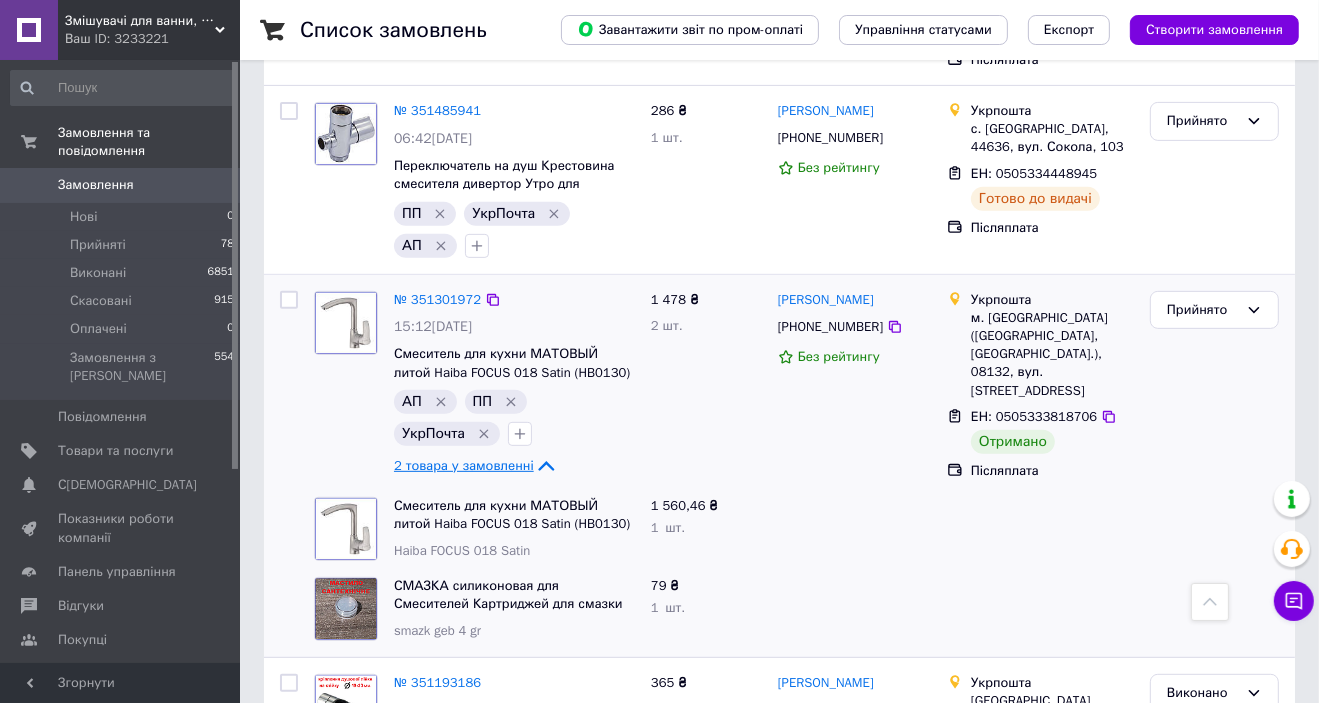 click on "2 товара у замовленні" at bounding box center [464, 465] 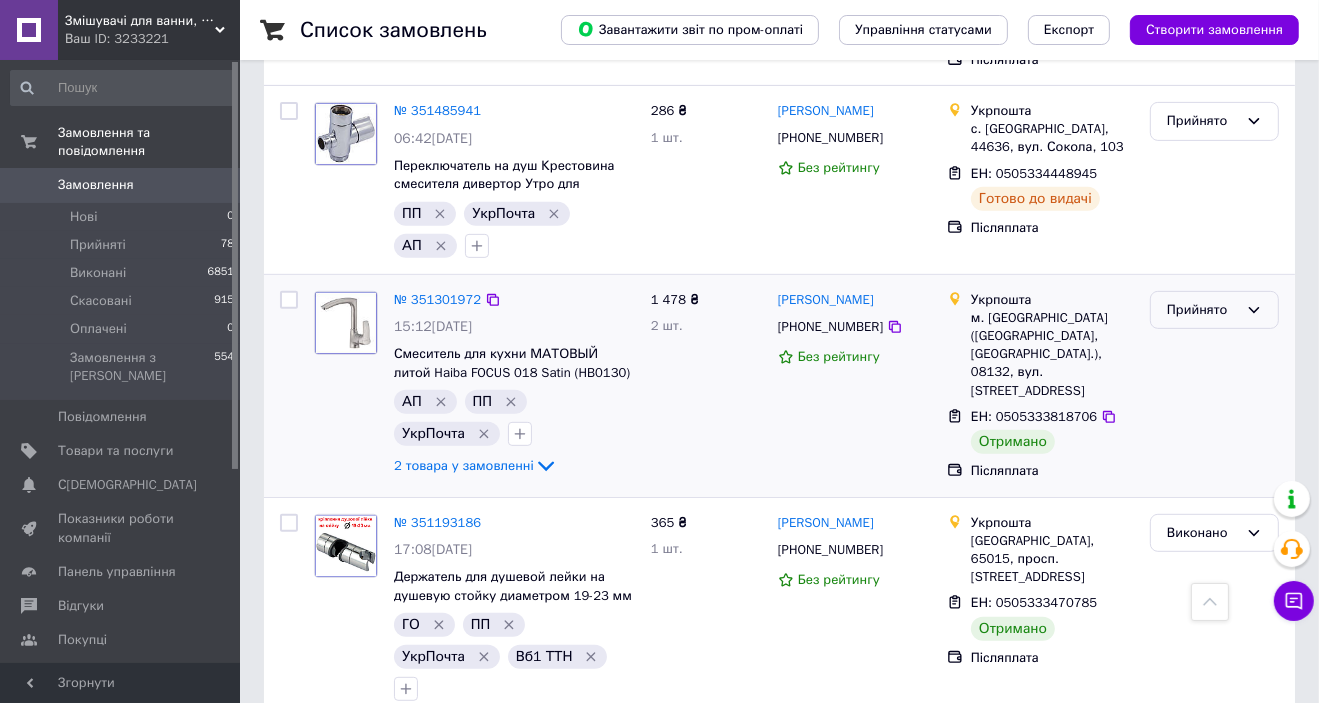 click on "Прийнято" at bounding box center (1202, 310) 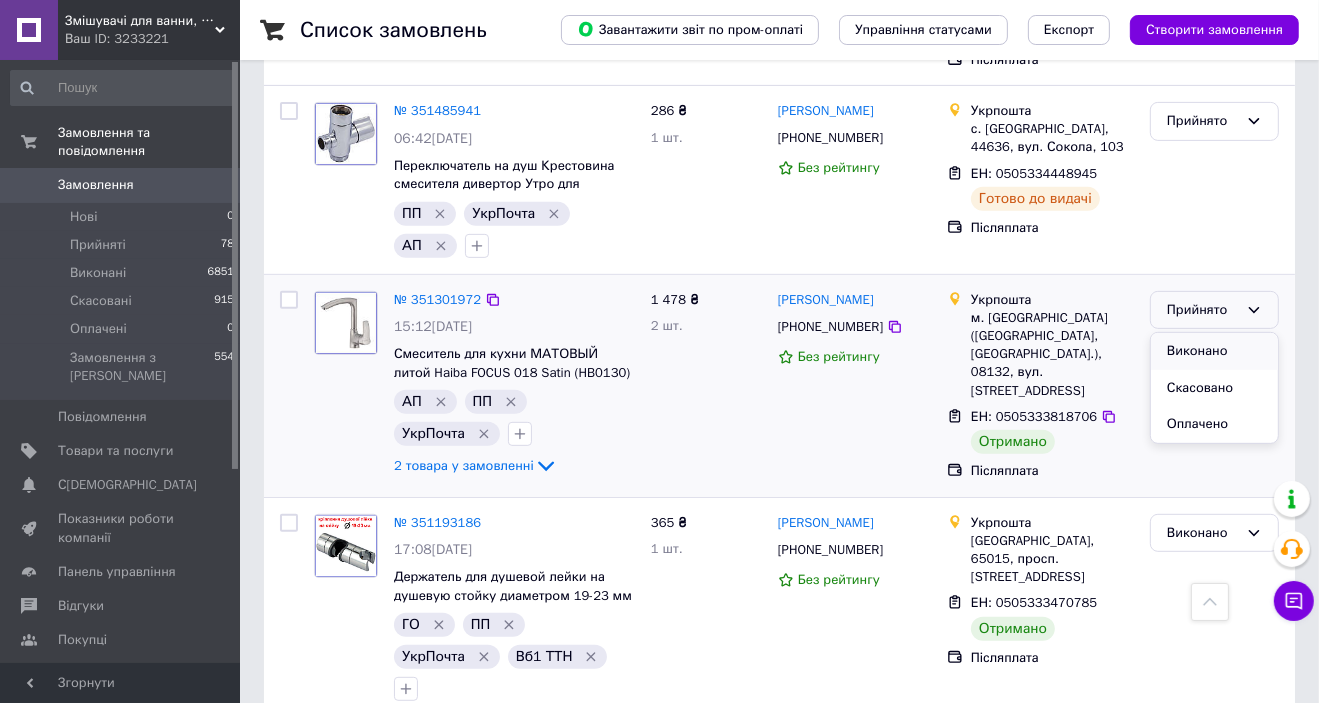click on "Виконано" at bounding box center (1214, 351) 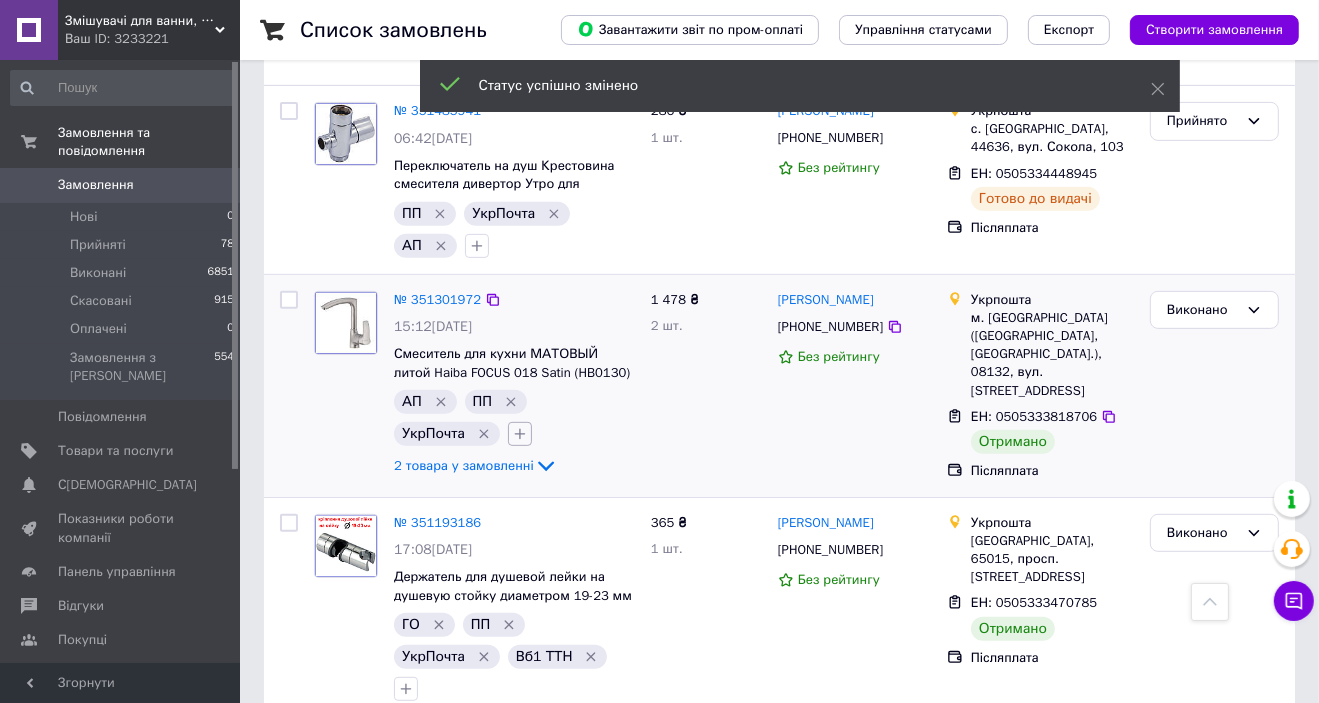 click 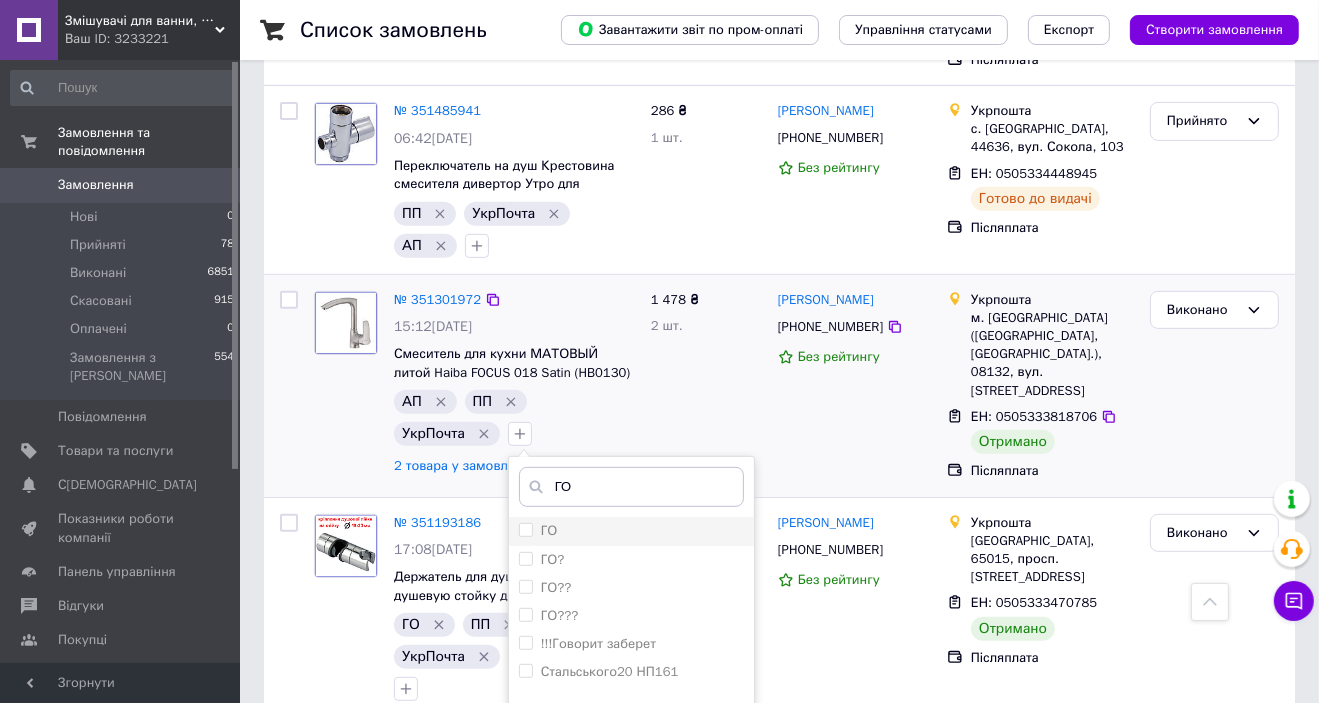 type on "ГО" 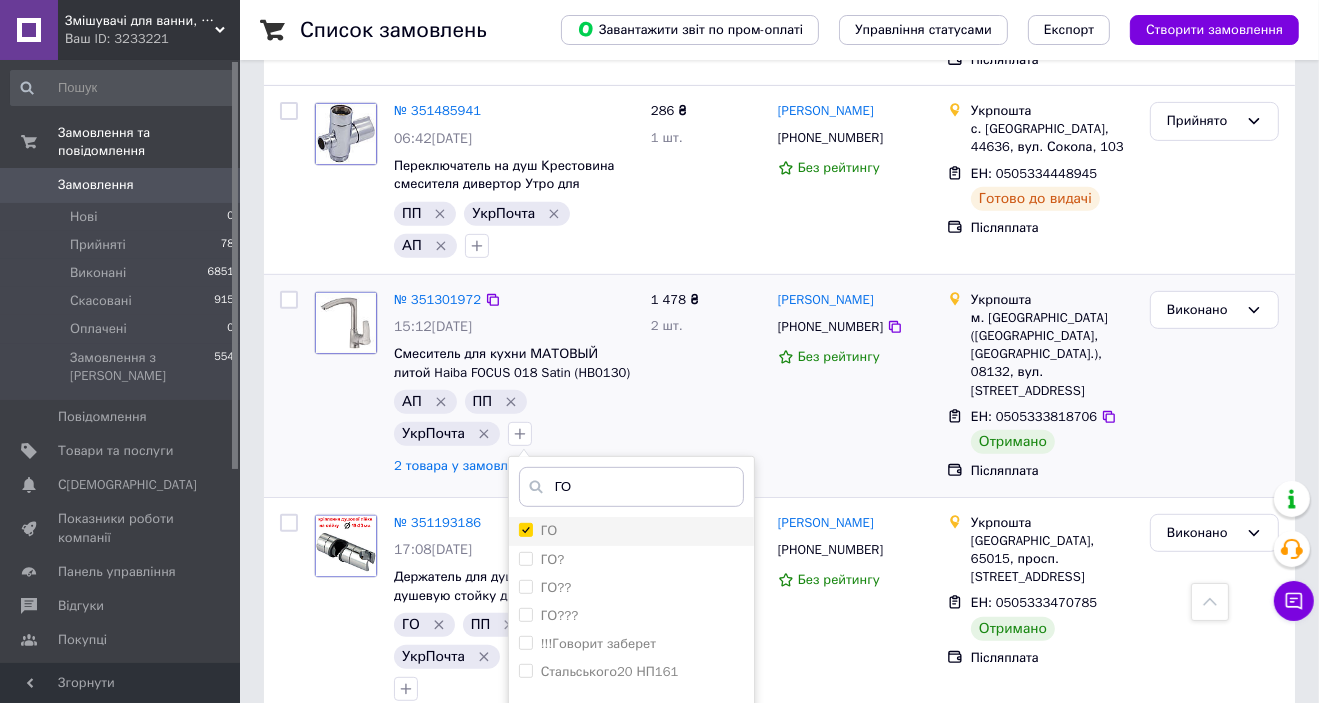 checkbox on "true" 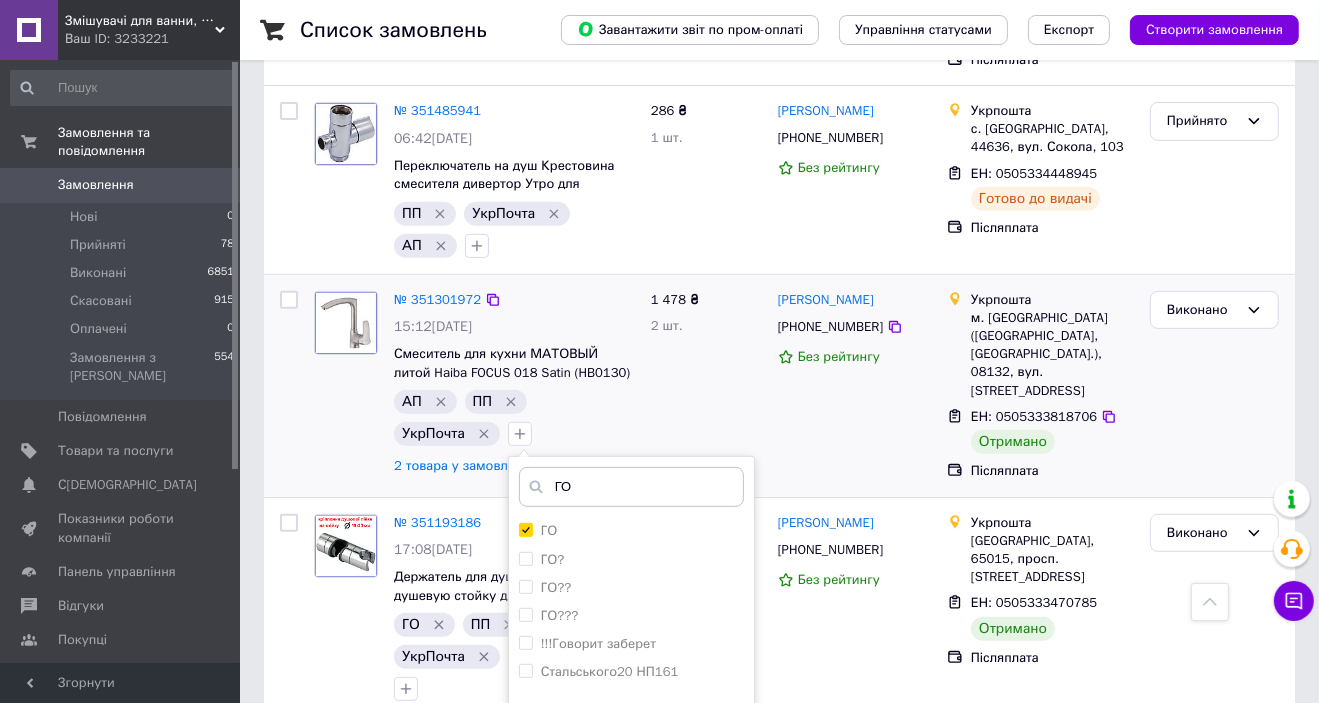 click on "Додати мітку" at bounding box center (631, 753) 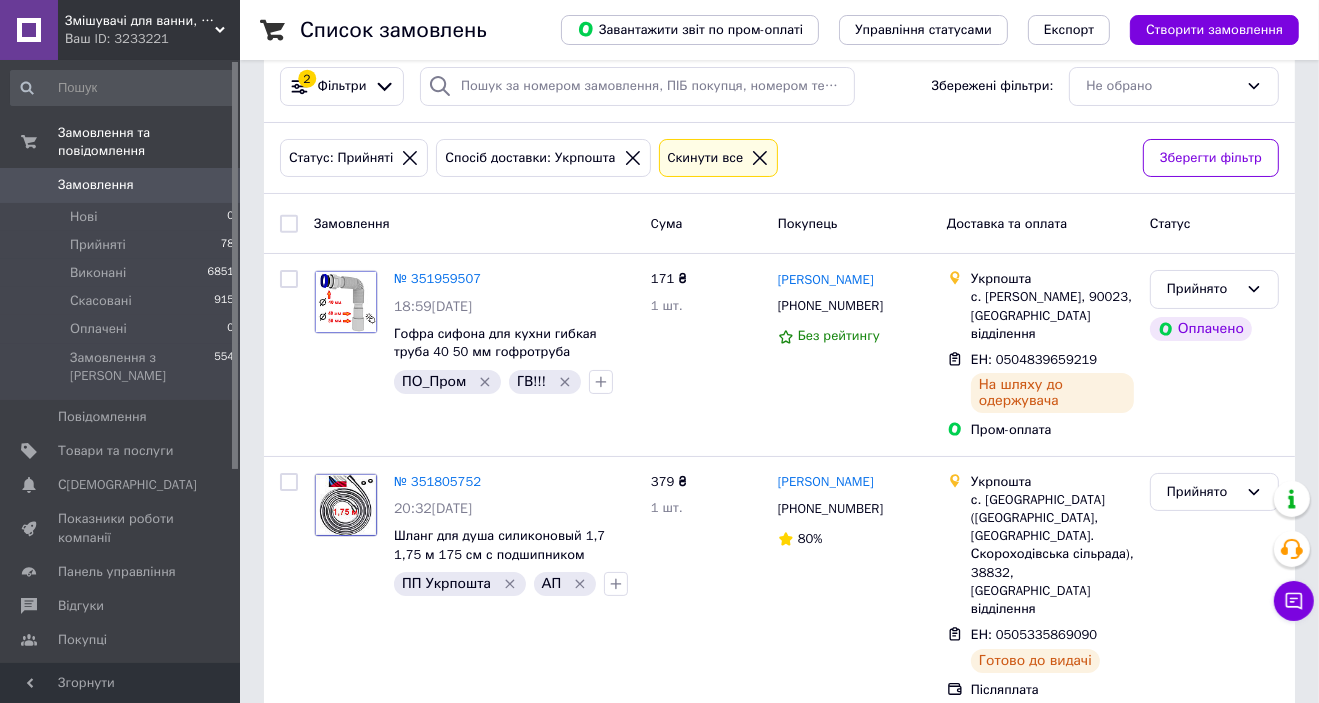 scroll, scrollTop: 0, scrollLeft: 0, axis: both 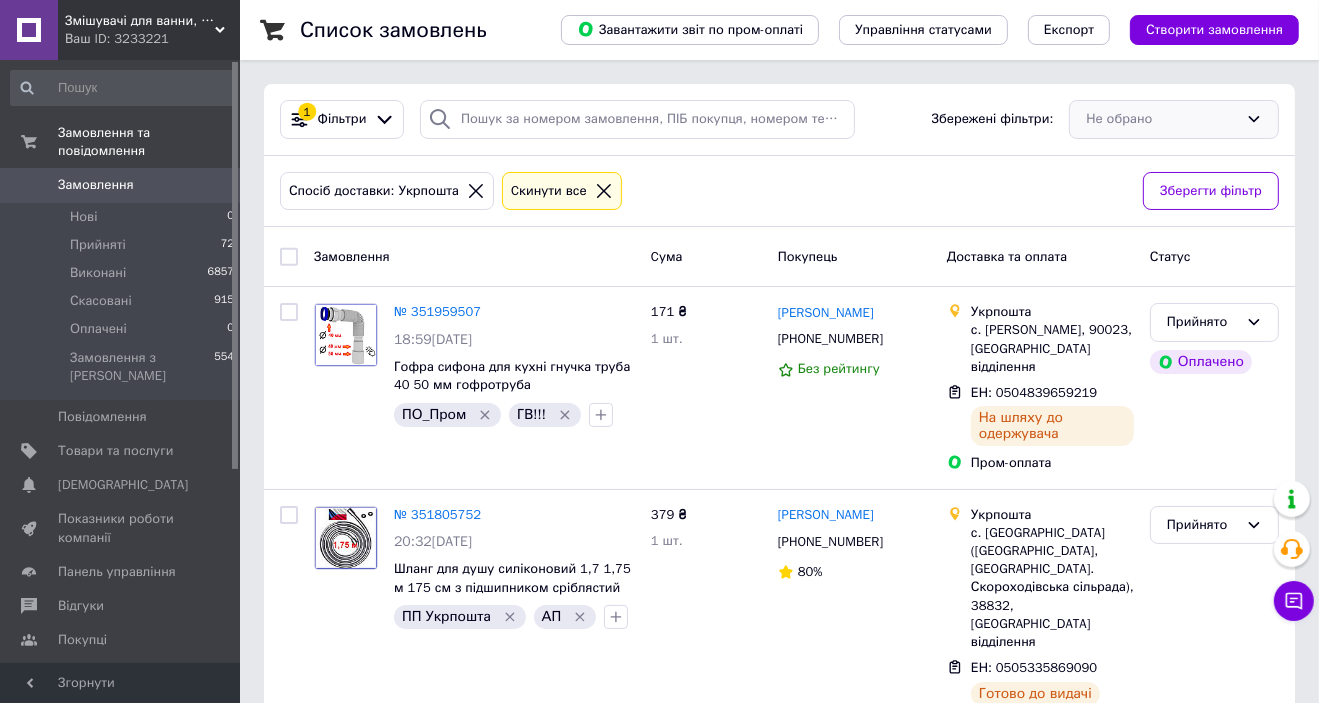 click on "Не обрано" at bounding box center [1174, 119] 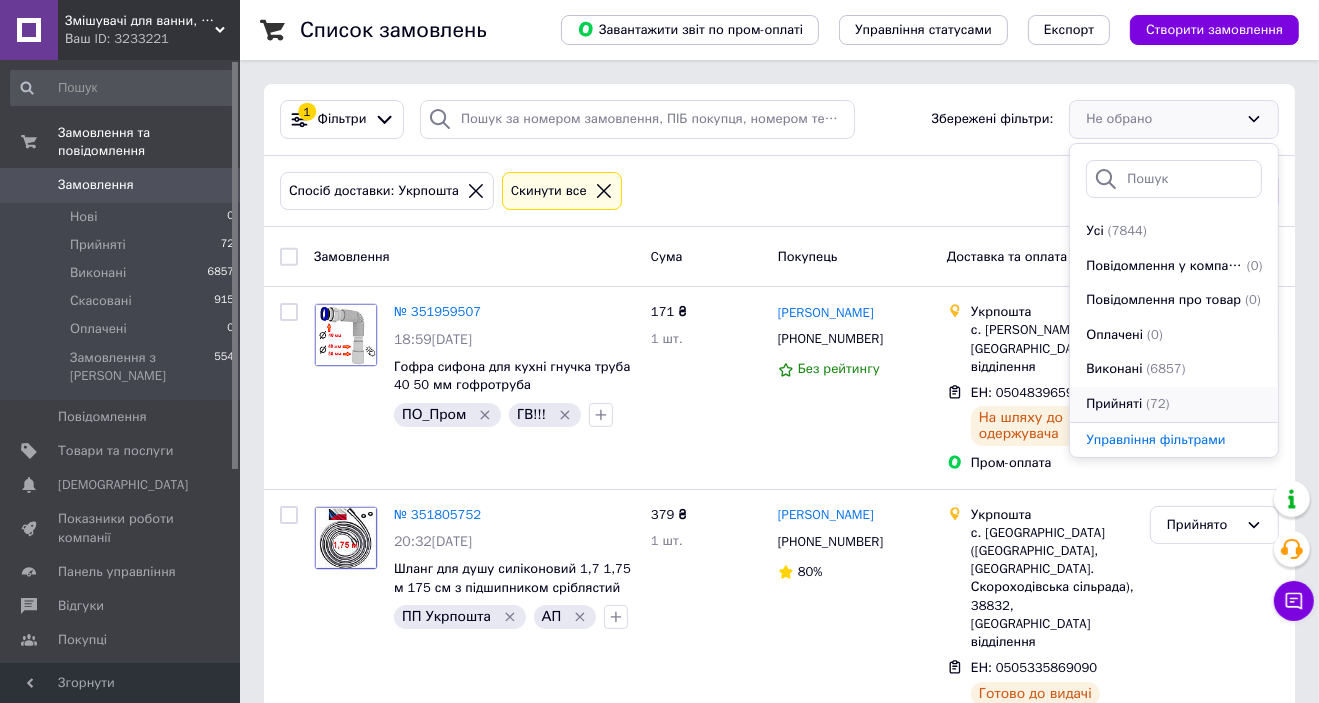 click on "Прийняті" at bounding box center [1114, 404] 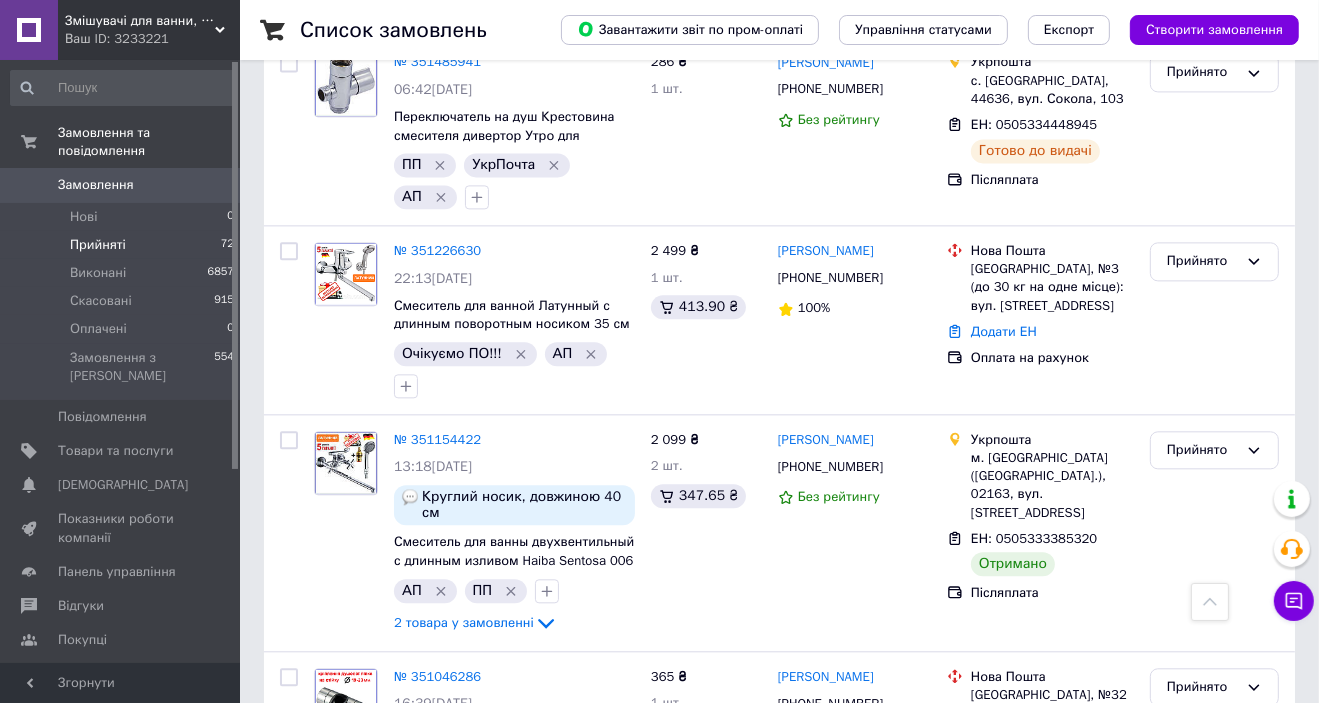 scroll, scrollTop: 3920, scrollLeft: 0, axis: vertical 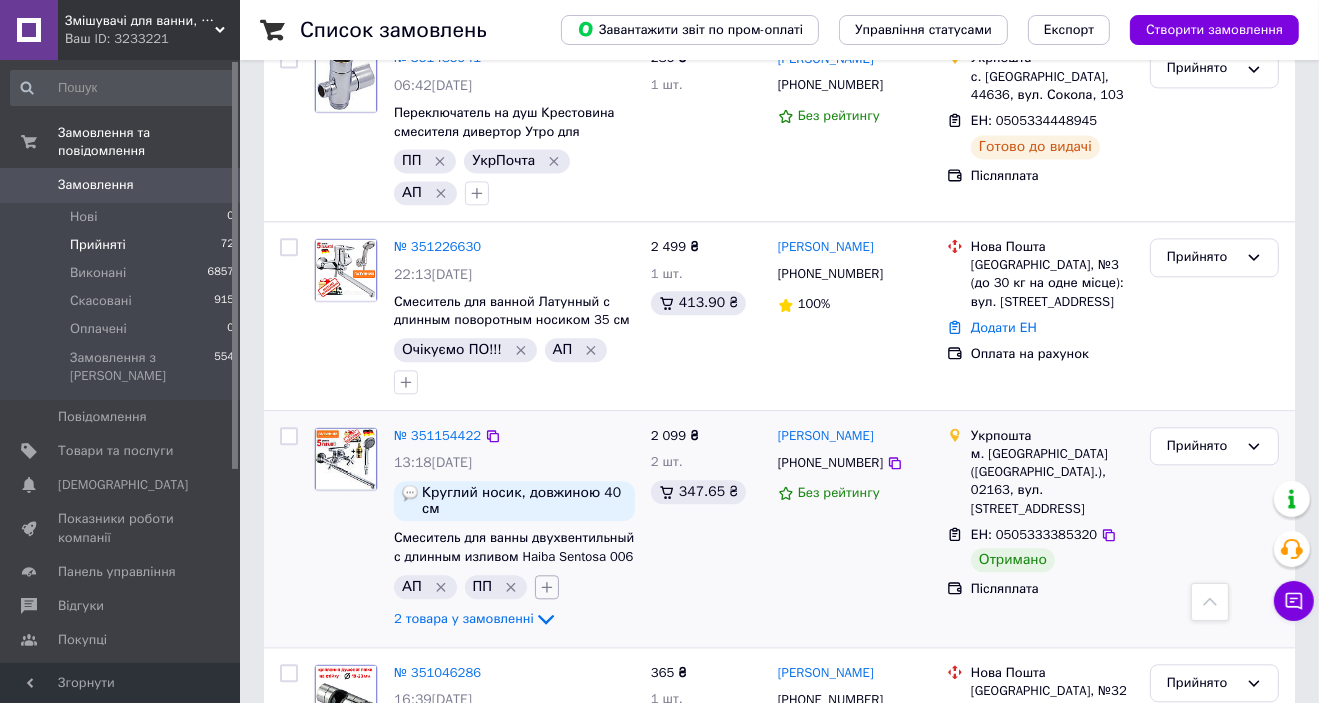 click 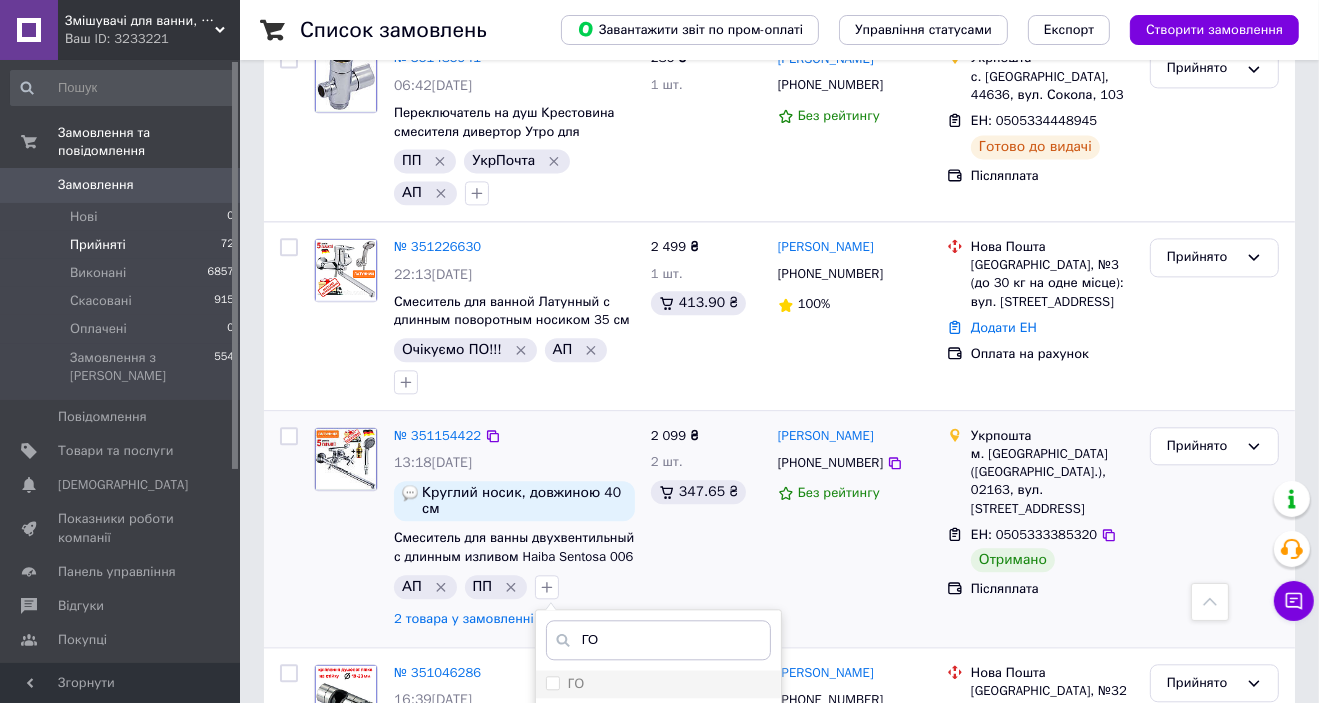 type on "ГО" 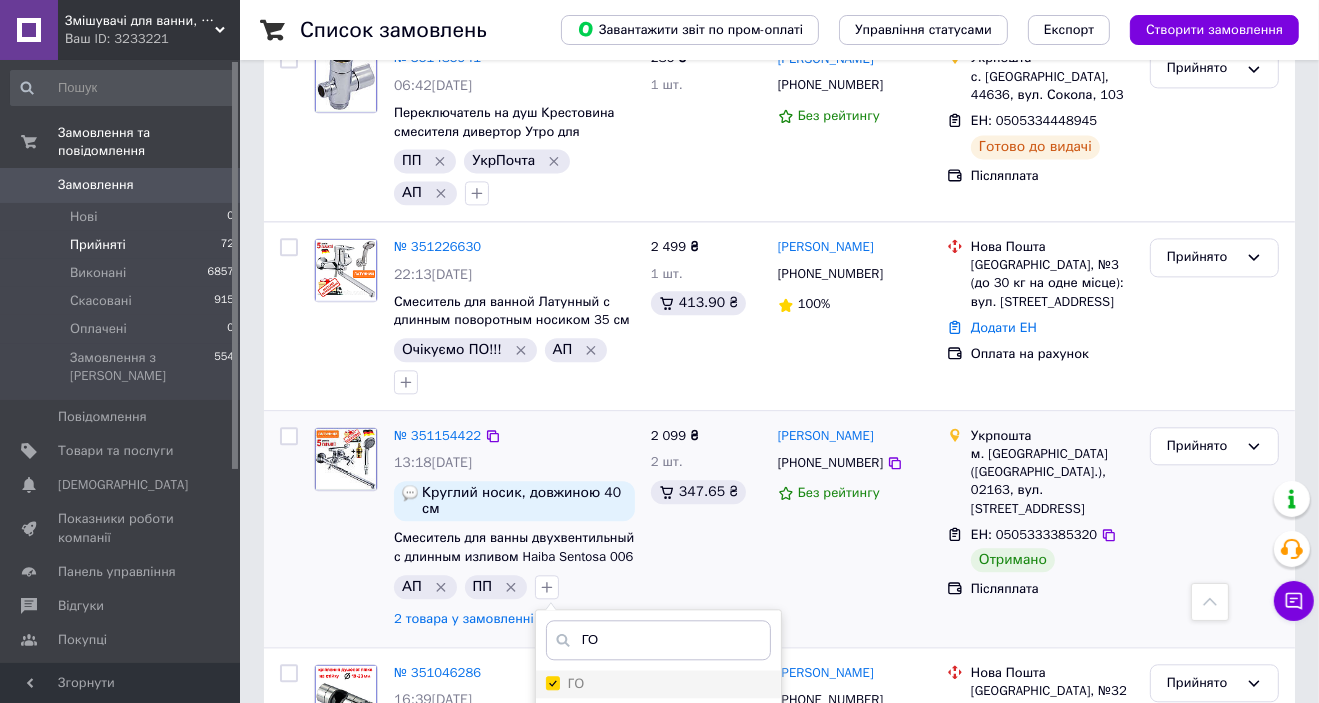 checkbox on "true" 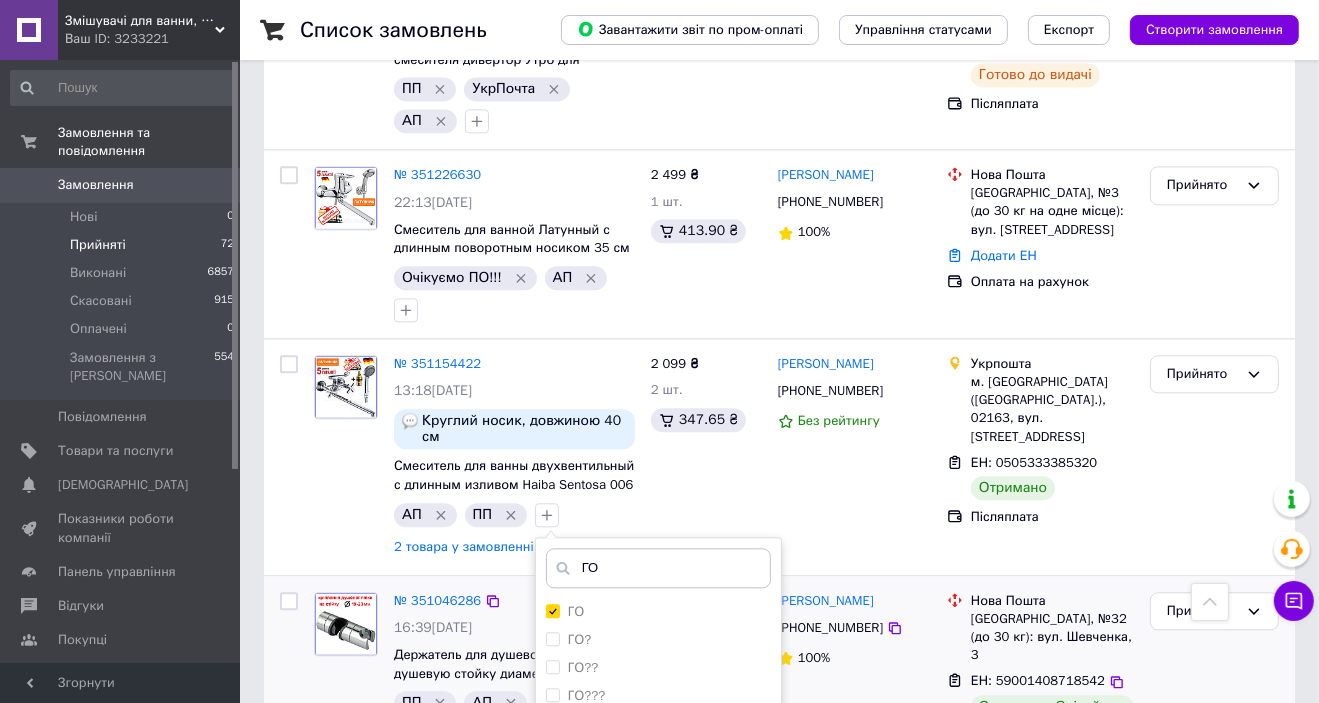 scroll, scrollTop: 4080, scrollLeft: 0, axis: vertical 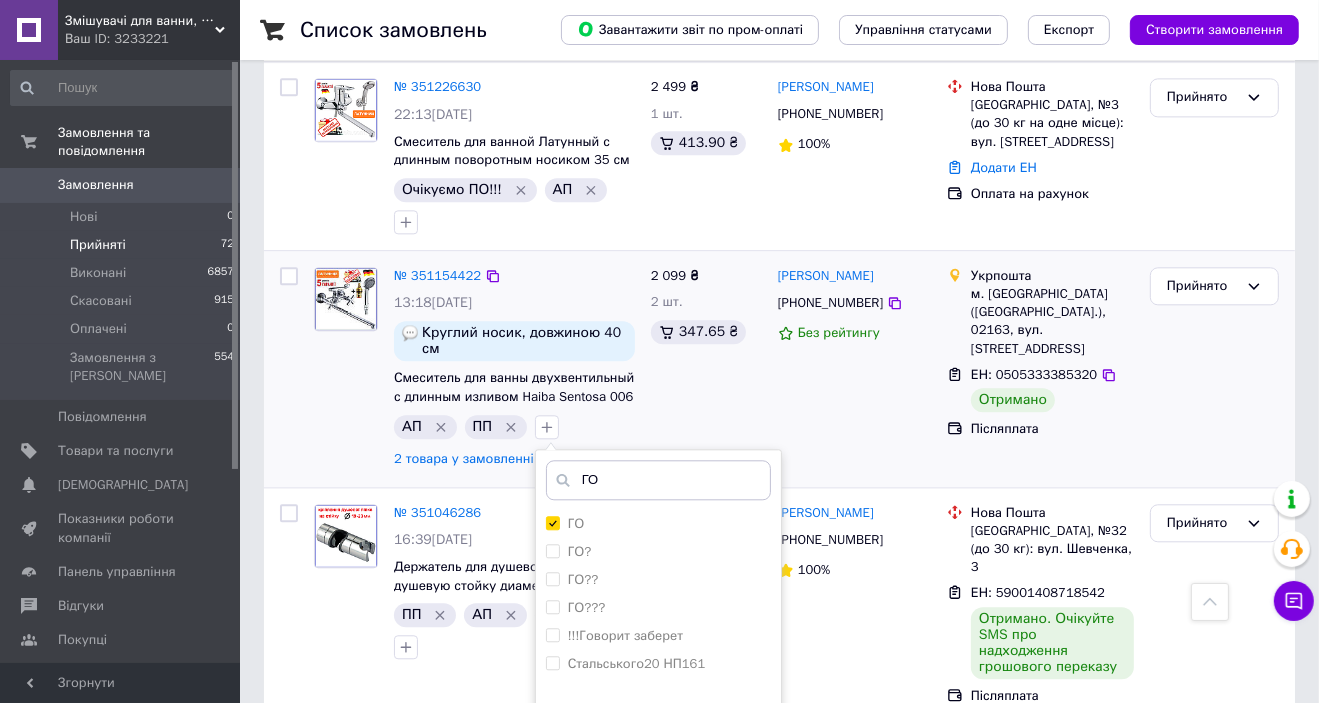 click on "Додати мітку" at bounding box center [658, 746] 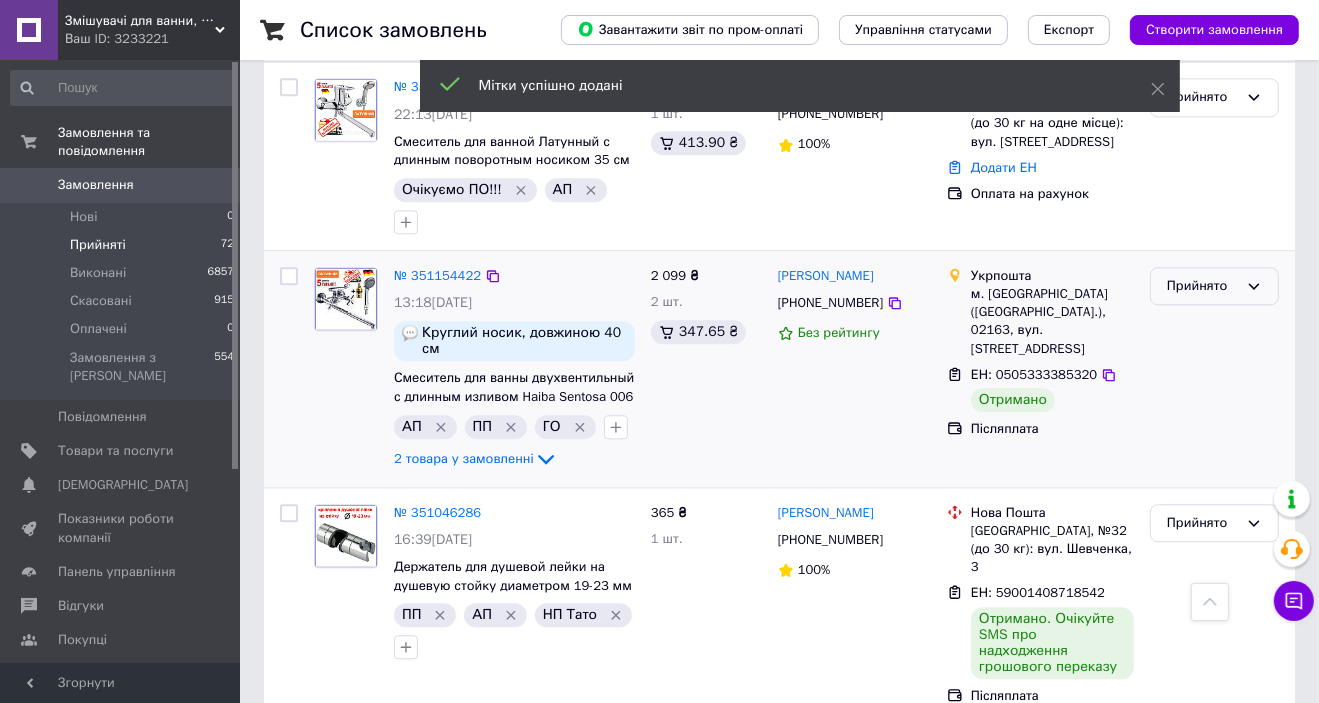 click on "Прийнято" at bounding box center [1202, 286] 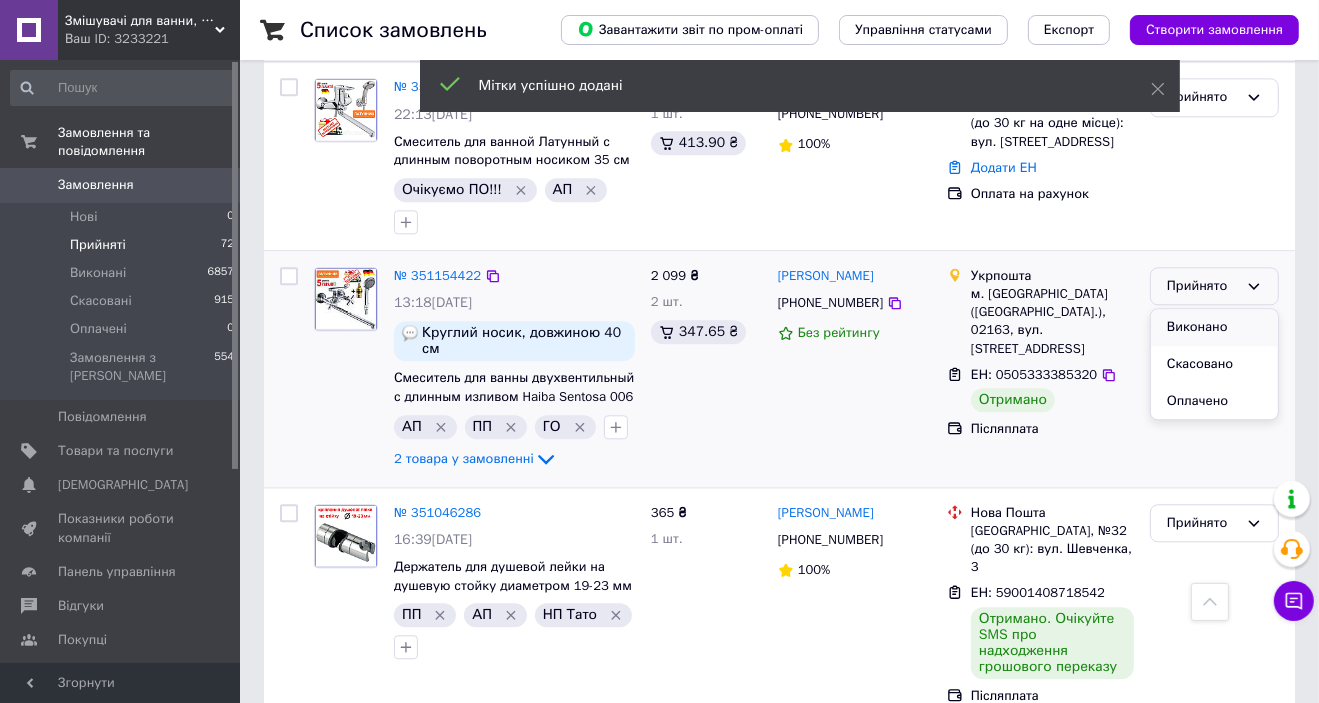 click on "Виконано" at bounding box center [1214, 327] 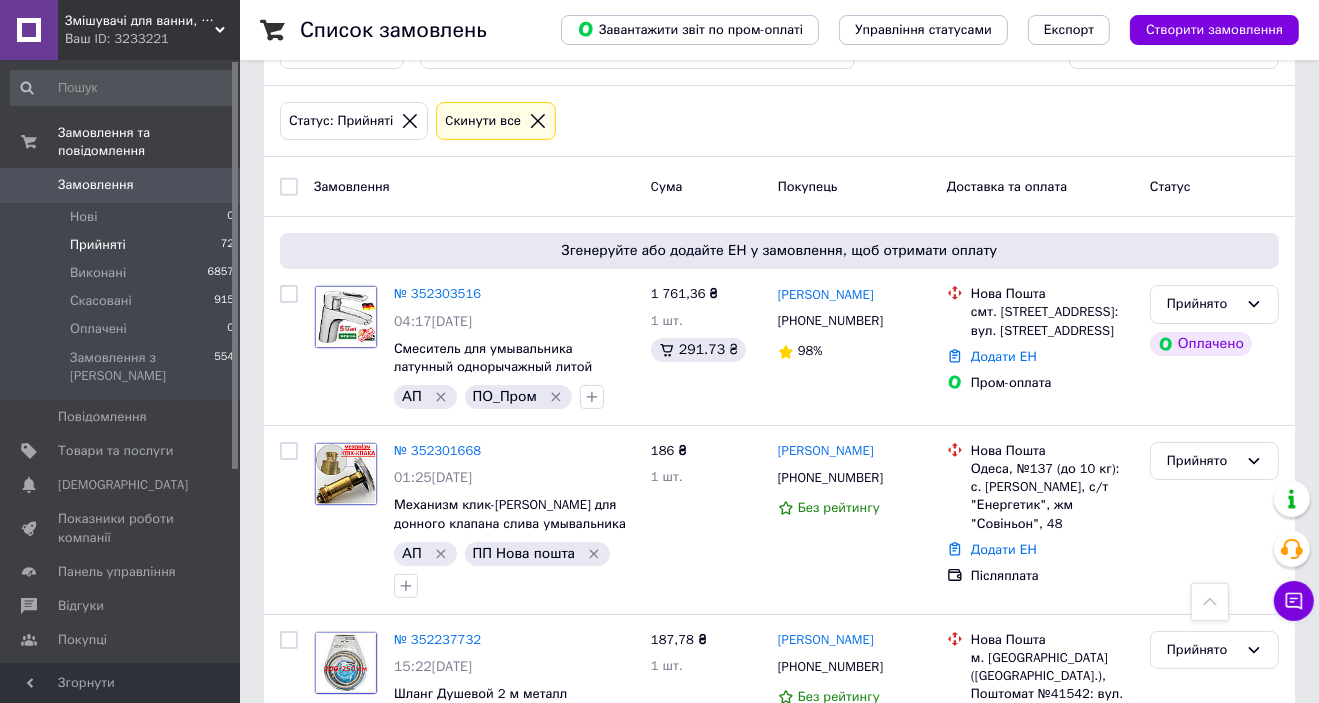 scroll, scrollTop: 0, scrollLeft: 0, axis: both 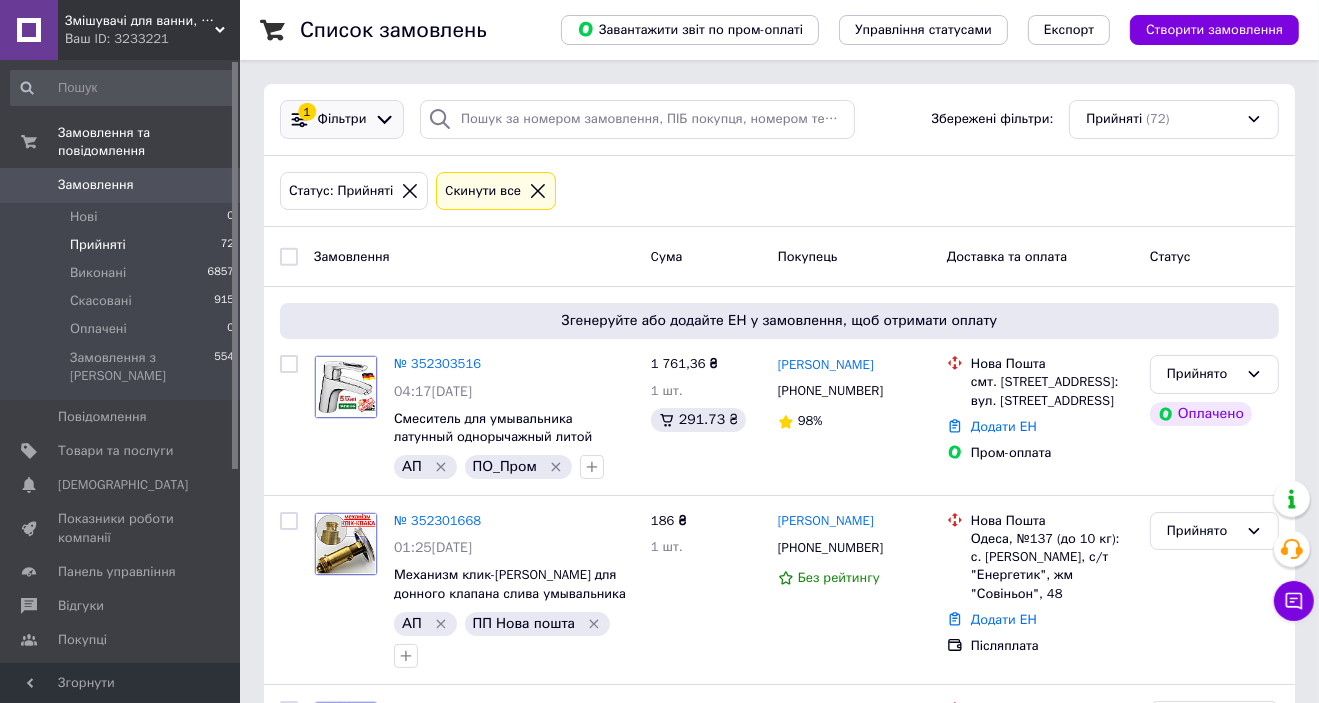 click 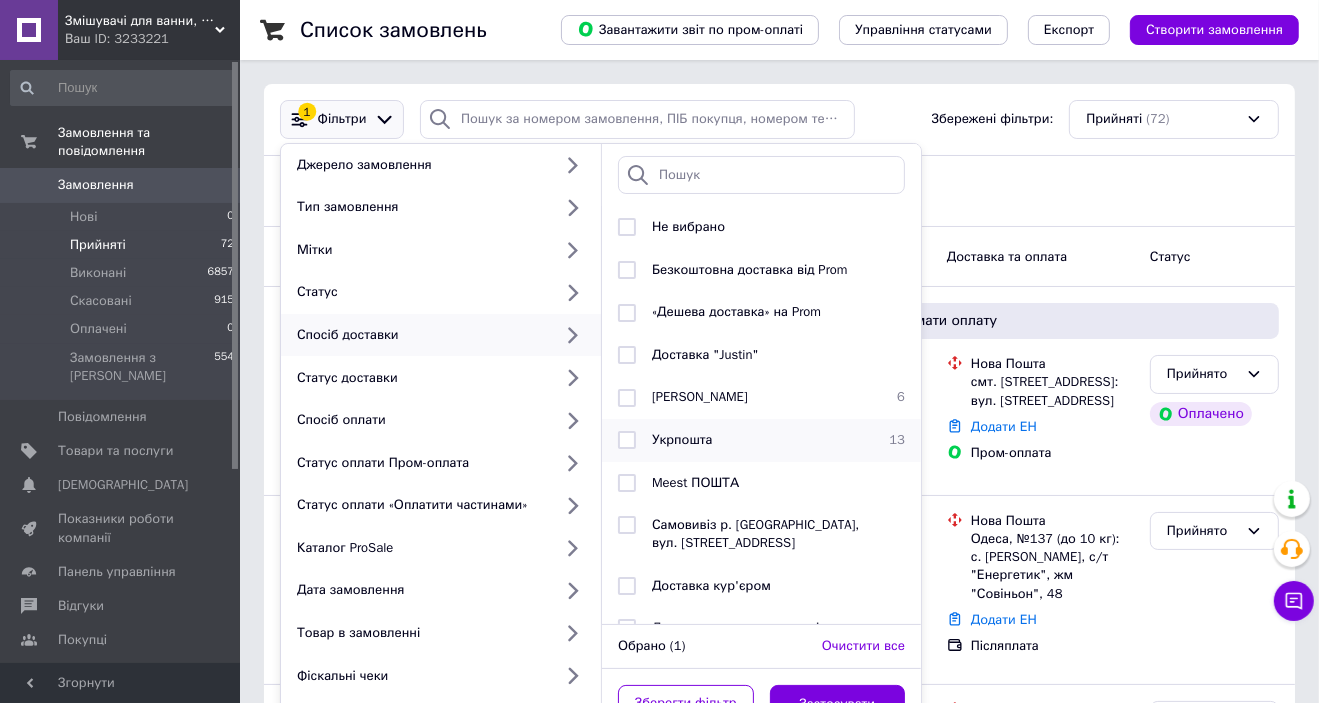 click on "Укрпошта" at bounding box center [682, 439] 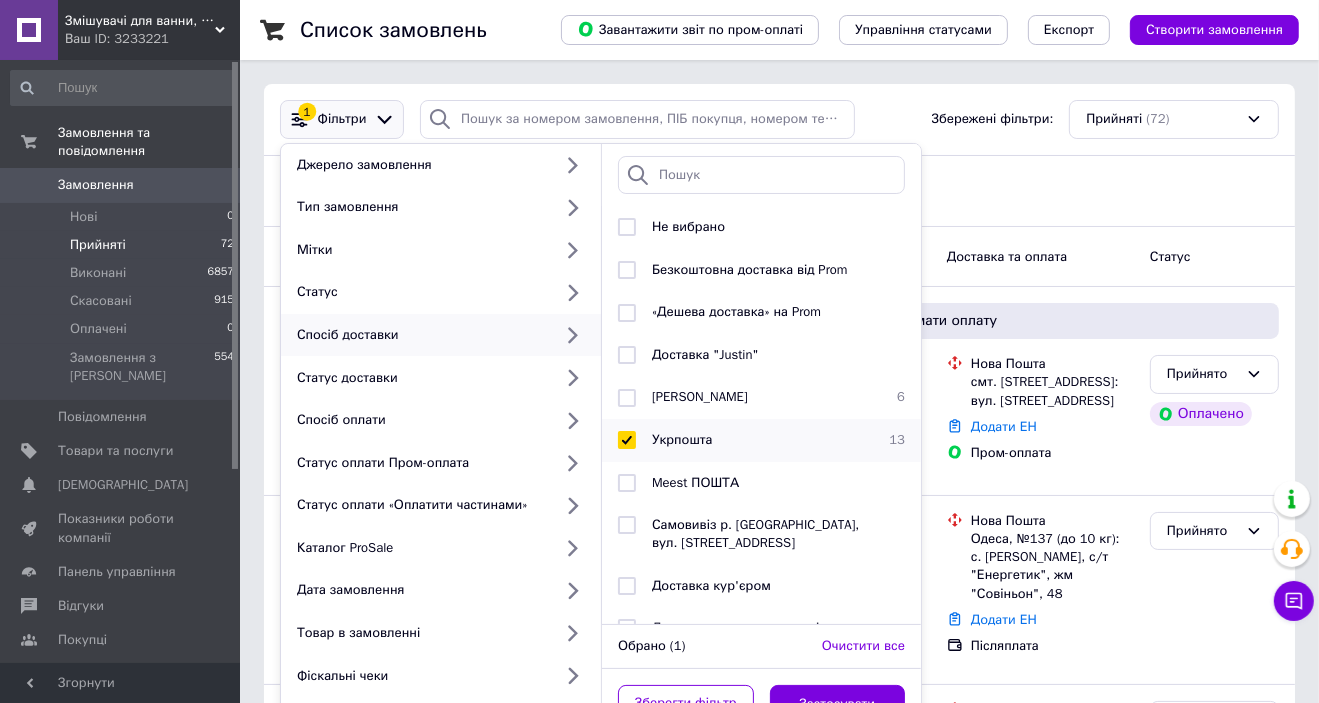 checkbox on "true" 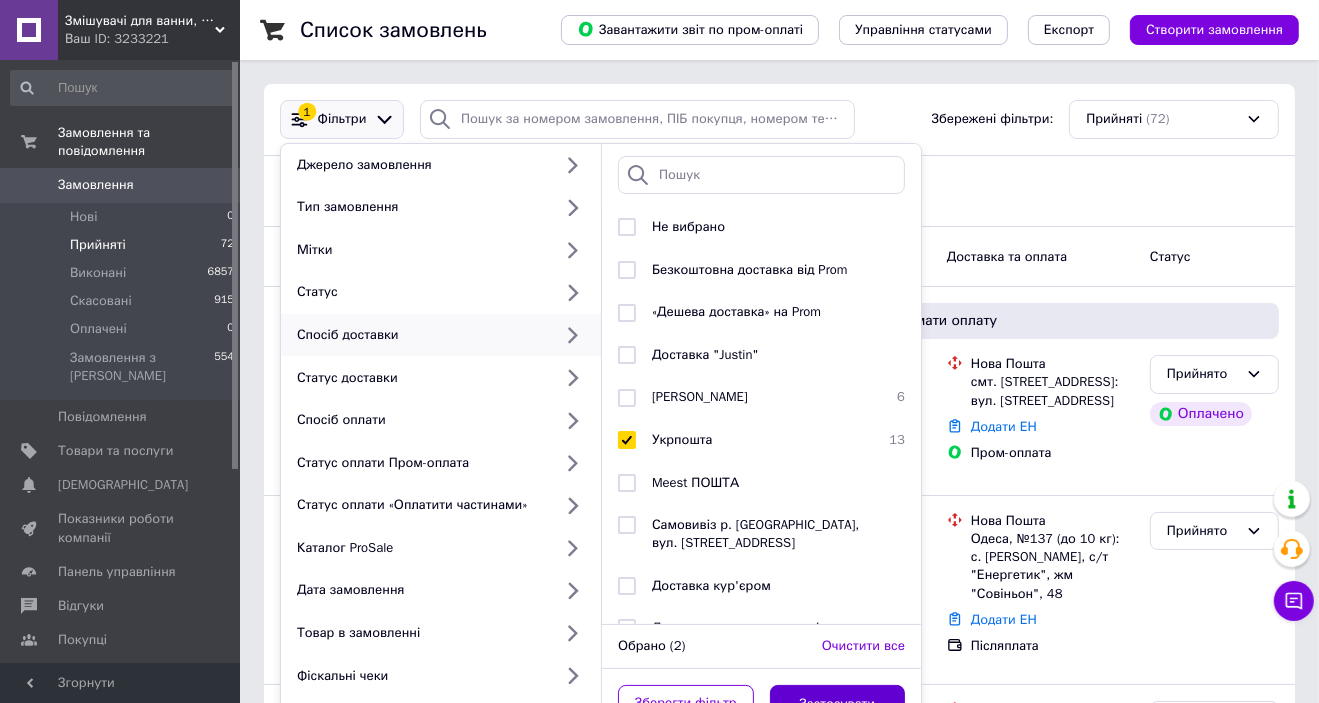 click on "Застосувати" at bounding box center [838, 704] 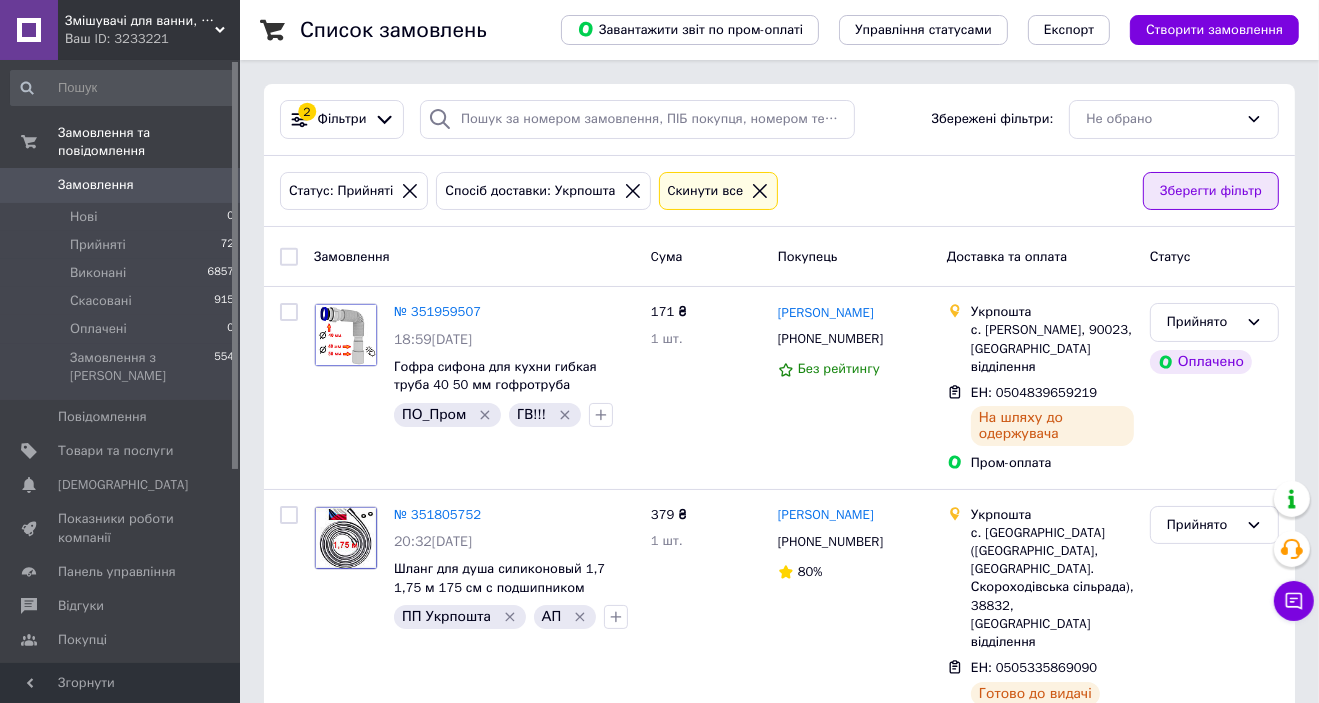 click on "Зберегти фільтр" at bounding box center [1211, 191] 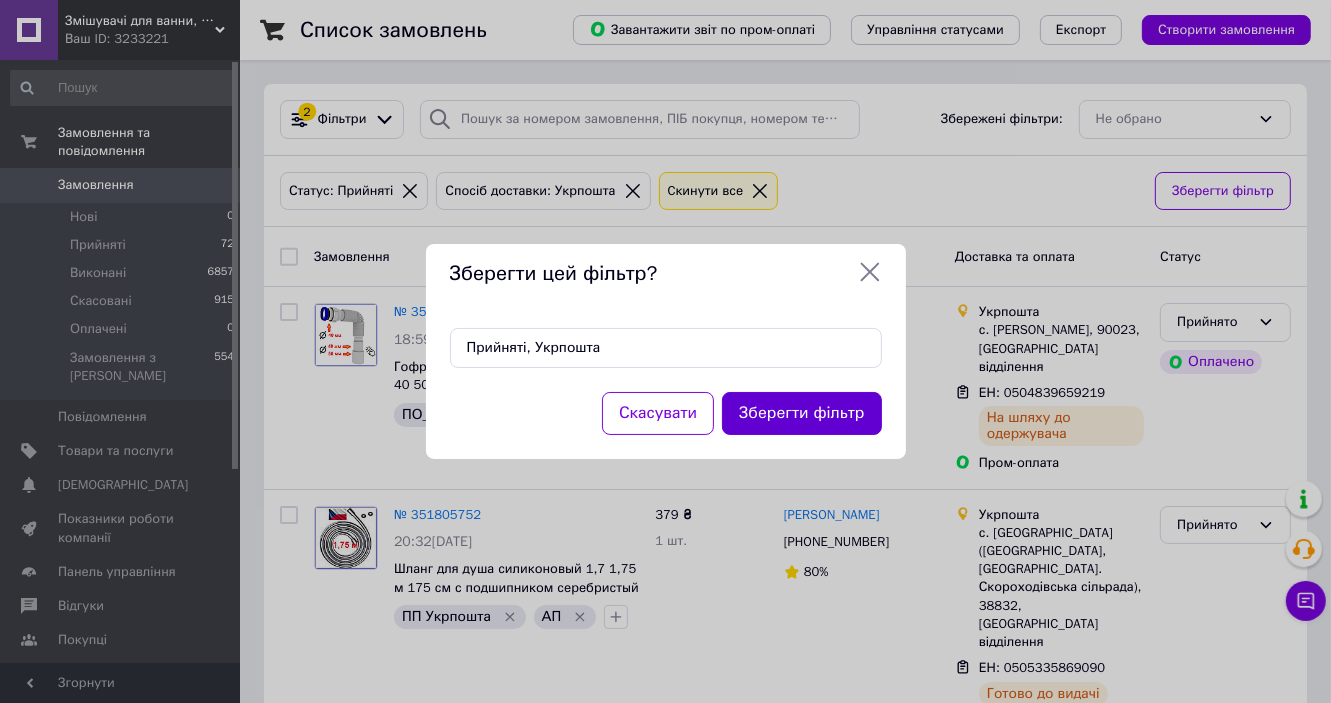 click on "Зберегти фільтр" at bounding box center (801, 413) 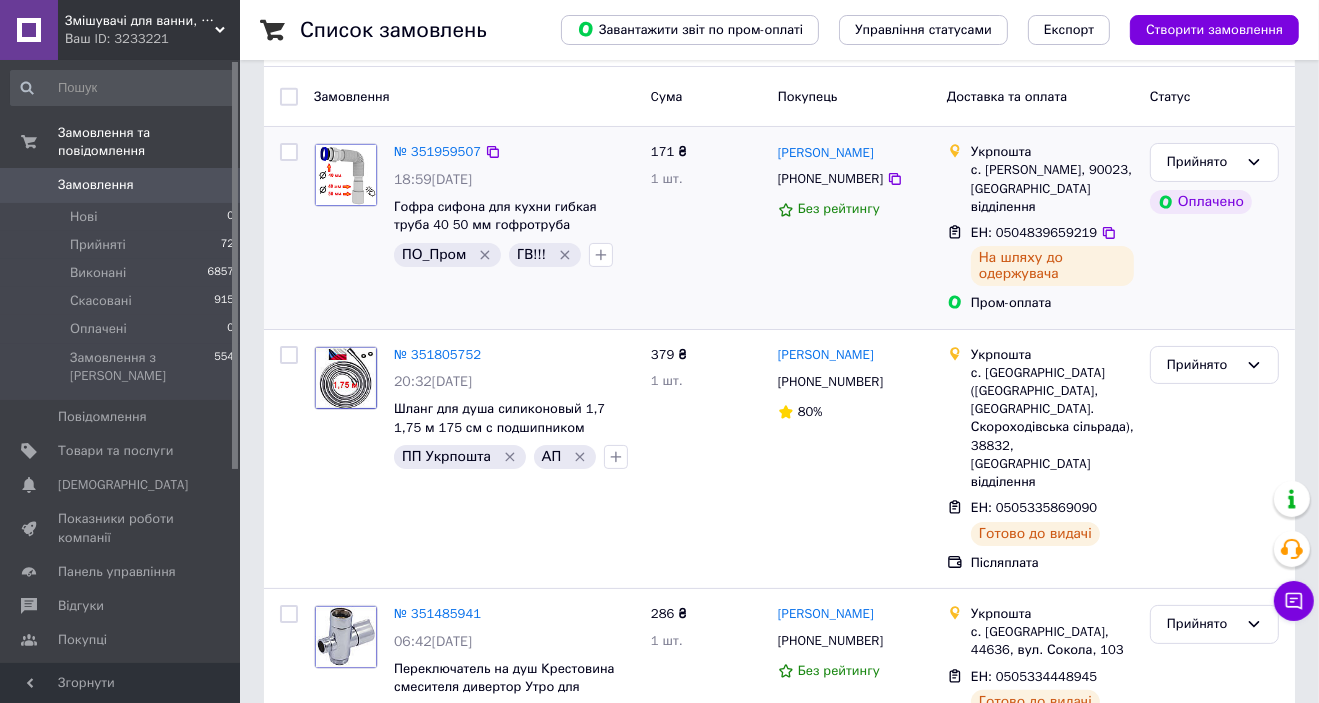 scroll, scrollTop: 0, scrollLeft: 0, axis: both 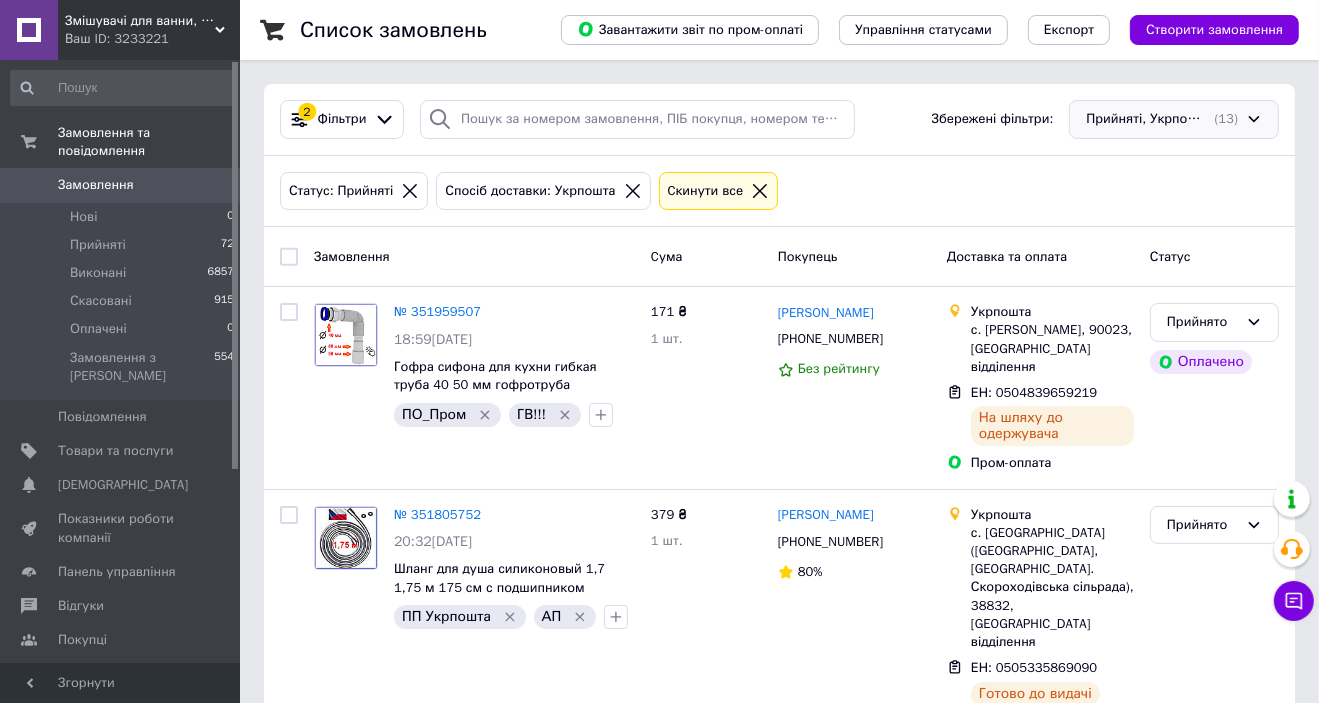 click on "Прийняті, Укрпошта (13)" at bounding box center [1174, 119] 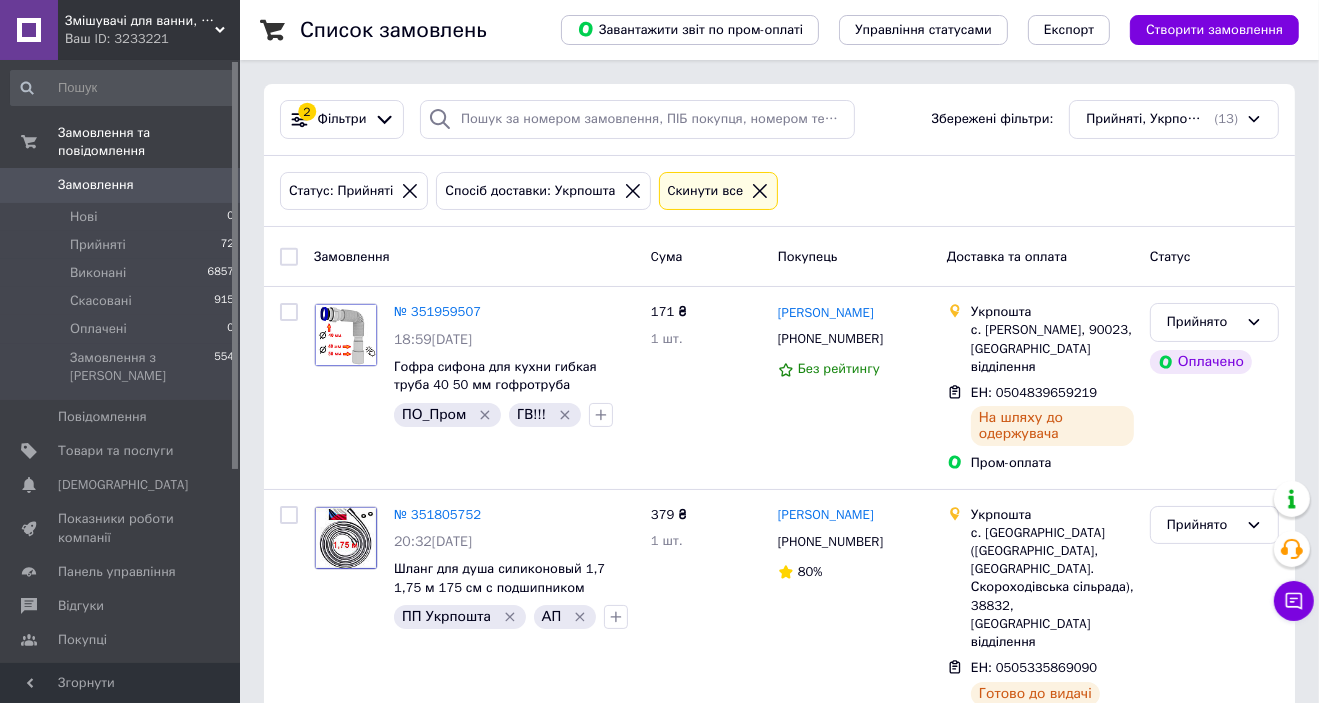 click on "2 Фільтри Збережені фільтри: Прийняті, Укрпошта (13)" at bounding box center [779, 120] 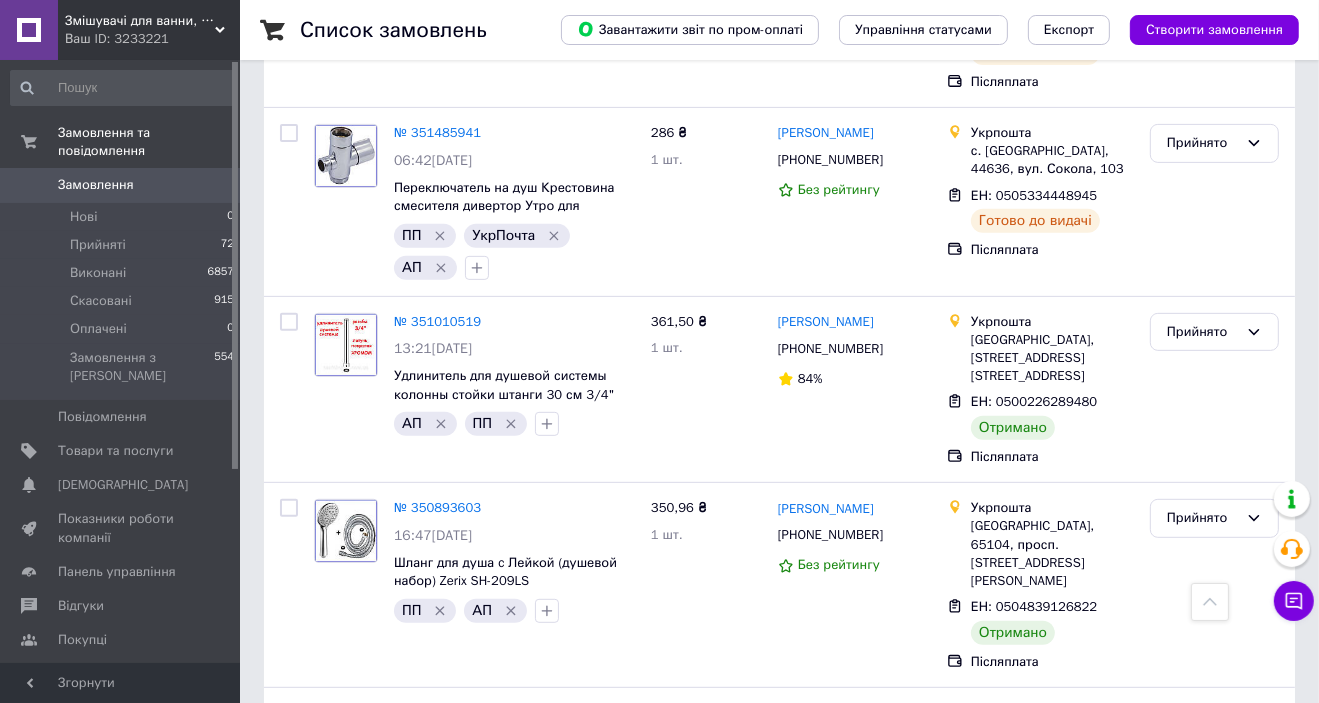 scroll, scrollTop: 640, scrollLeft: 0, axis: vertical 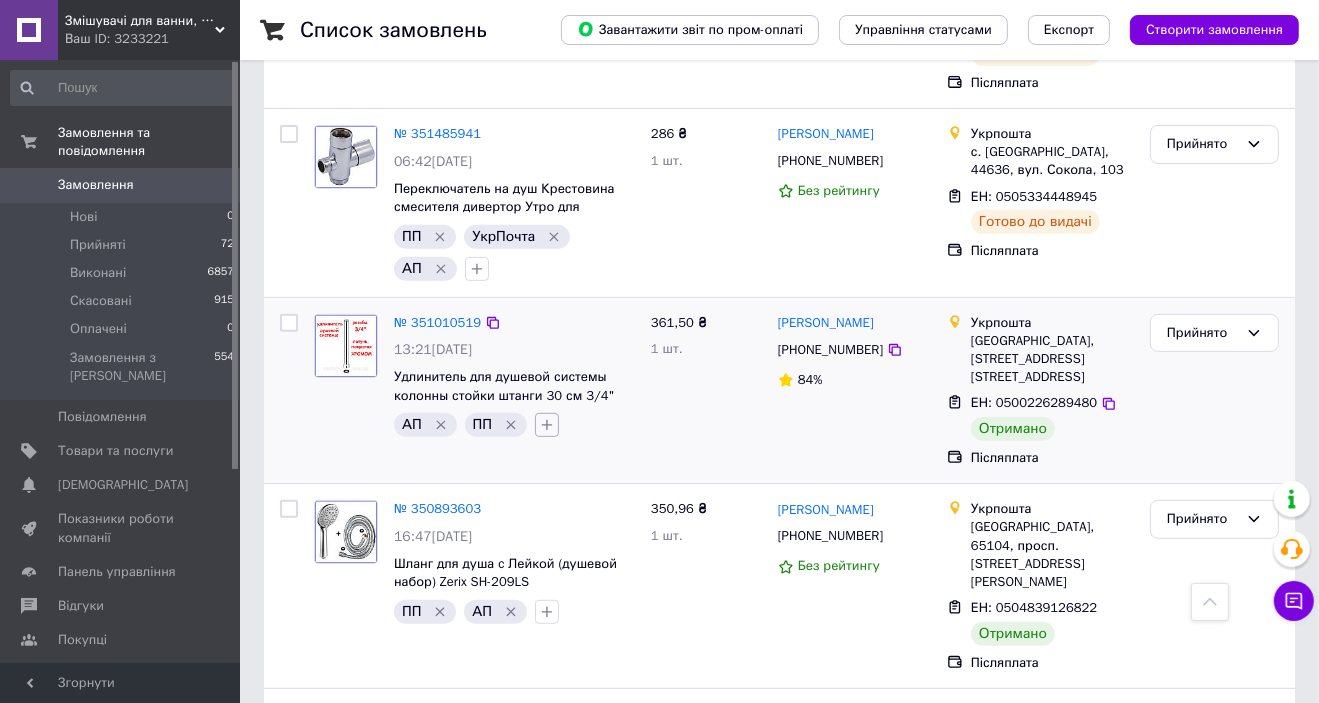 click 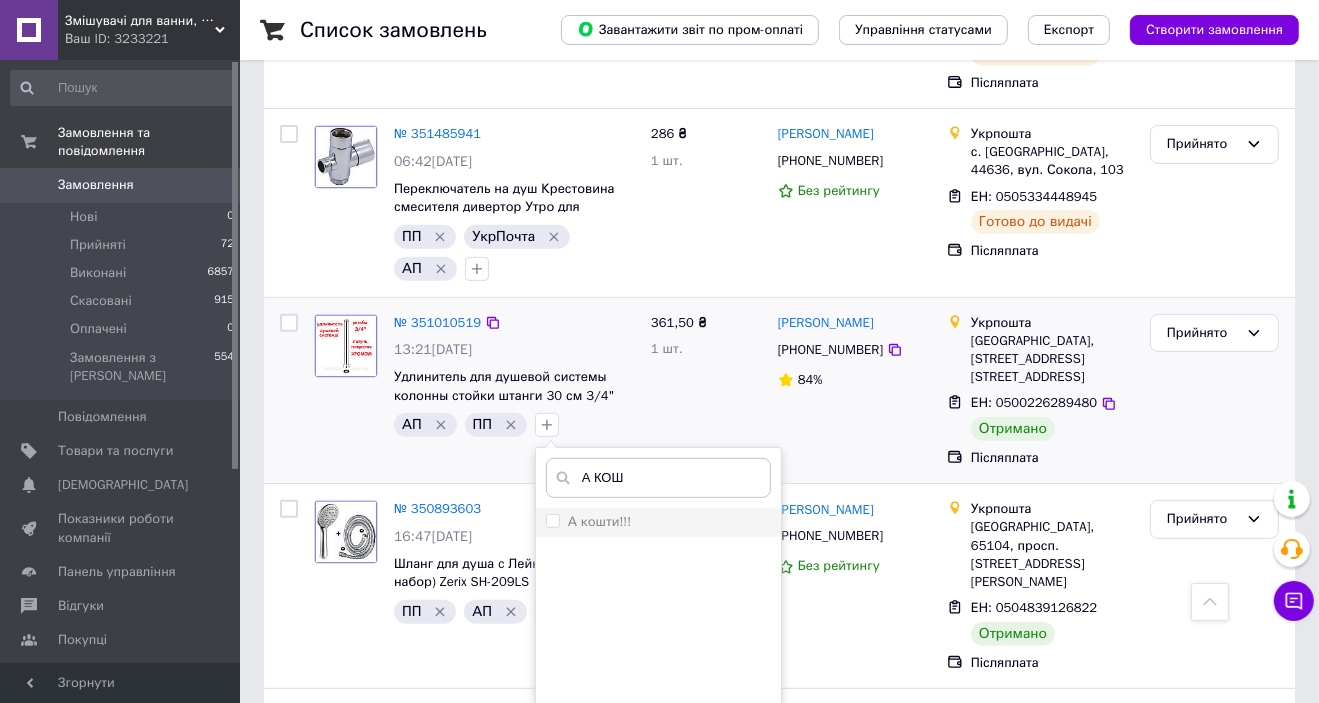 type on "А КОШ" 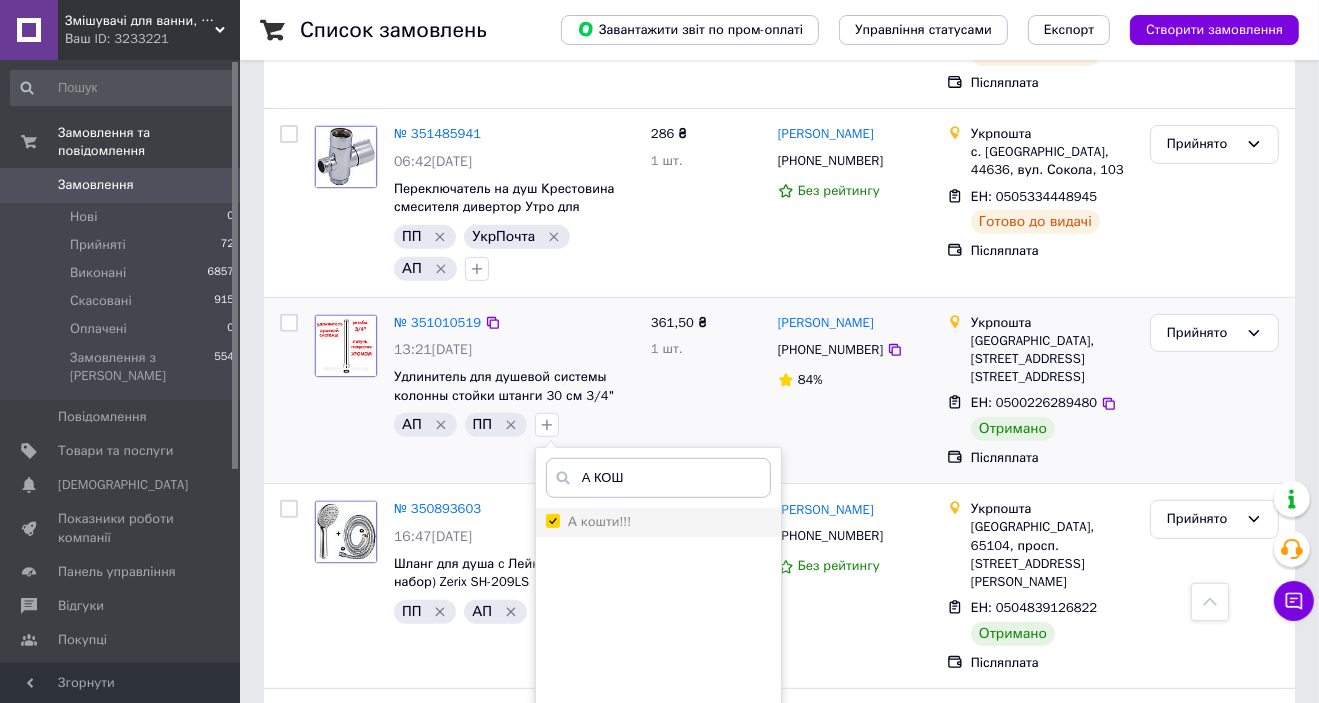 checkbox on "true" 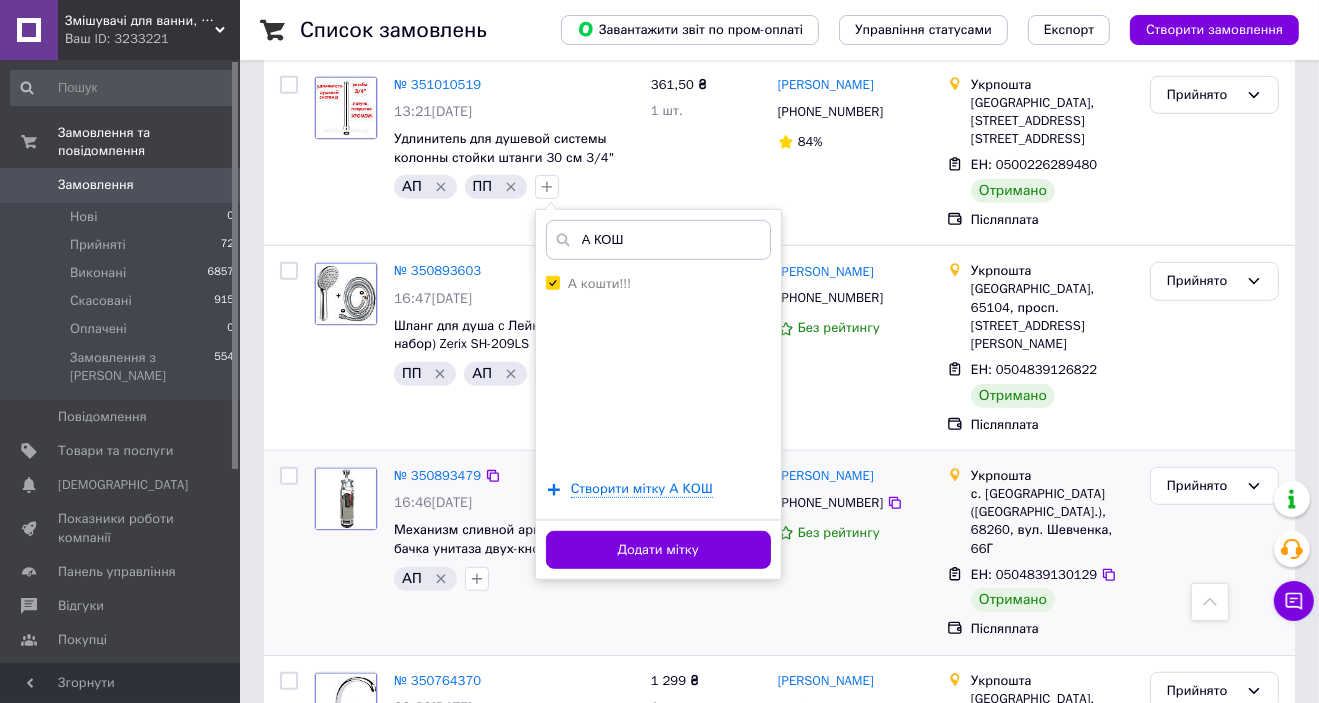scroll, scrollTop: 880, scrollLeft: 0, axis: vertical 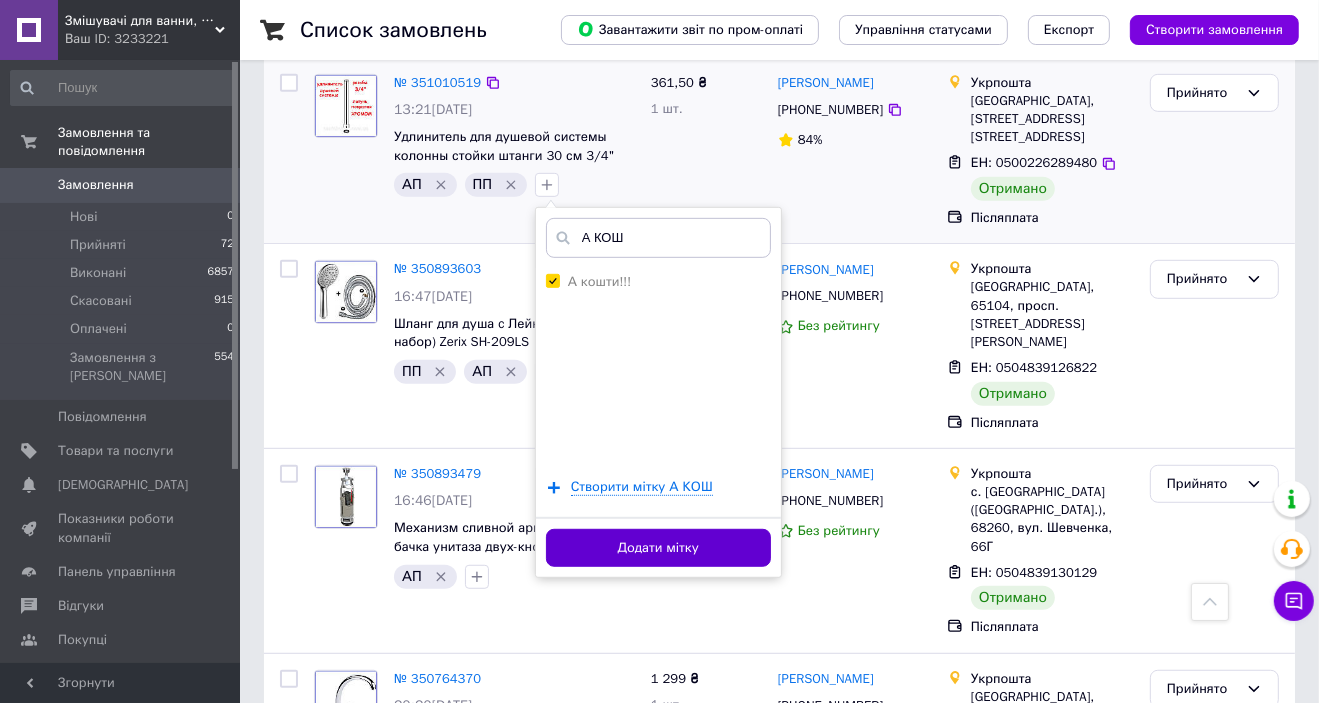click on "Додати мітку" at bounding box center (658, 548) 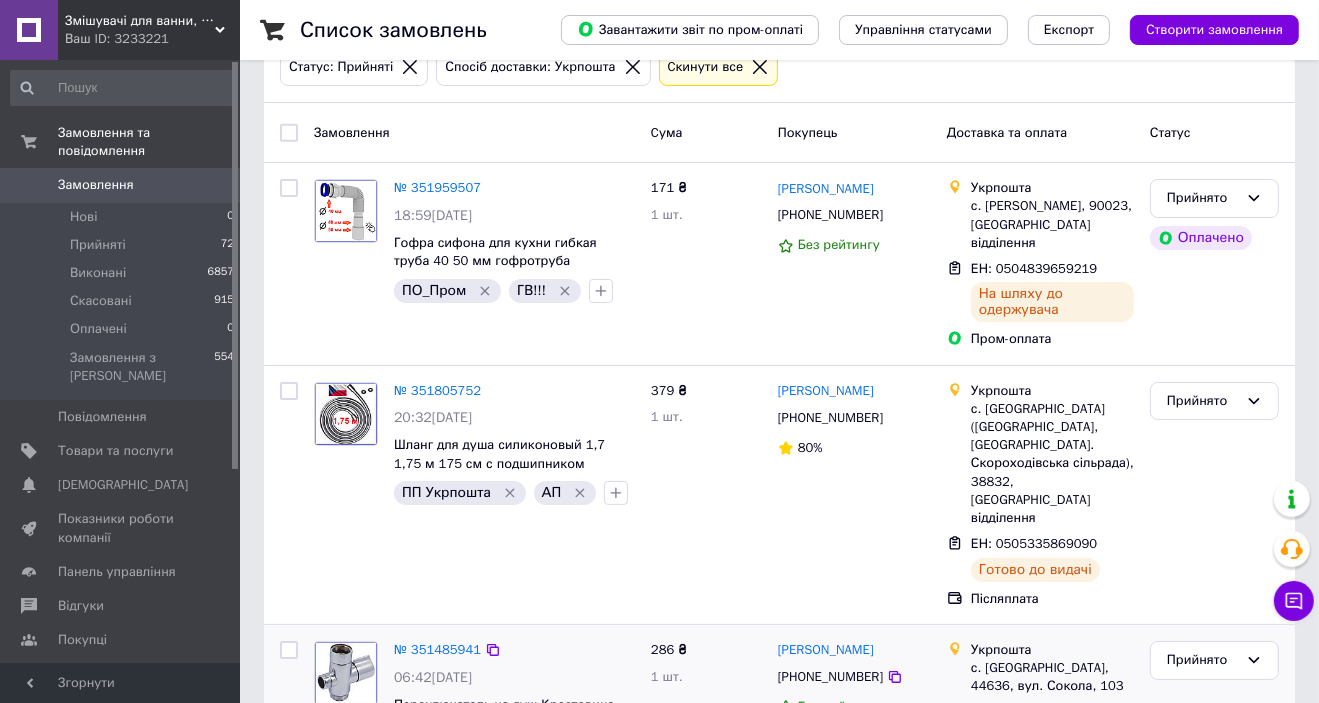 scroll, scrollTop: 0, scrollLeft: 0, axis: both 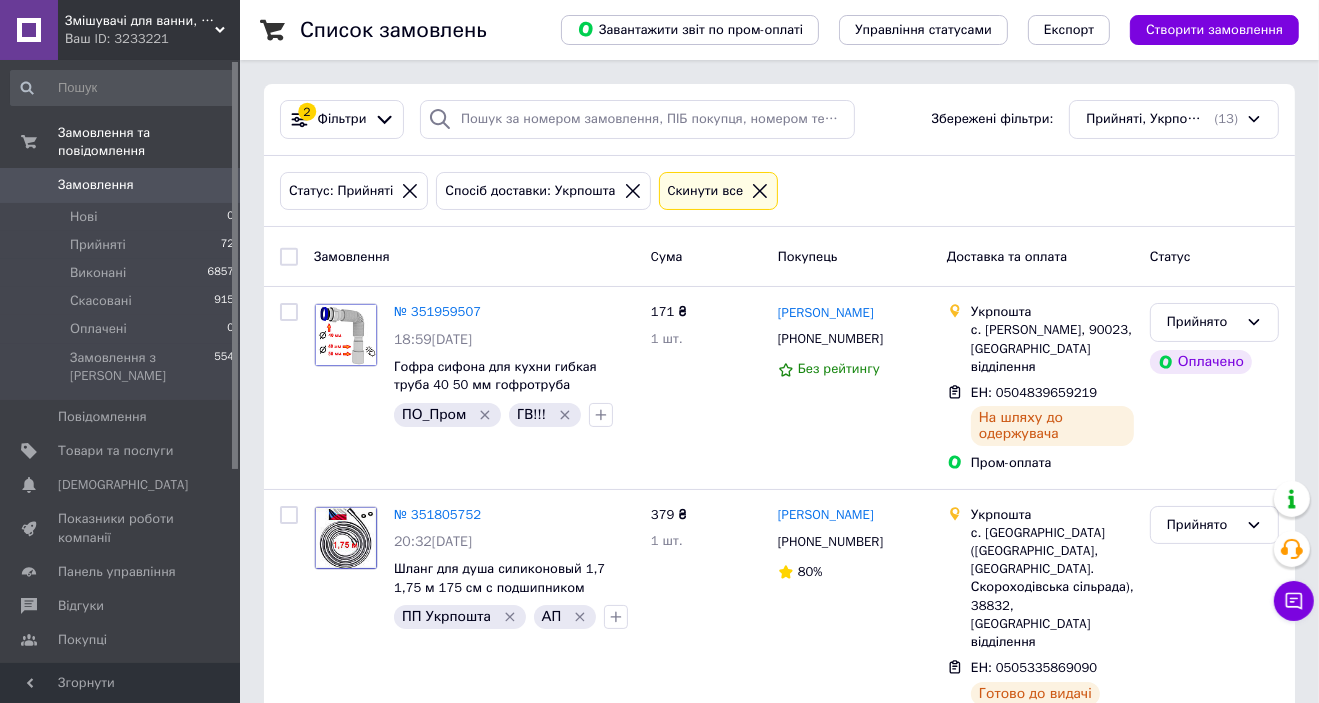 click 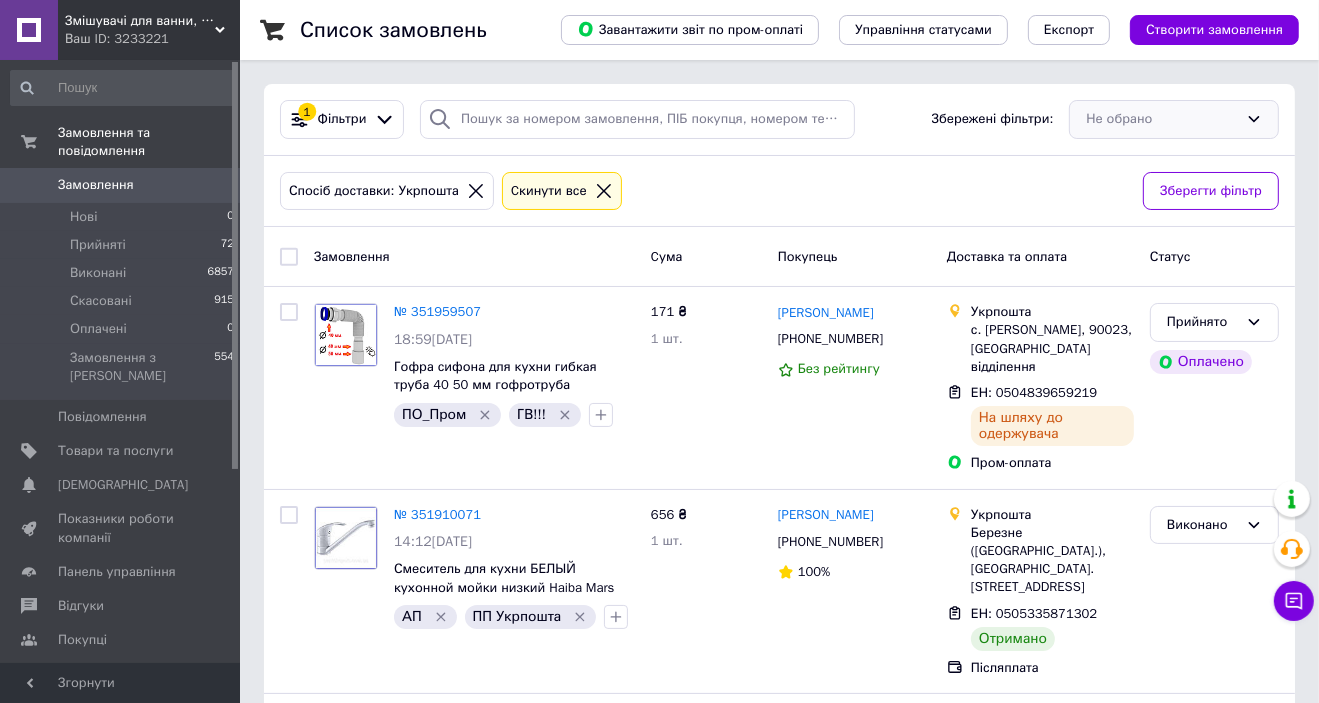 click on "Не обрано" at bounding box center (1174, 119) 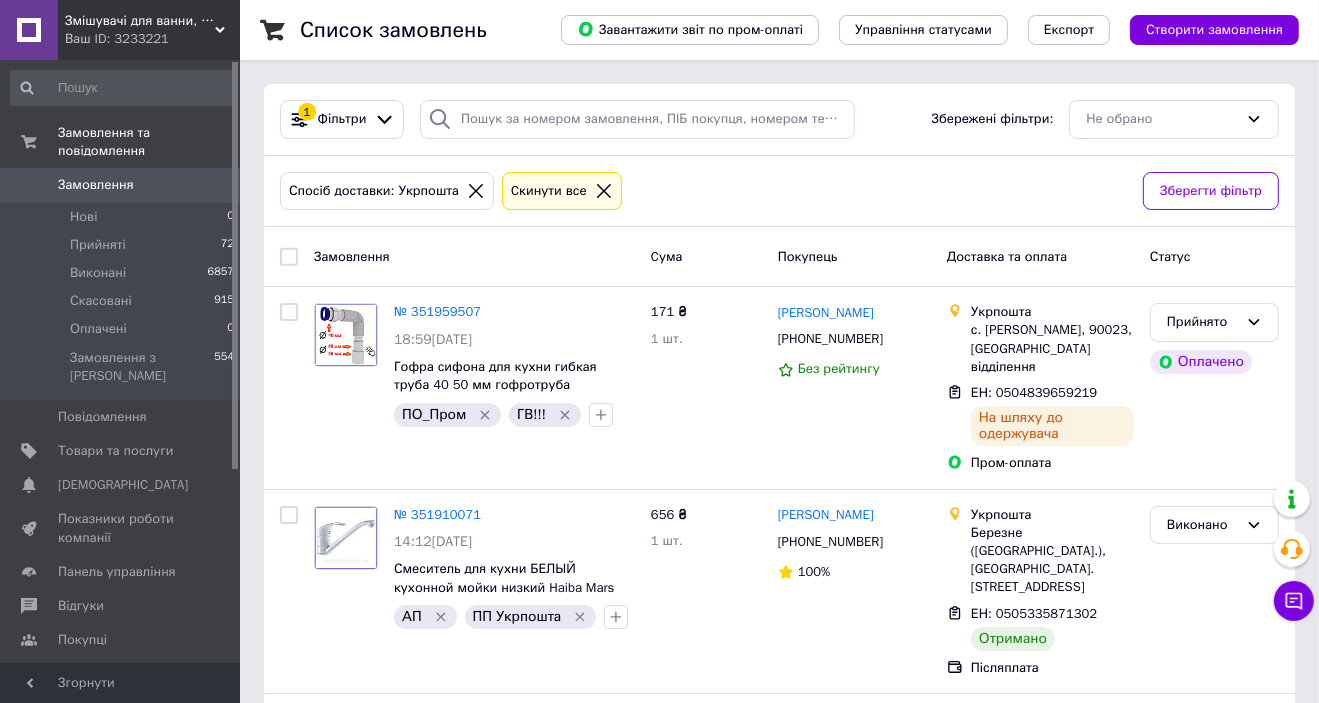 click 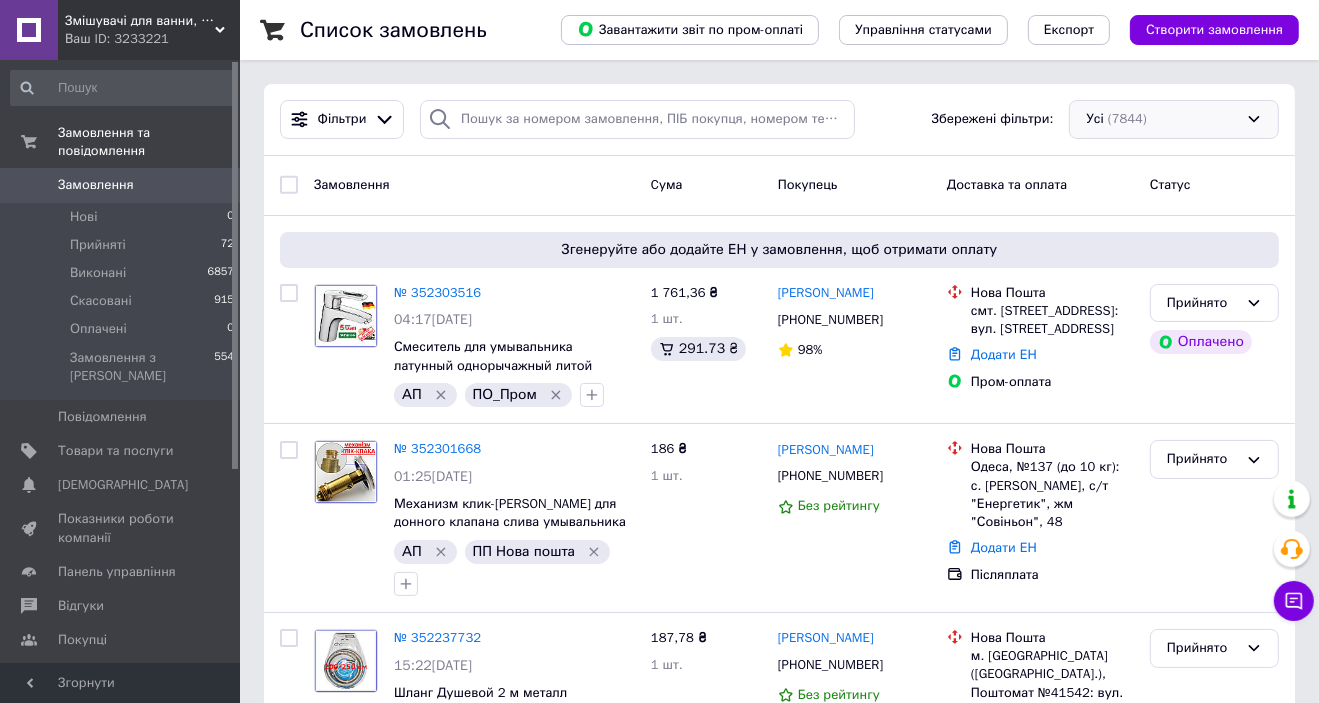 click on "Усі (7844)" at bounding box center (1174, 119) 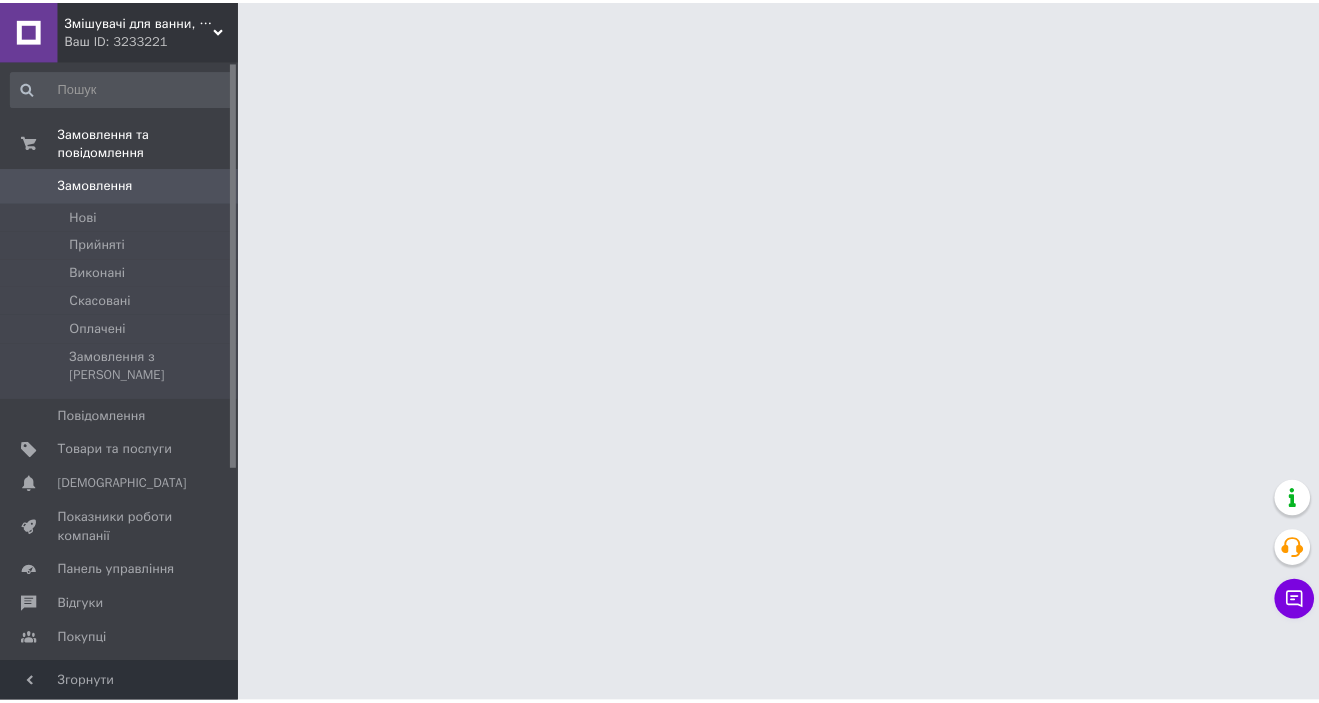 scroll, scrollTop: 0, scrollLeft: 0, axis: both 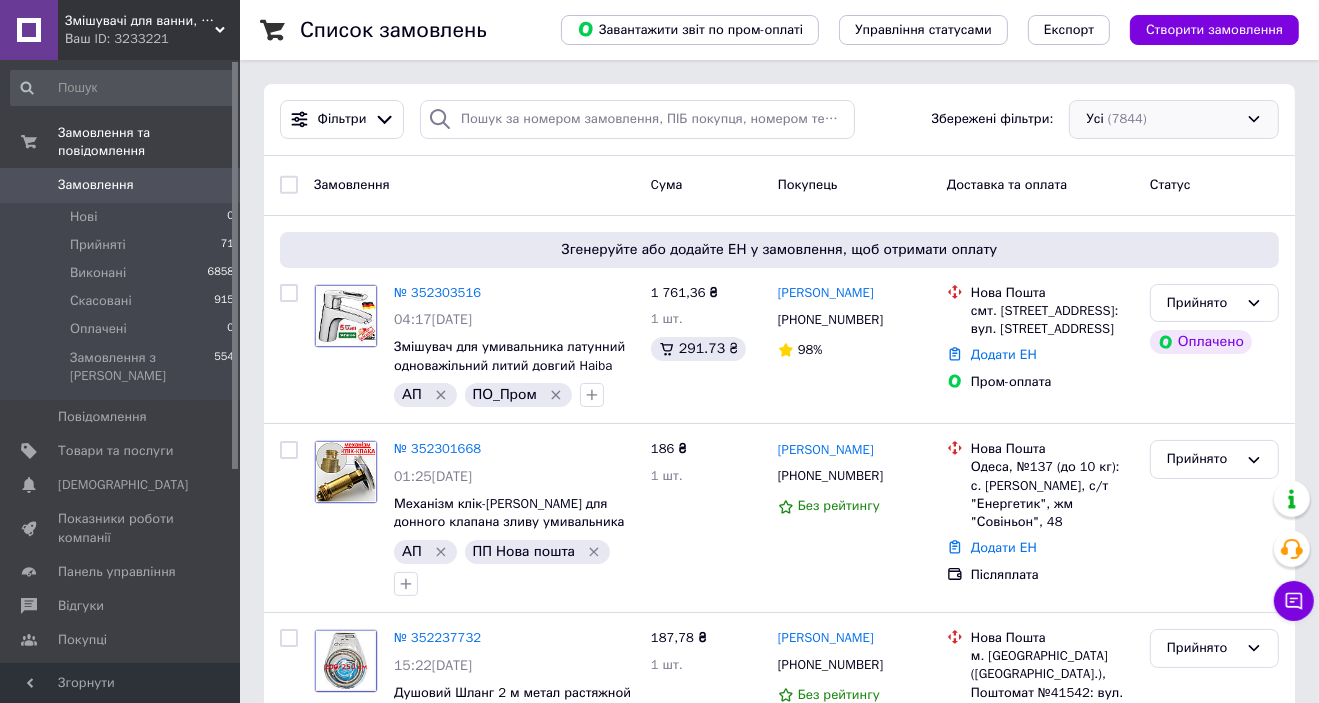 click on "Усі (7844)" at bounding box center (1174, 119) 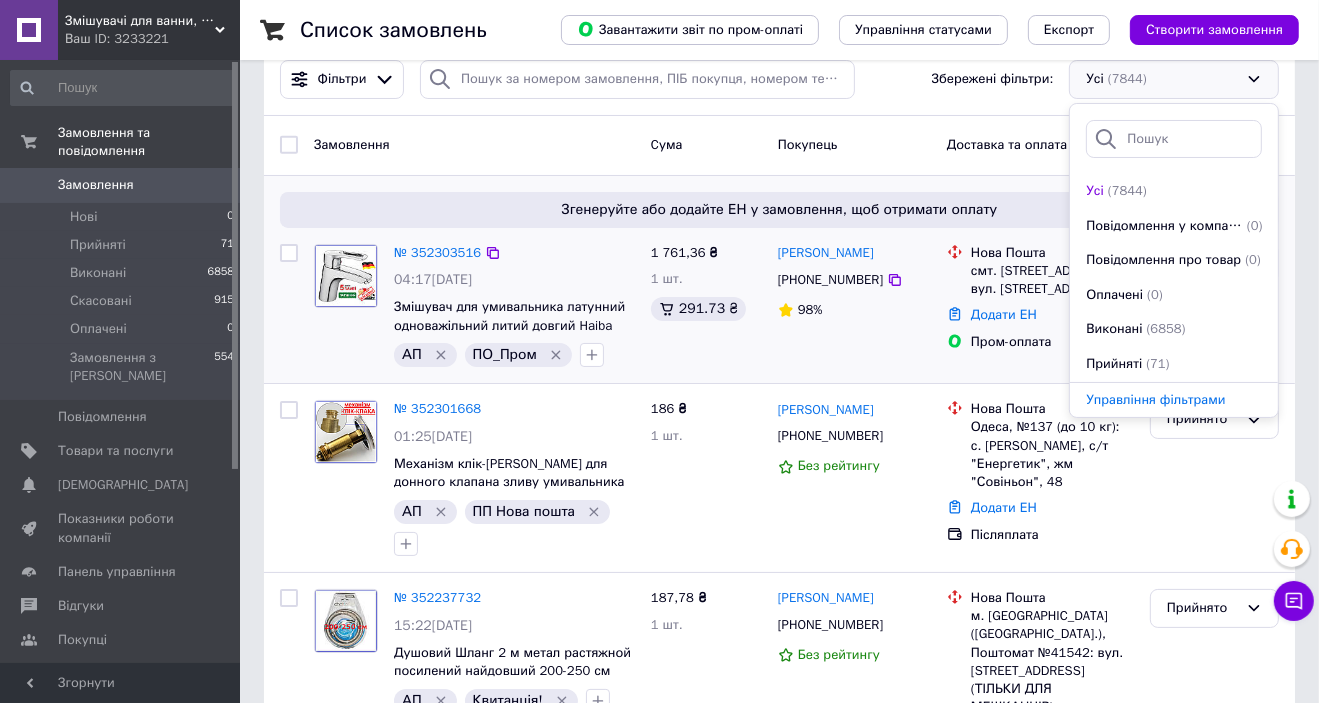 scroll, scrollTop: 0, scrollLeft: 0, axis: both 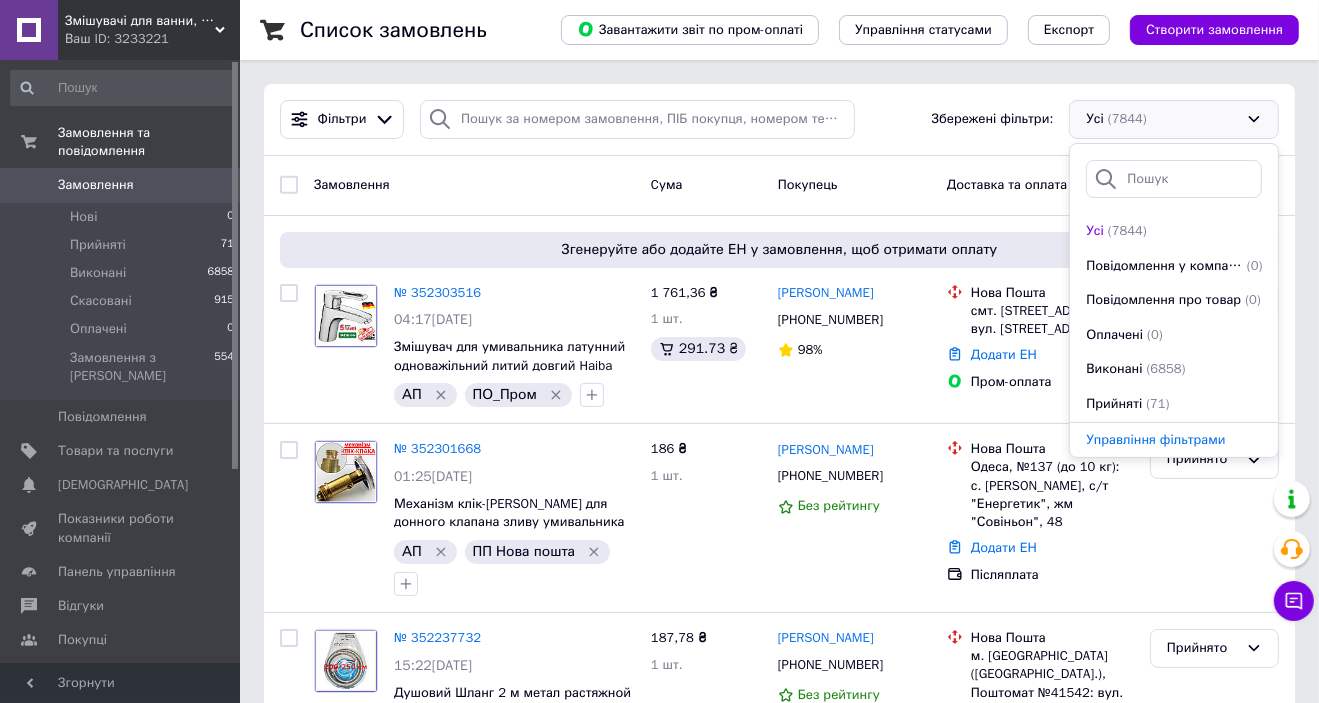 click on "Управління фільтрами" at bounding box center (1155, 439) 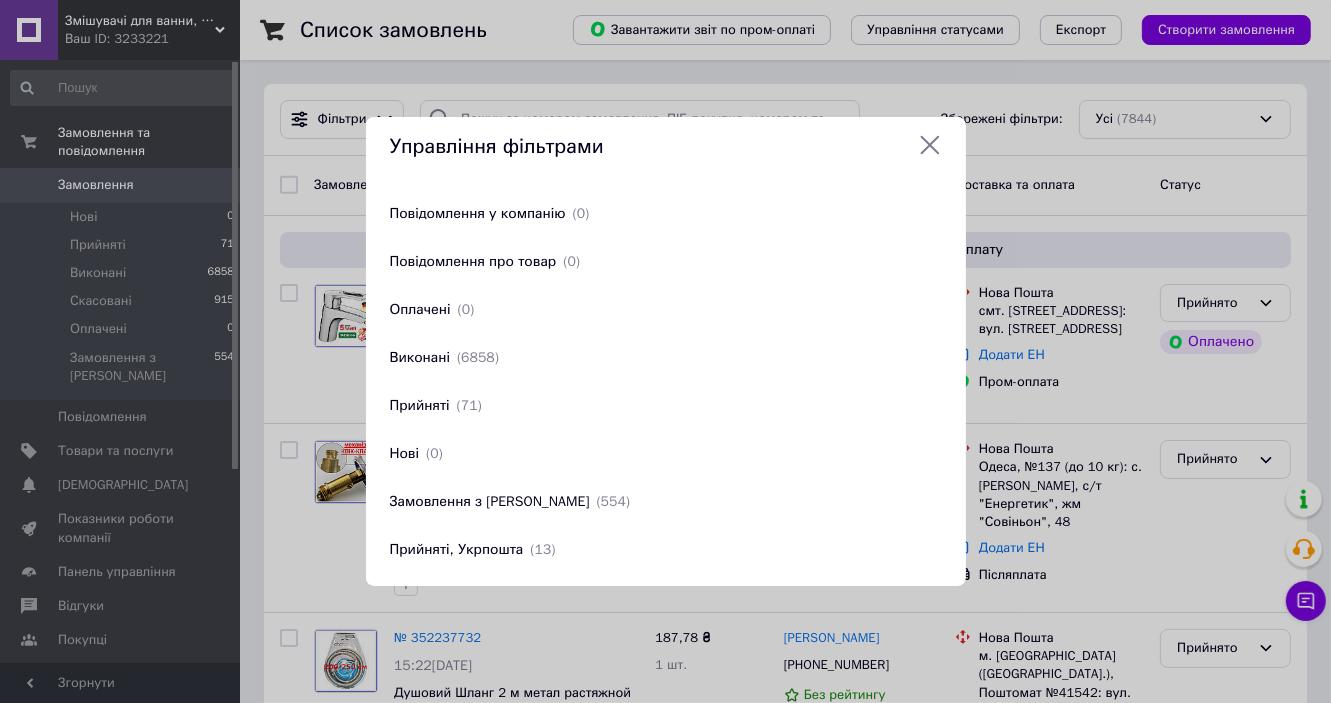 click 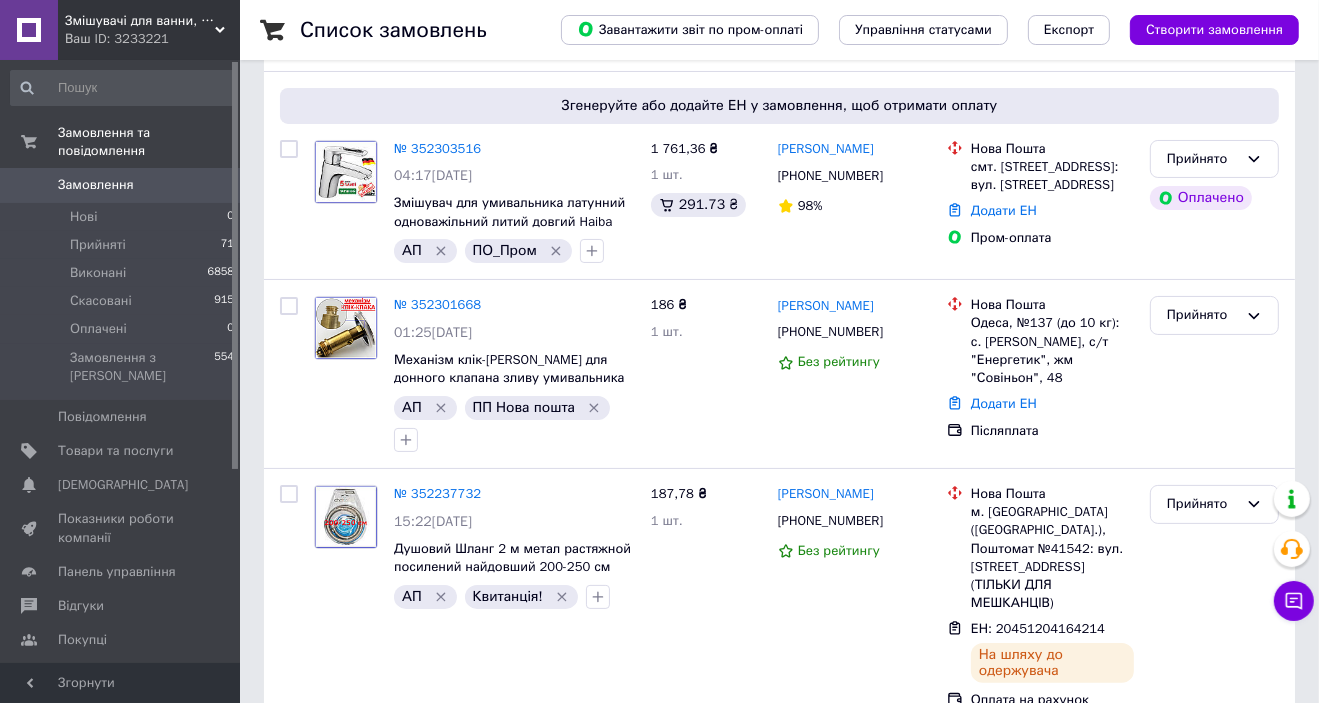 scroll, scrollTop: 0, scrollLeft: 0, axis: both 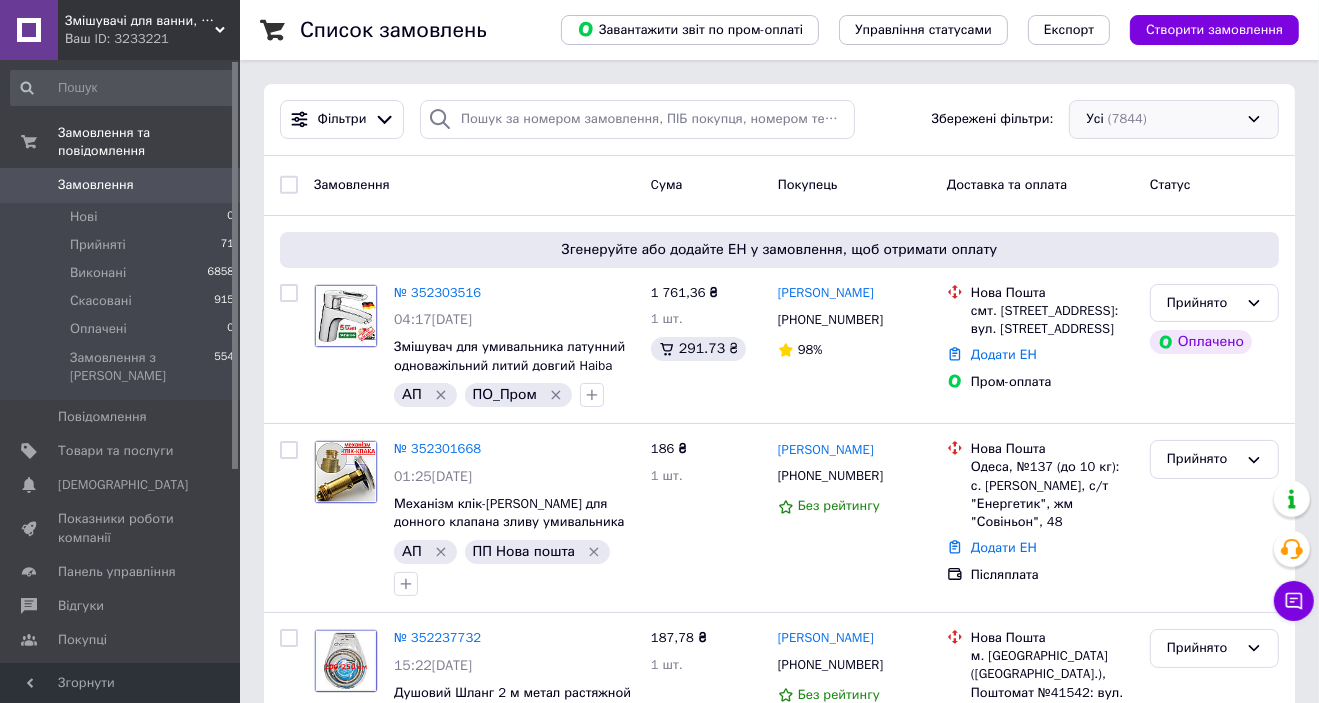 click on "Усі (7844)" at bounding box center (1174, 119) 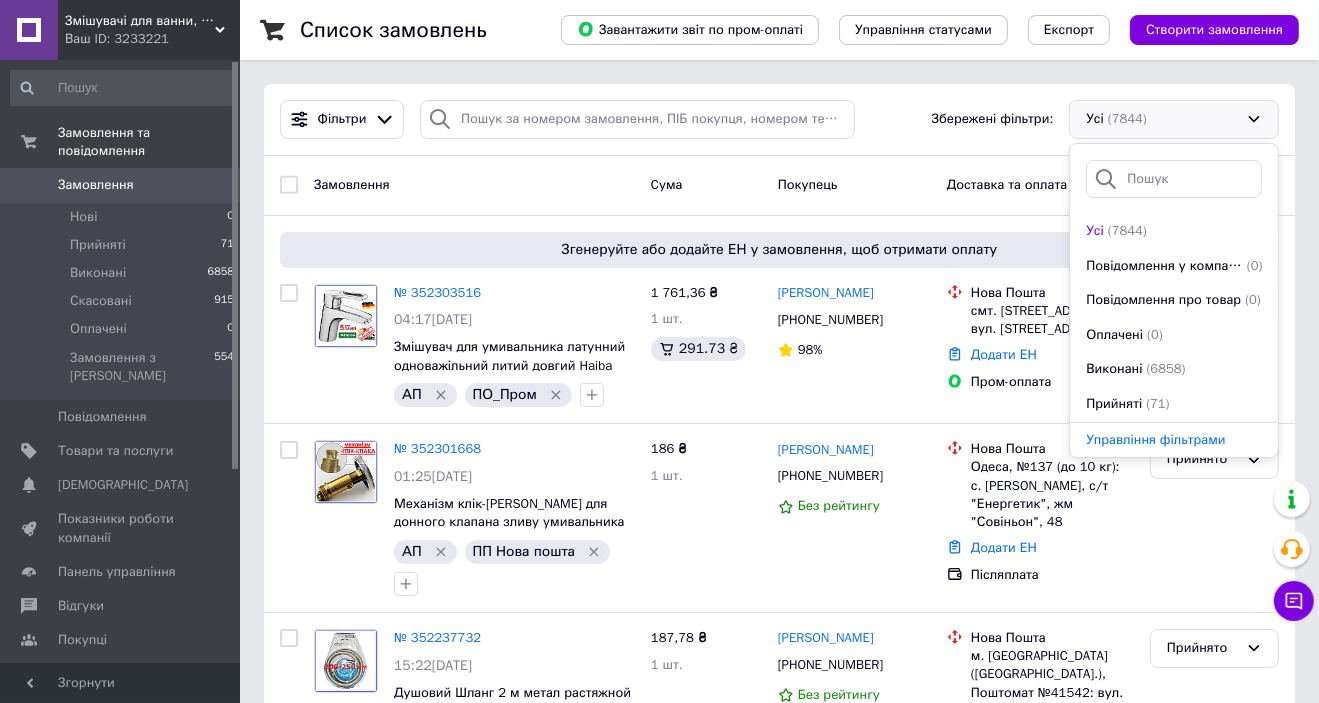 click on "Управління фільтрами" at bounding box center (1155, 439) 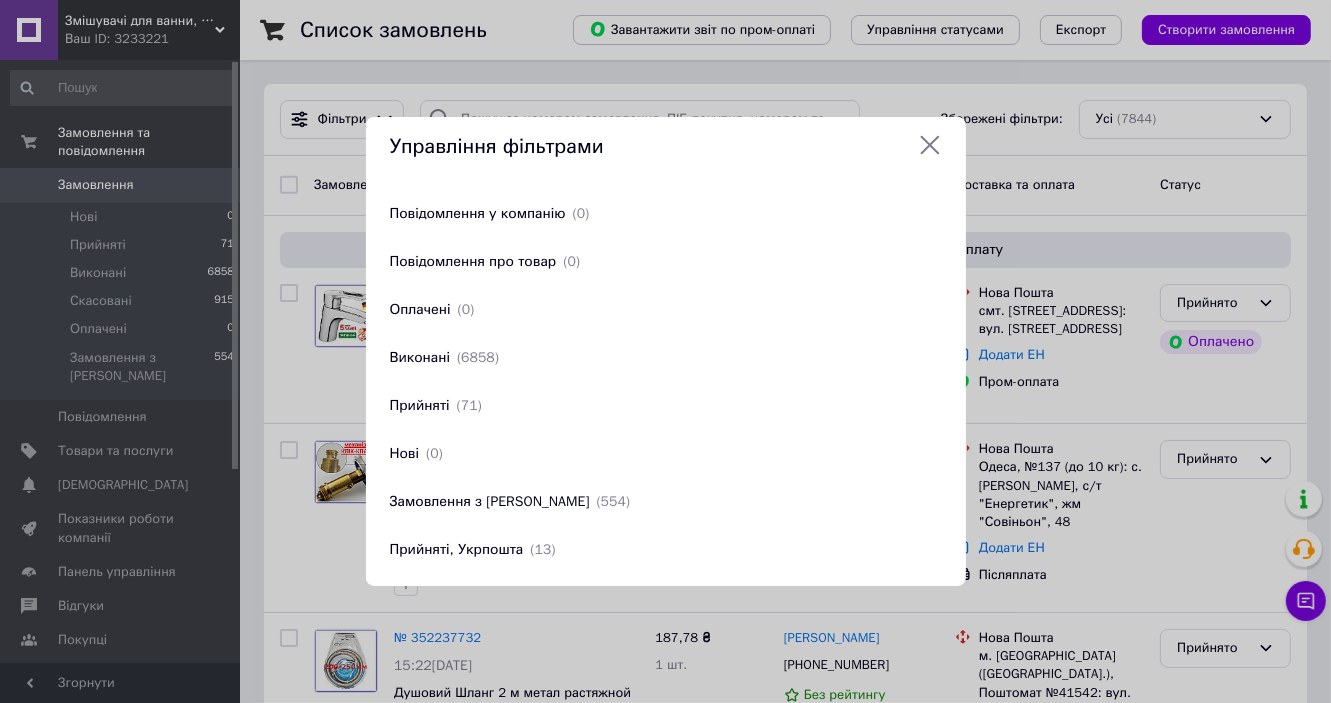 click 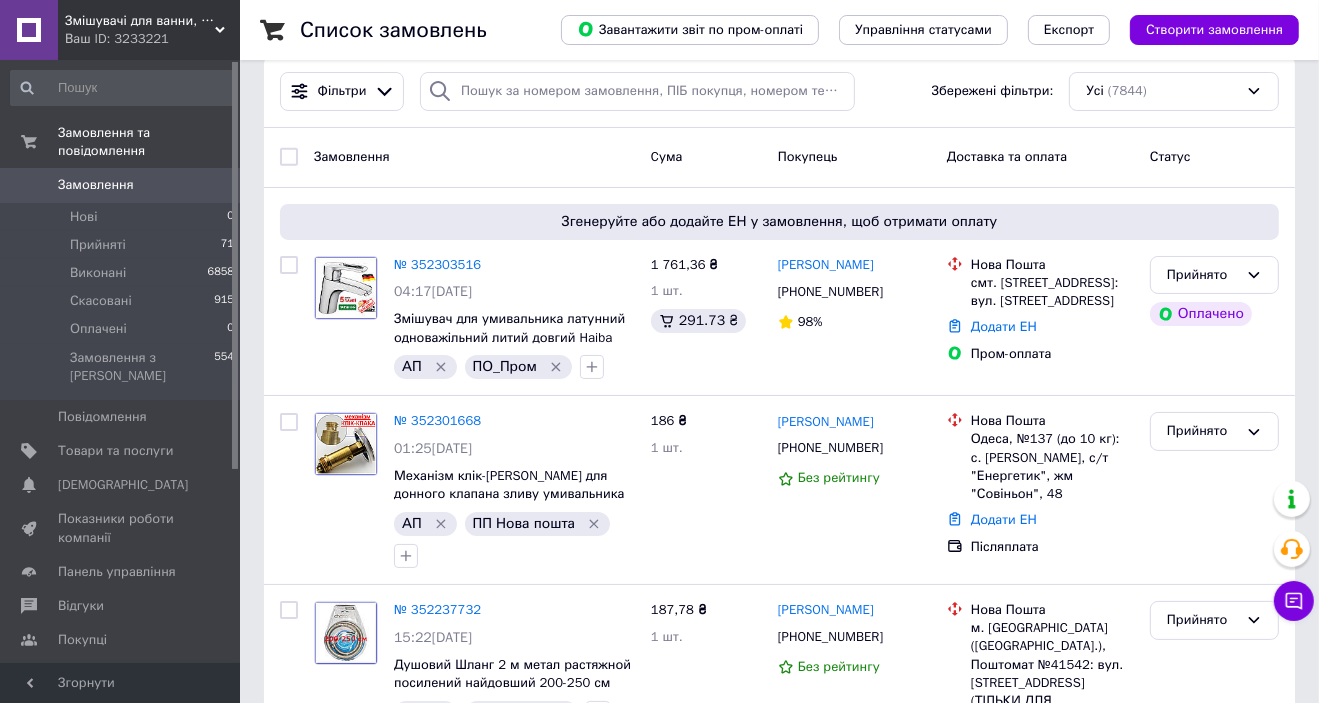 scroll, scrollTop: 0, scrollLeft: 0, axis: both 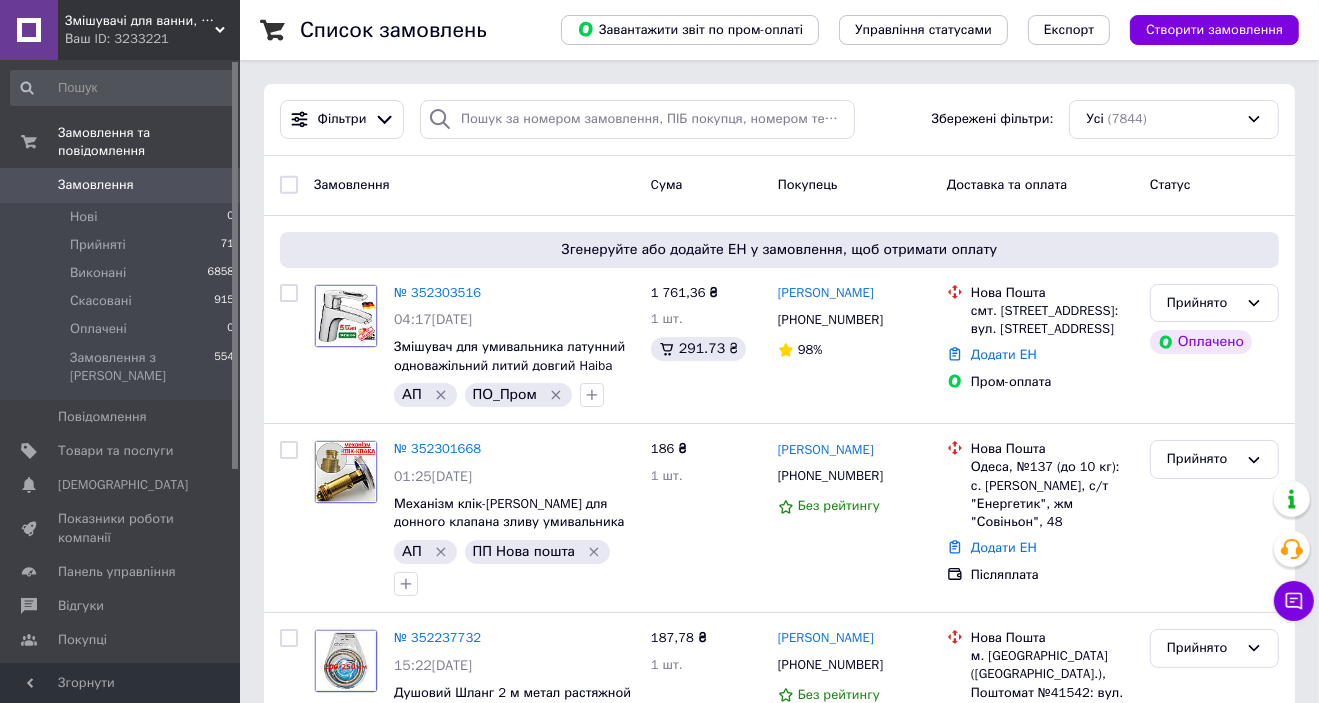 click on "Замовлення" at bounding box center [474, 185] 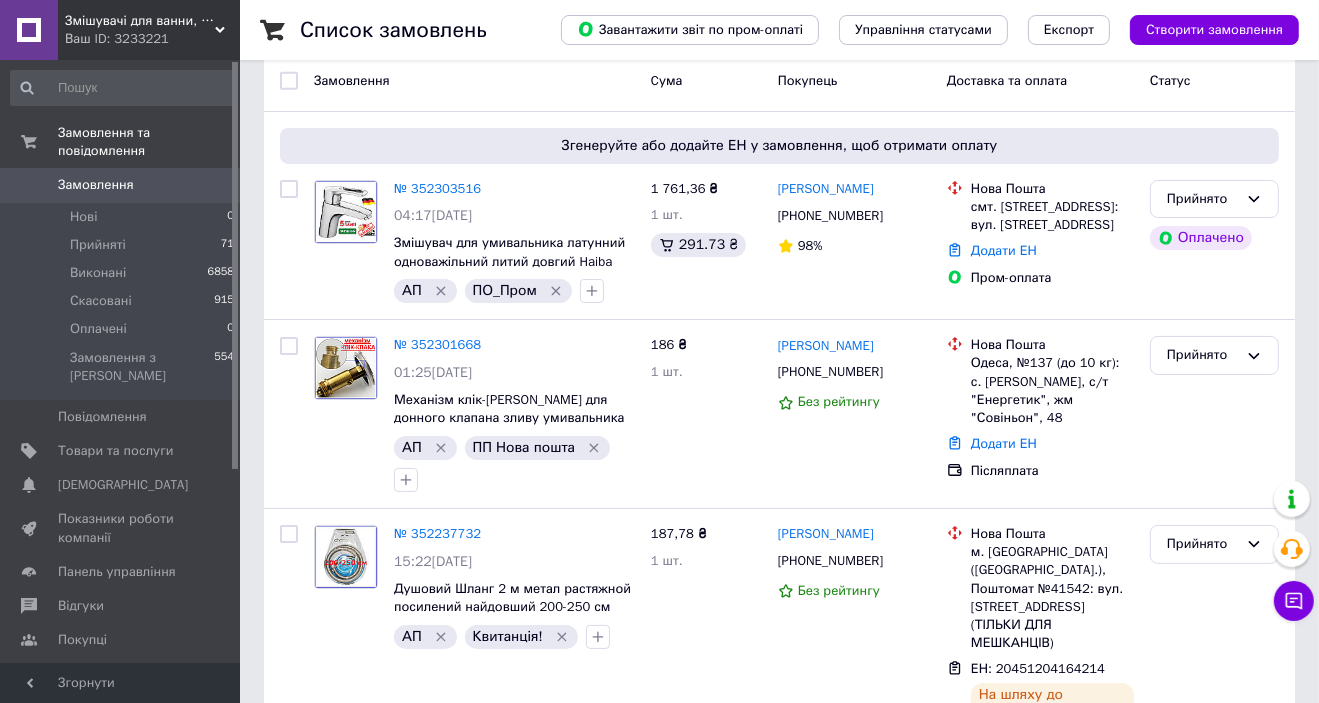 scroll, scrollTop: 0, scrollLeft: 0, axis: both 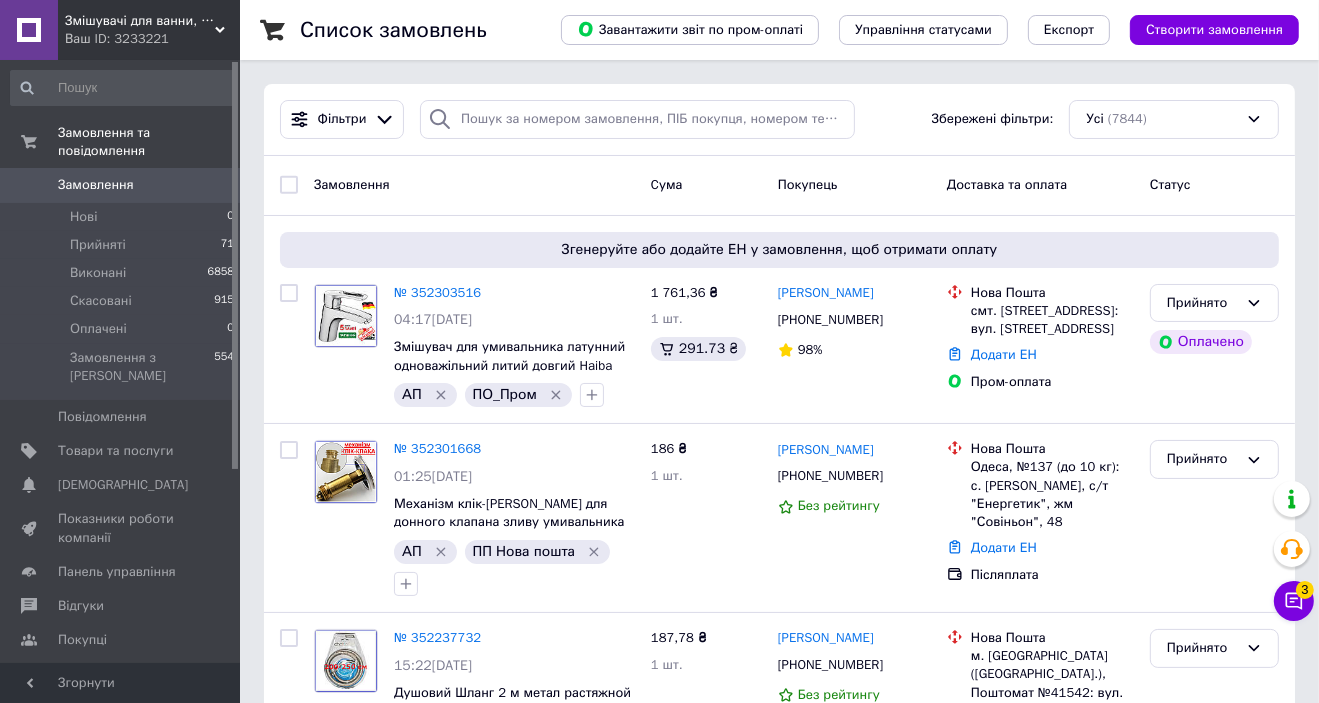 click on "Замовлення" at bounding box center [474, 185] 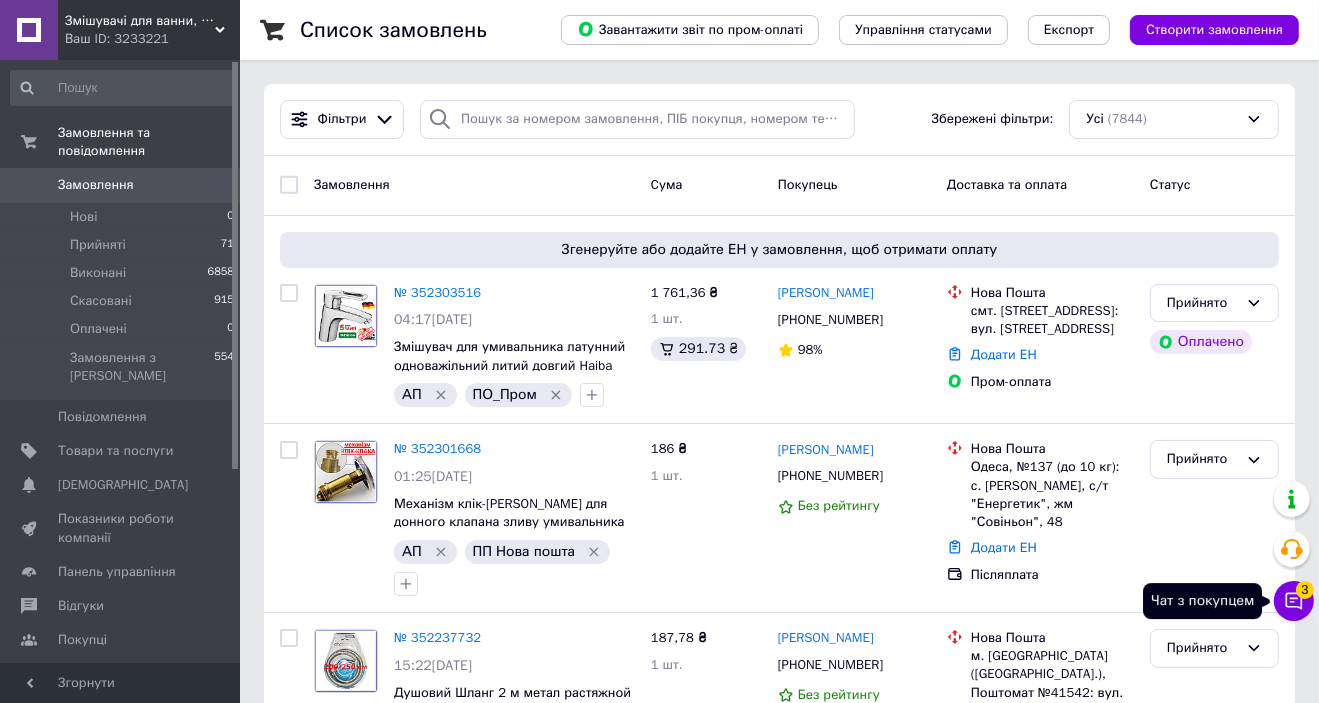 click 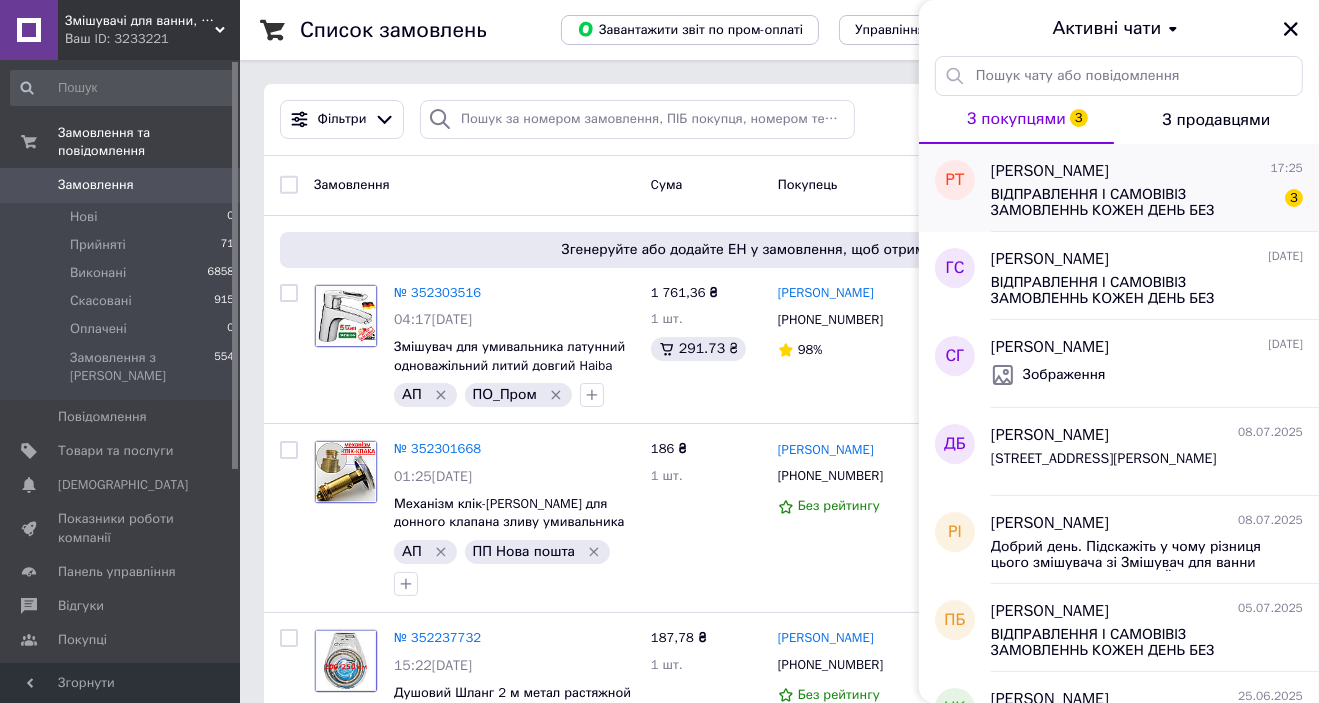 click on "ВІДПРАВЛЕННЯ І САМОВІВІЗ ЗАМОВЛЕННЬ КОЖЕН ДЕНЬ БЕЗ ВИХІДНИХ." at bounding box center (1133, 203) 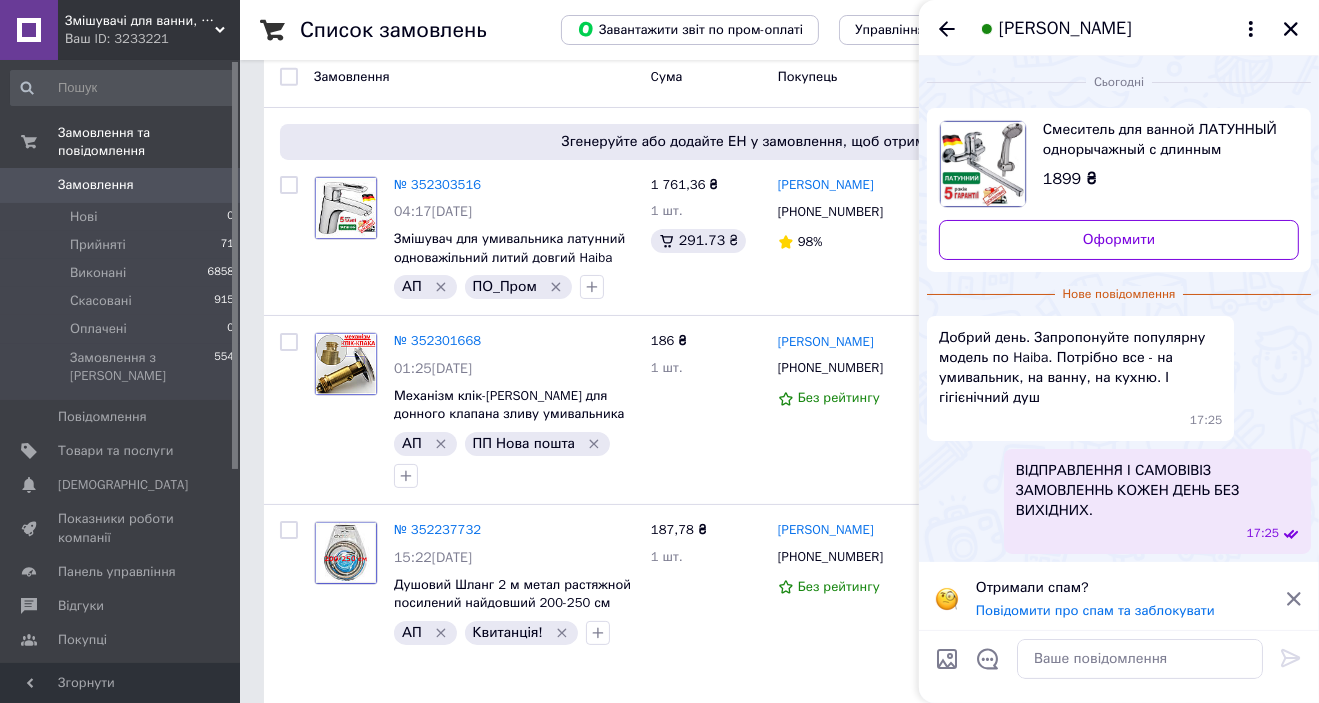 scroll, scrollTop: 80, scrollLeft: 0, axis: vertical 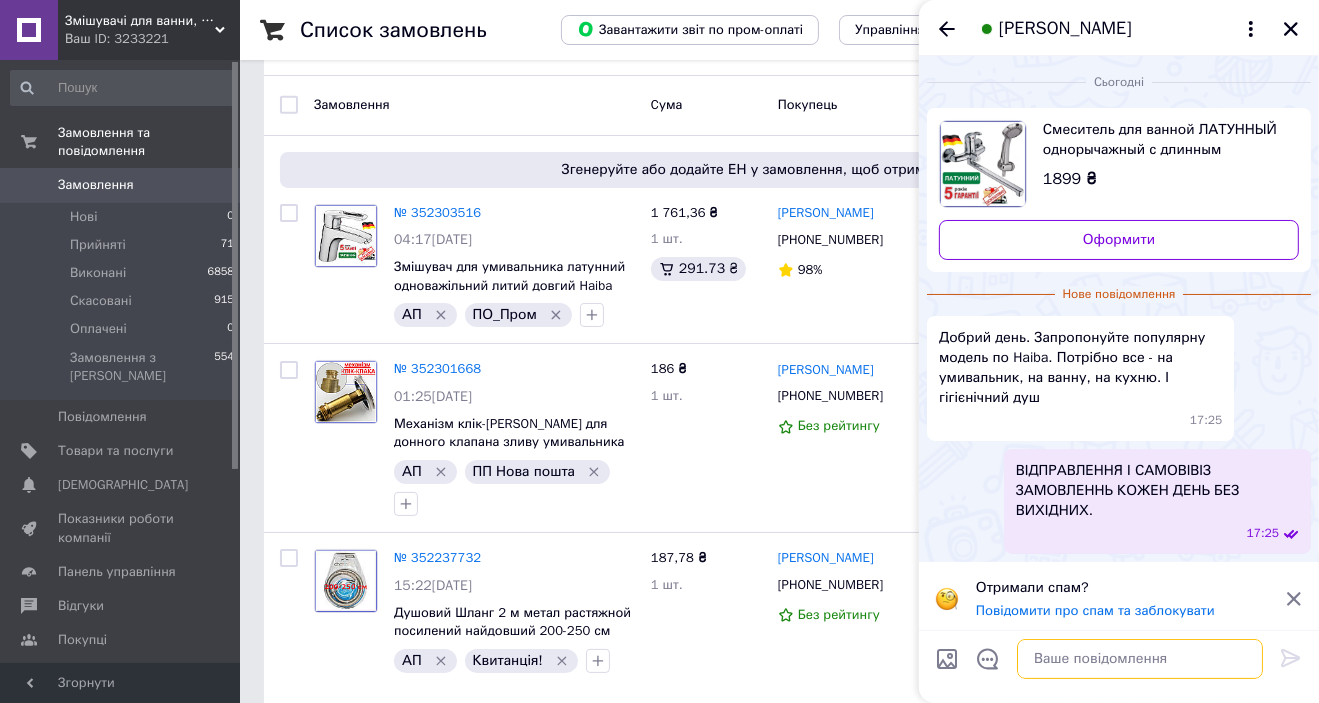 click at bounding box center [1140, 659] 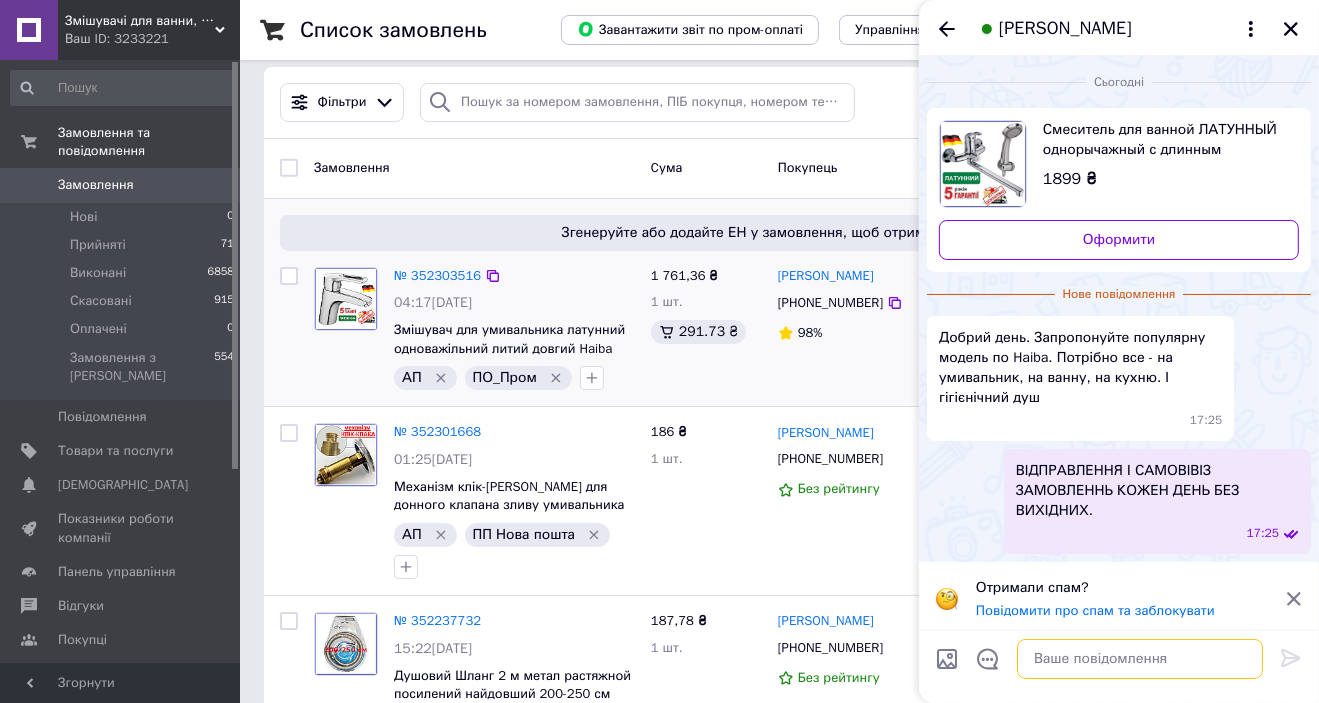 scroll, scrollTop: 0, scrollLeft: 0, axis: both 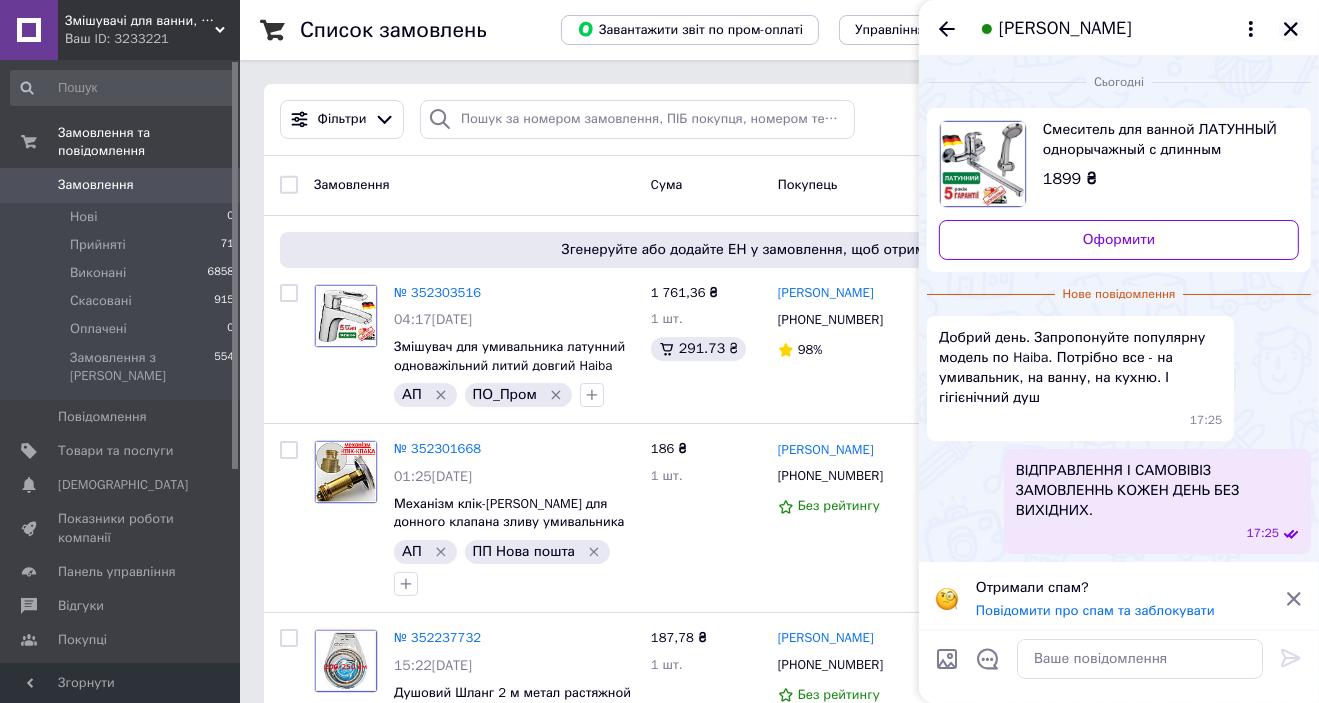click 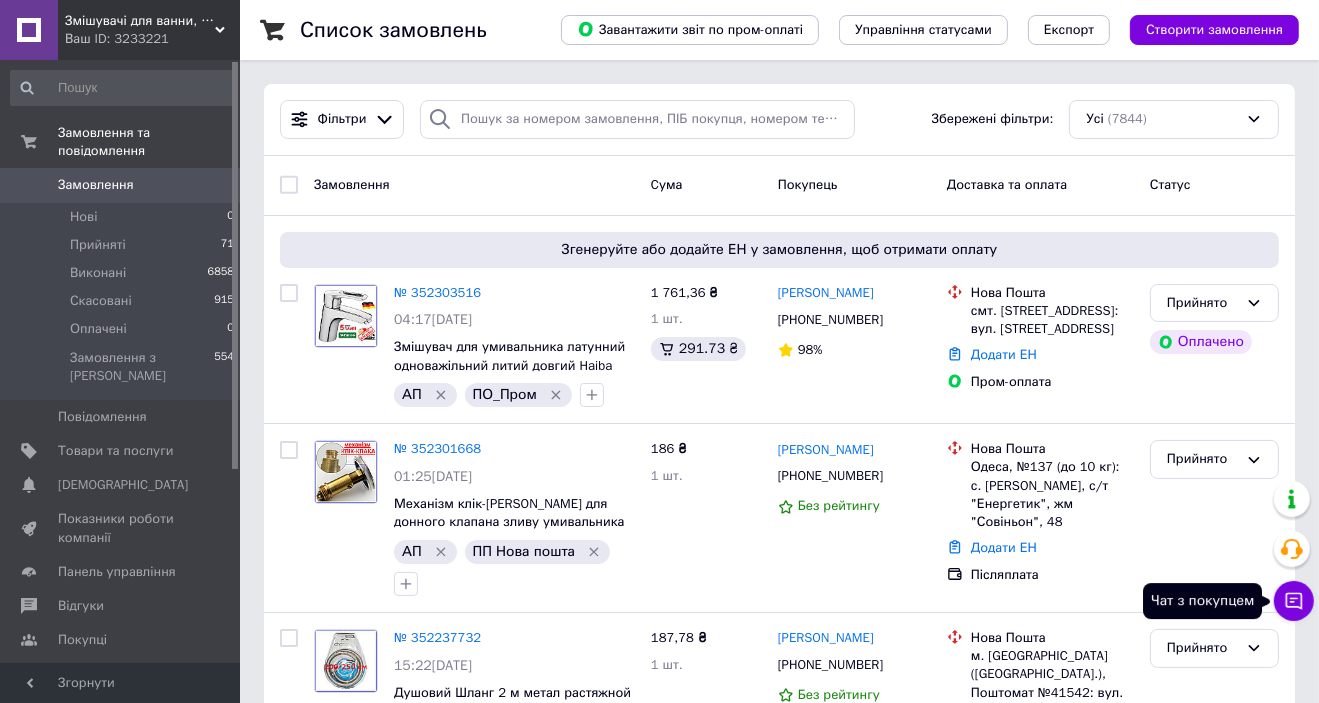 click 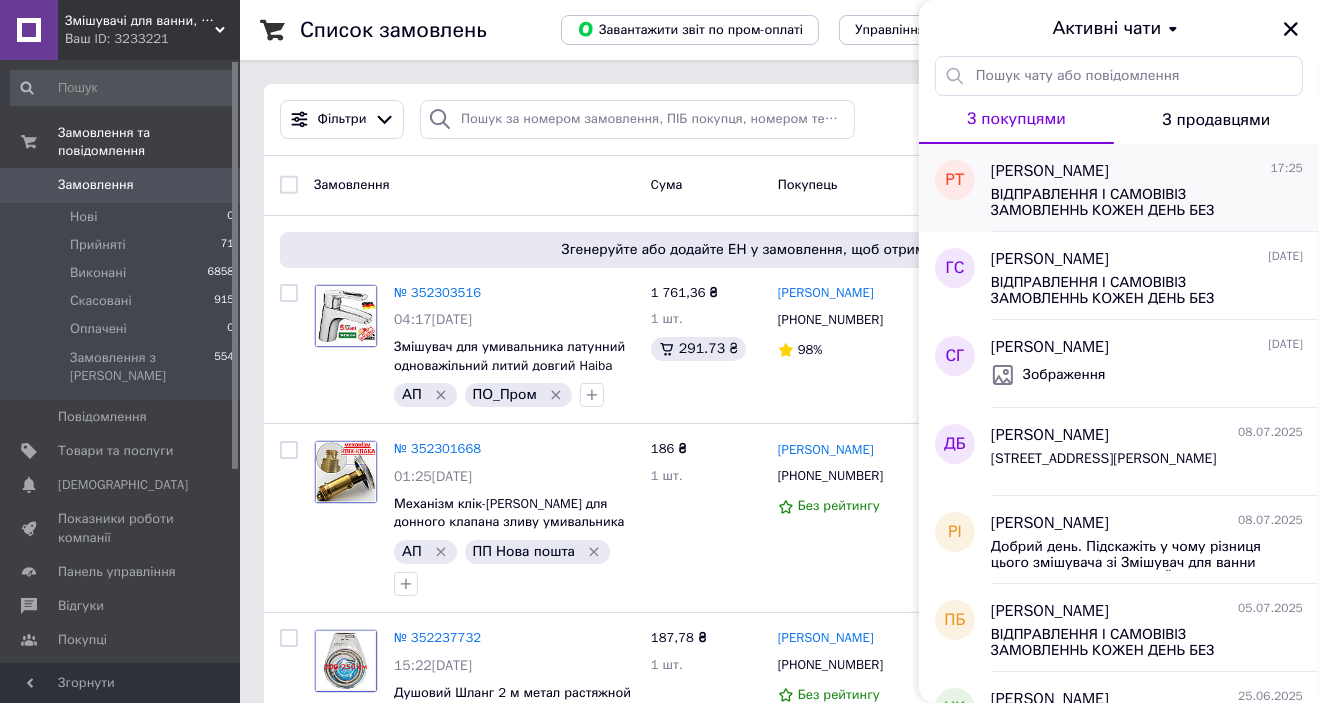click on "ВІДПРАВЛЕННЯ І САМОВІВІЗ ЗАМОВЛЕННЬ КОЖЕН ДЕНЬ БЕЗ ВИХІДНИХ." at bounding box center (1147, 201) 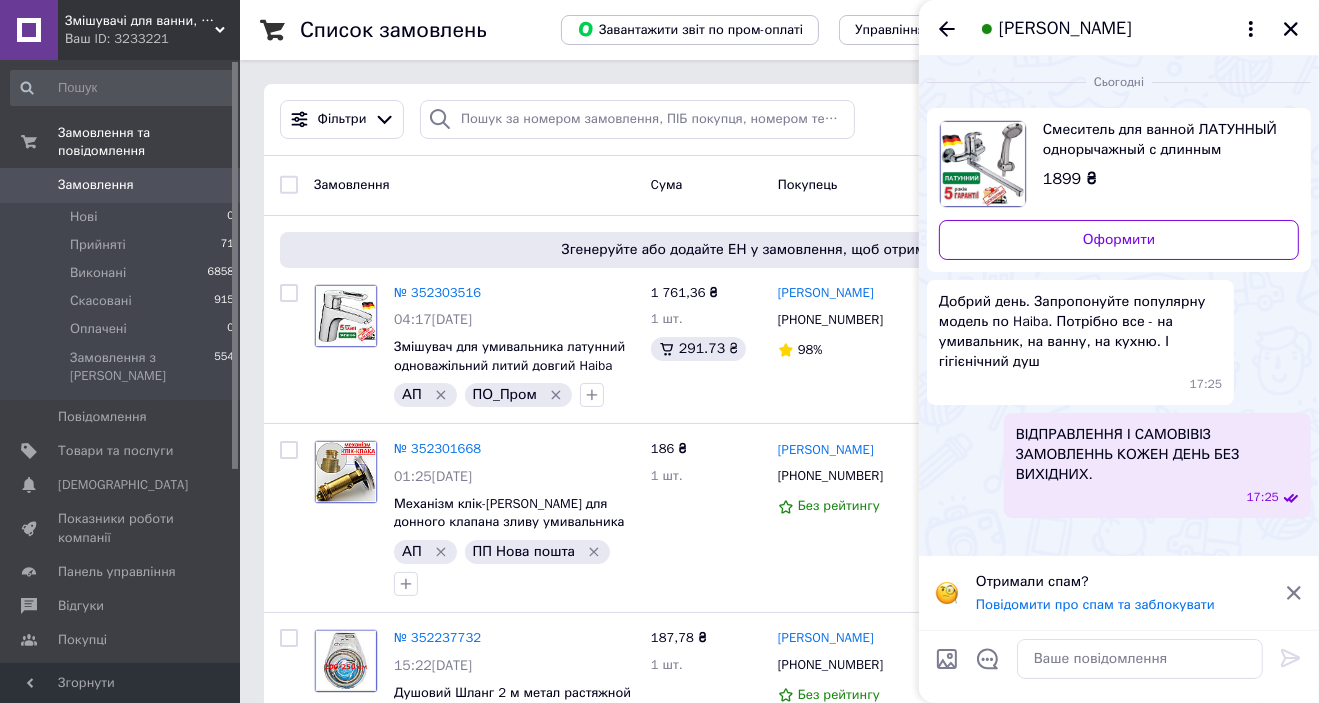 scroll, scrollTop: 0, scrollLeft: 0, axis: both 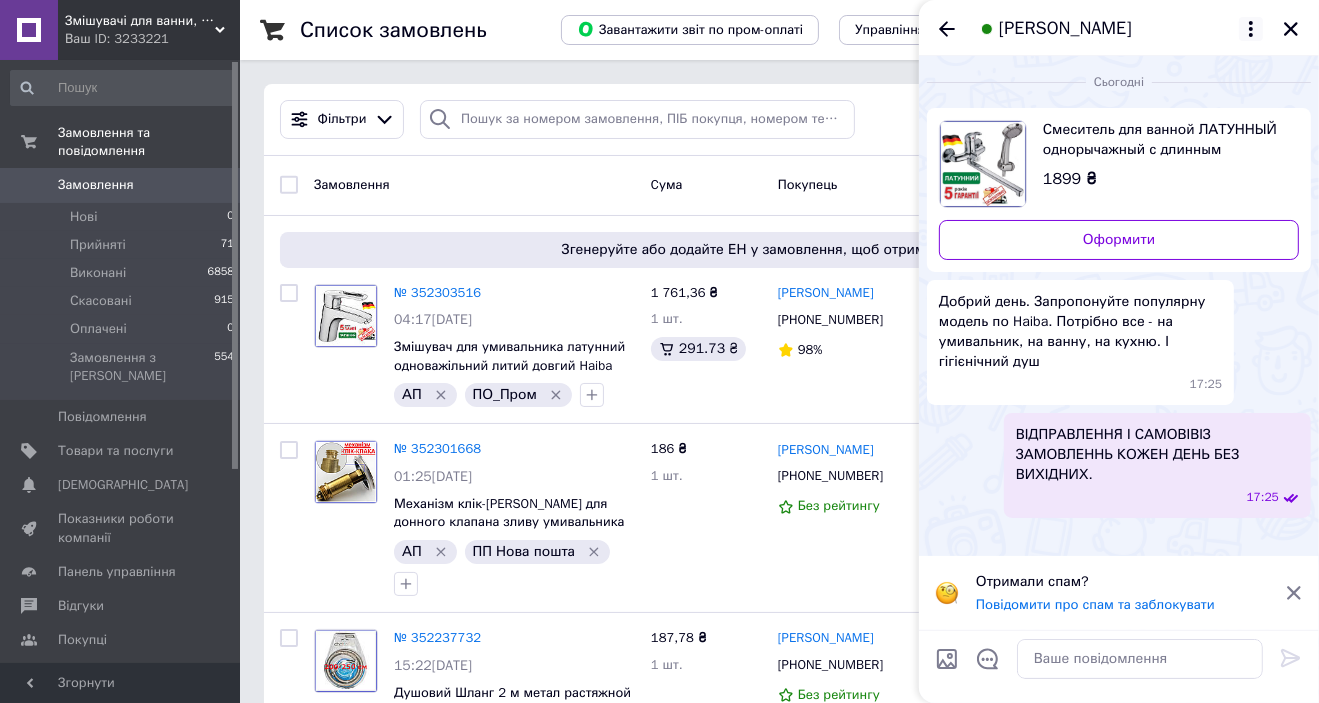 click 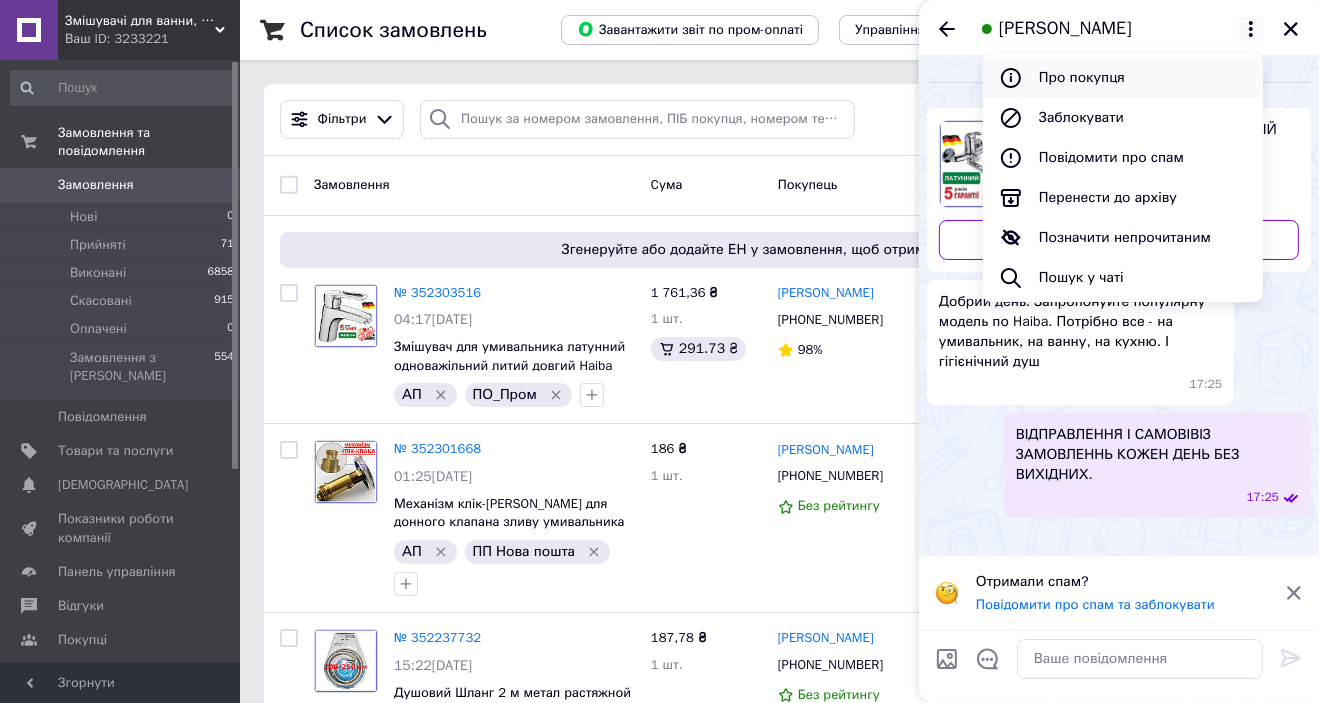 click on "Про покупця" at bounding box center (1123, 78) 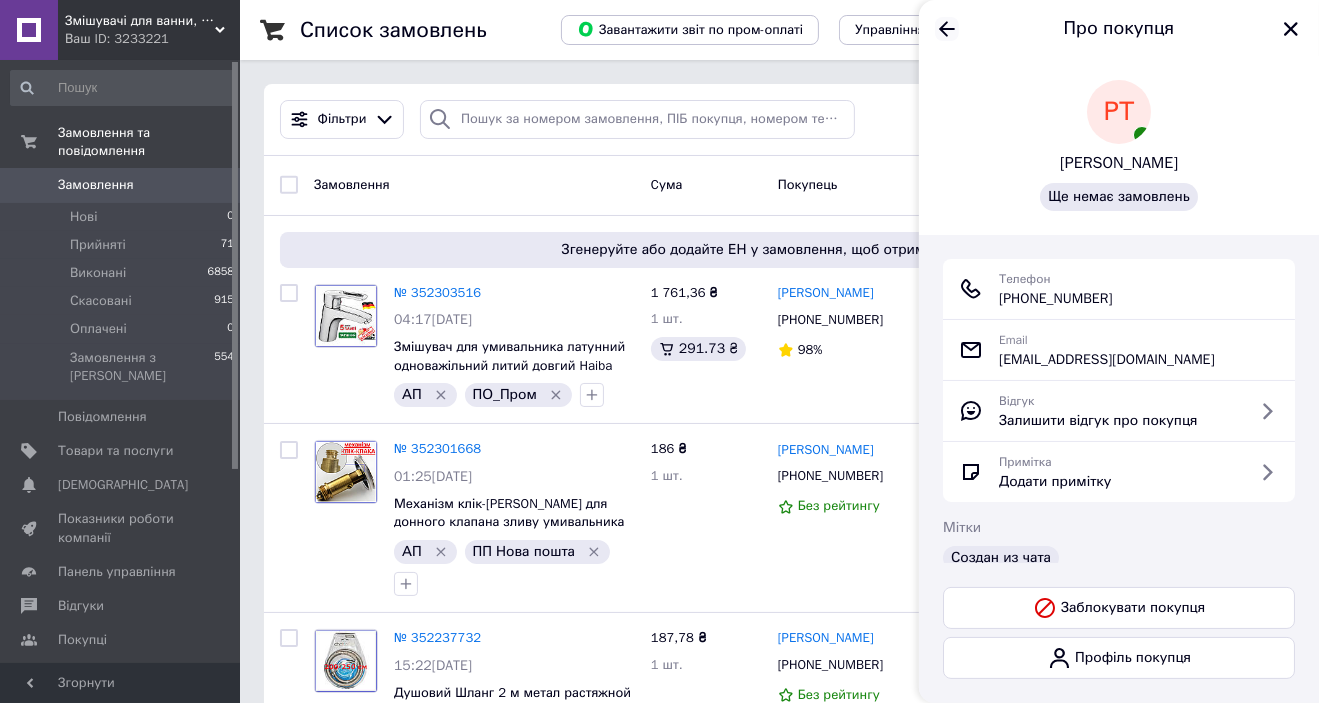 click 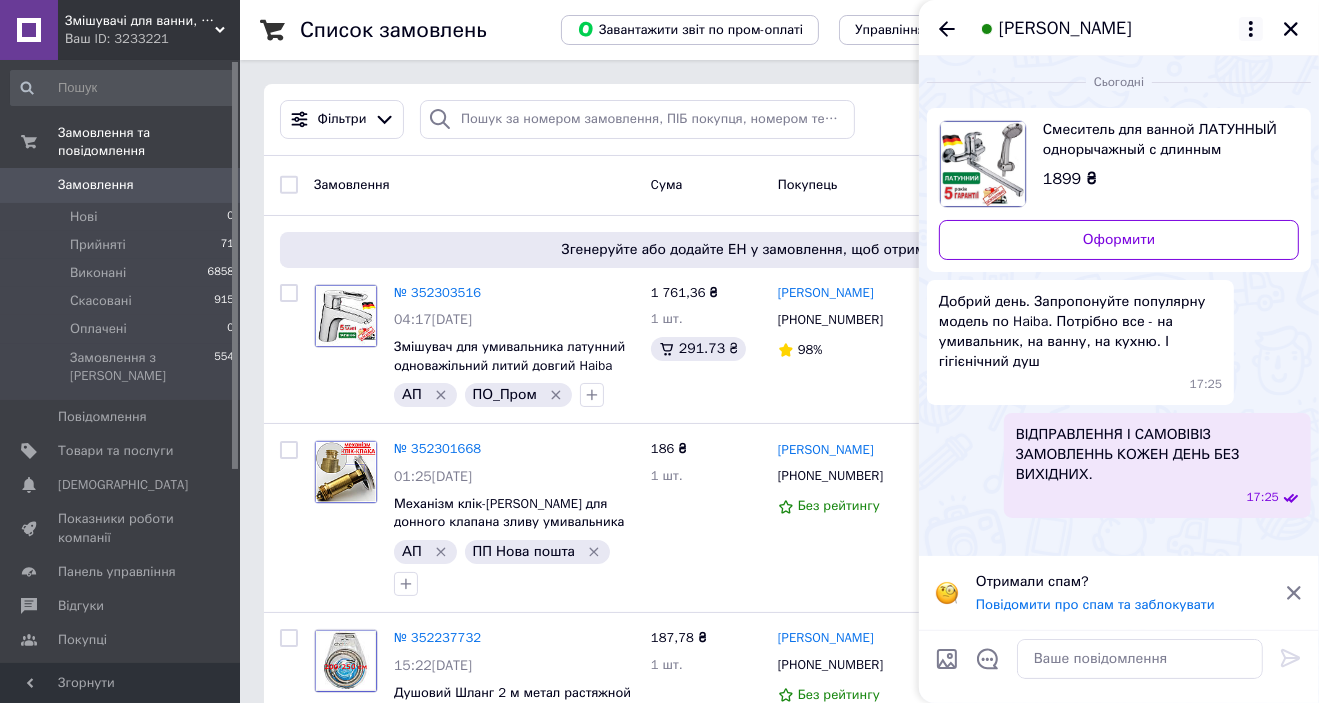 click 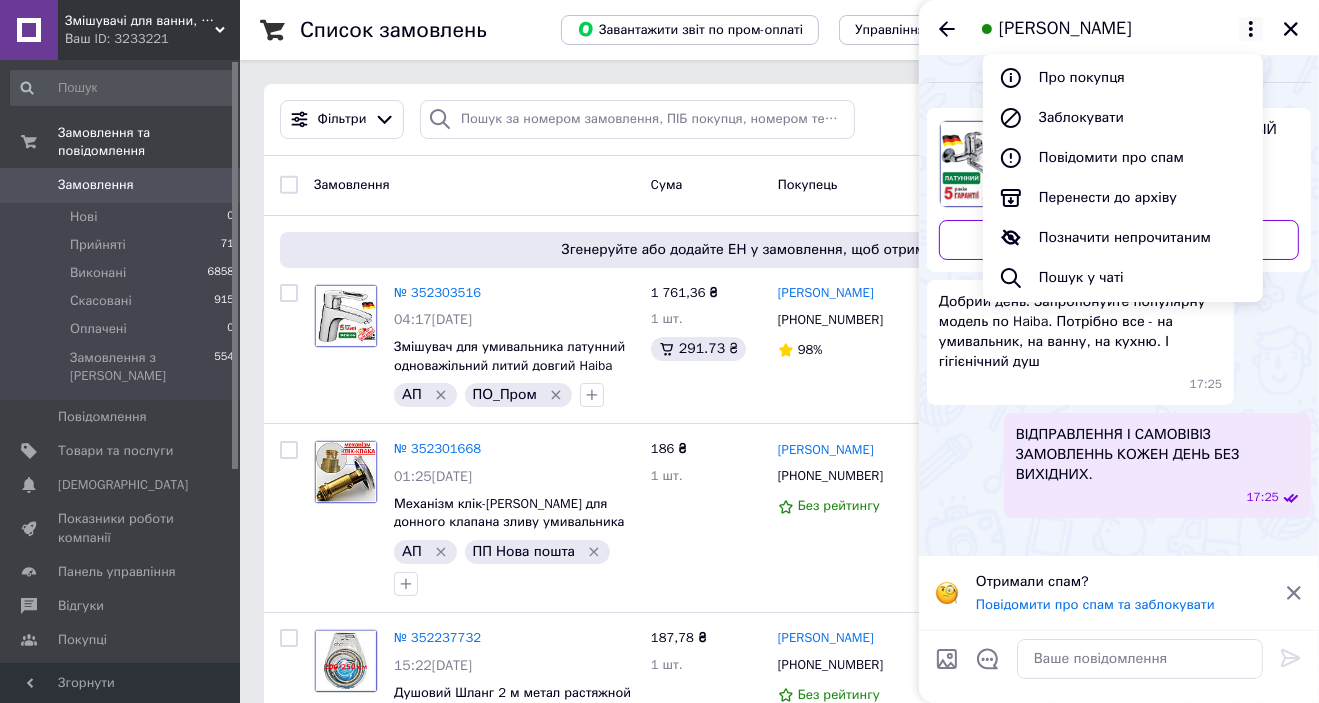 click on "Фільтри Збережені фільтри: Усі (7844)" at bounding box center [779, 119] 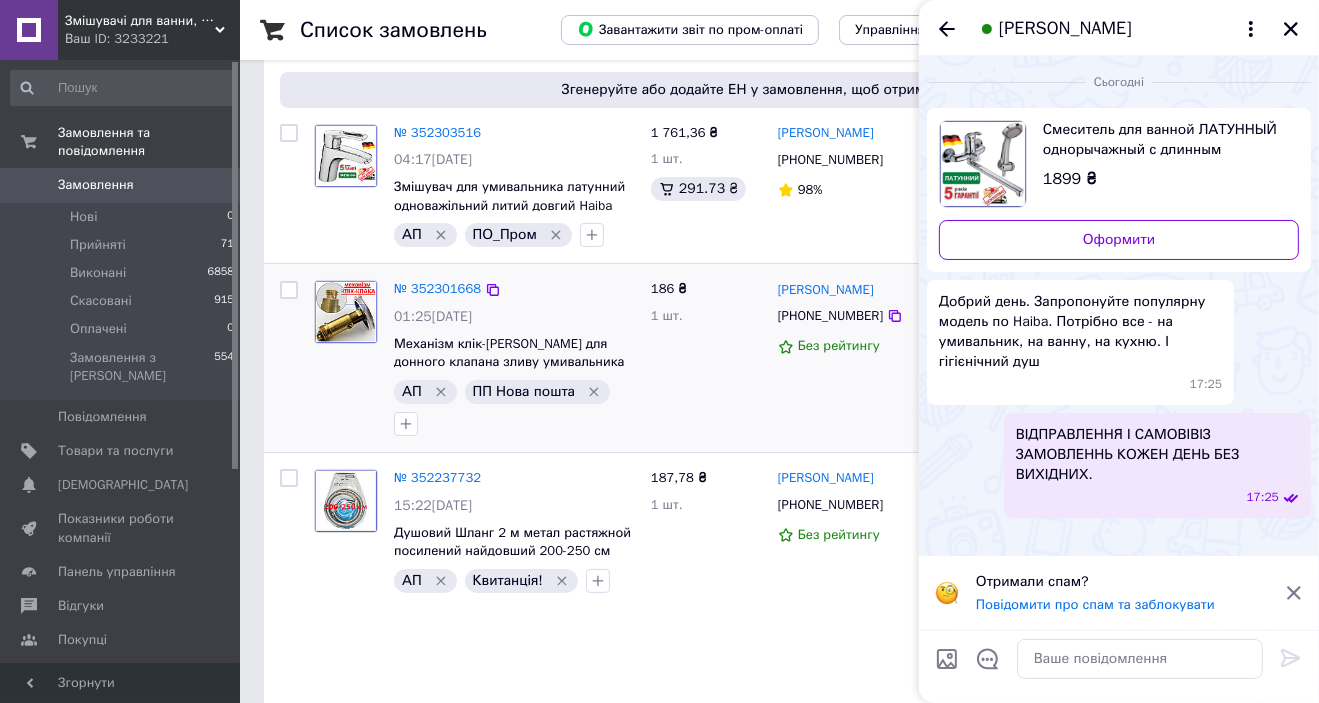 scroll, scrollTop: 0, scrollLeft: 0, axis: both 